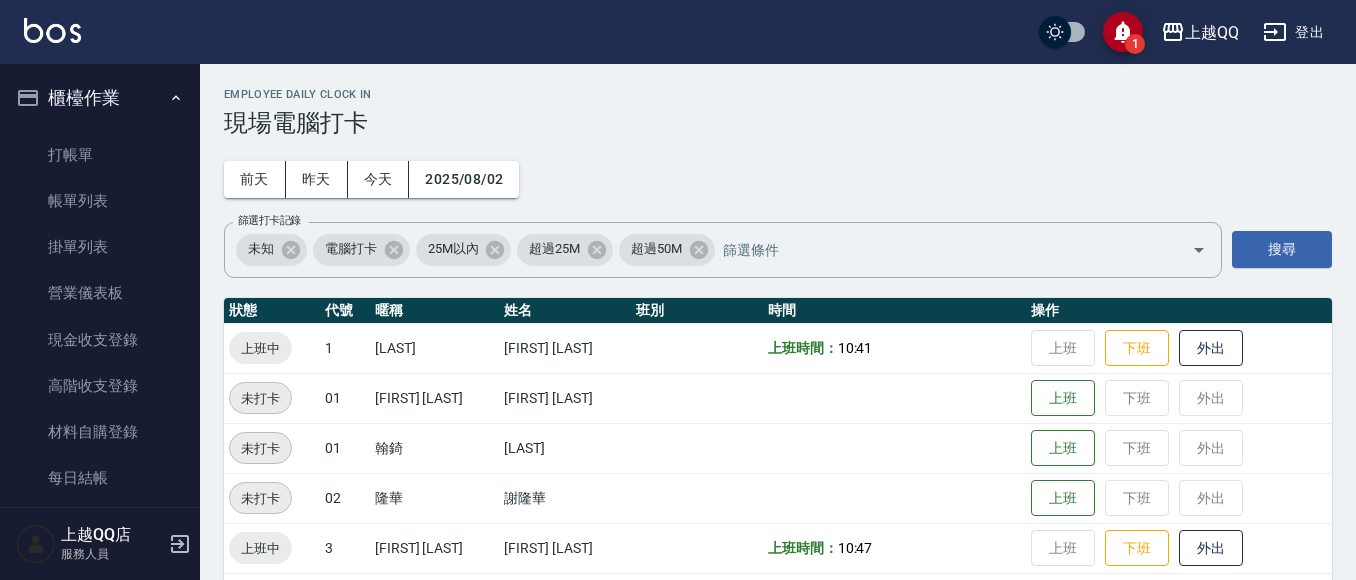 scroll, scrollTop: 668, scrollLeft: 0, axis: vertical 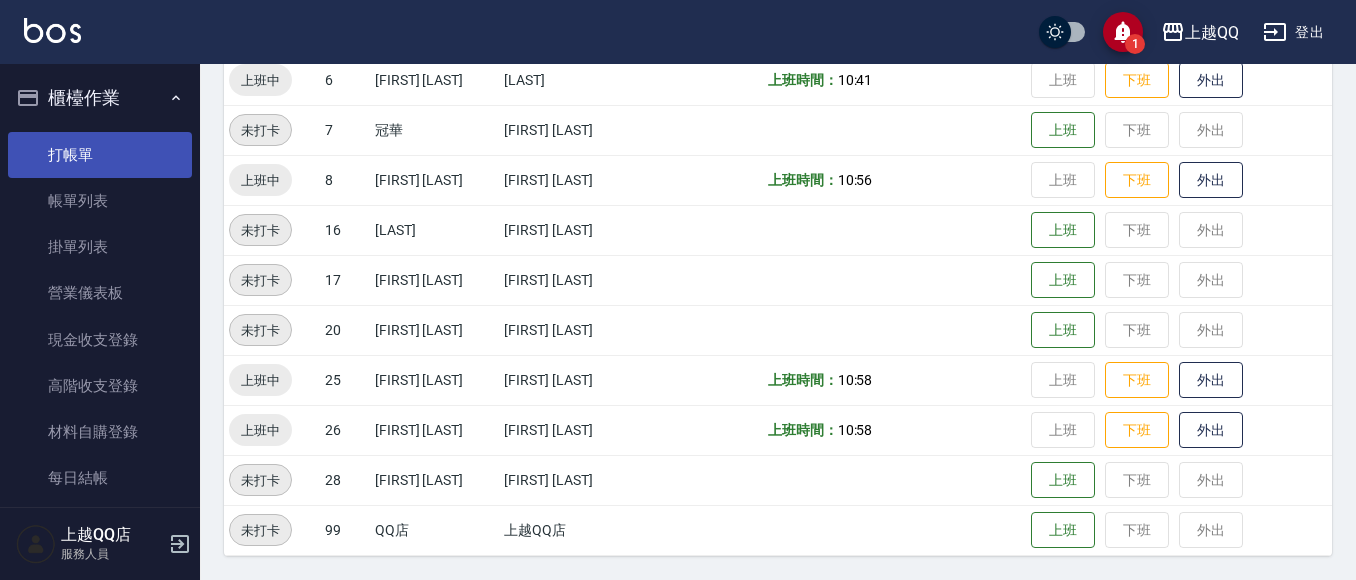 click on "打帳單" at bounding box center (100, 155) 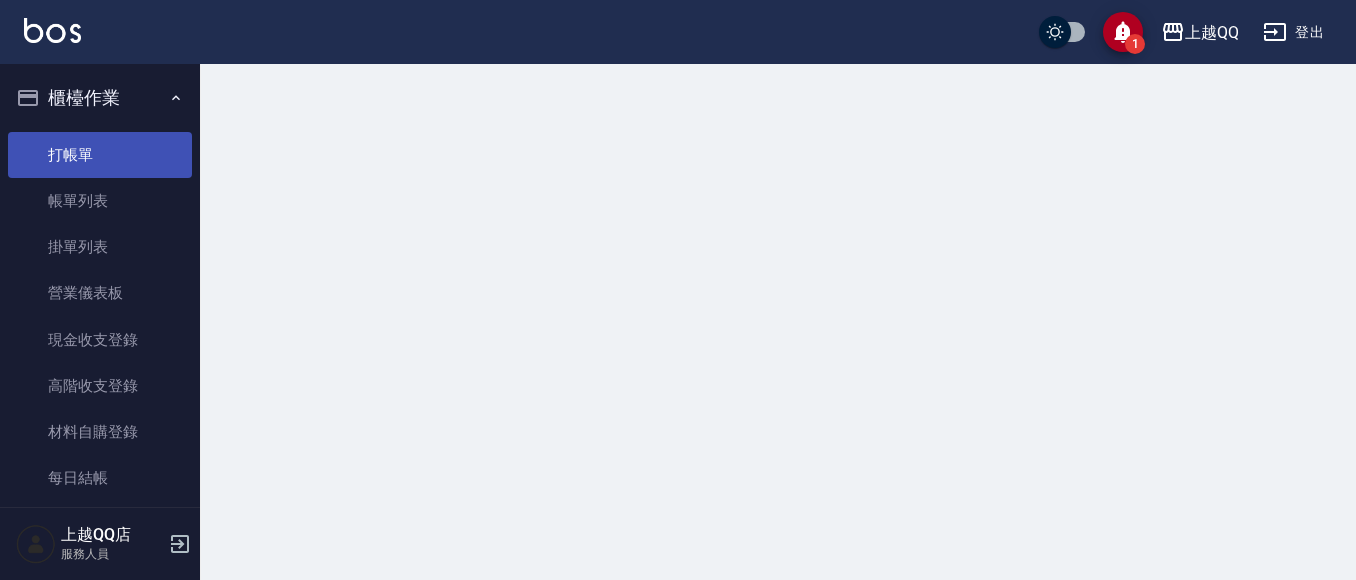 scroll, scrollTop: 0, scrollLeft: 0, axis: both 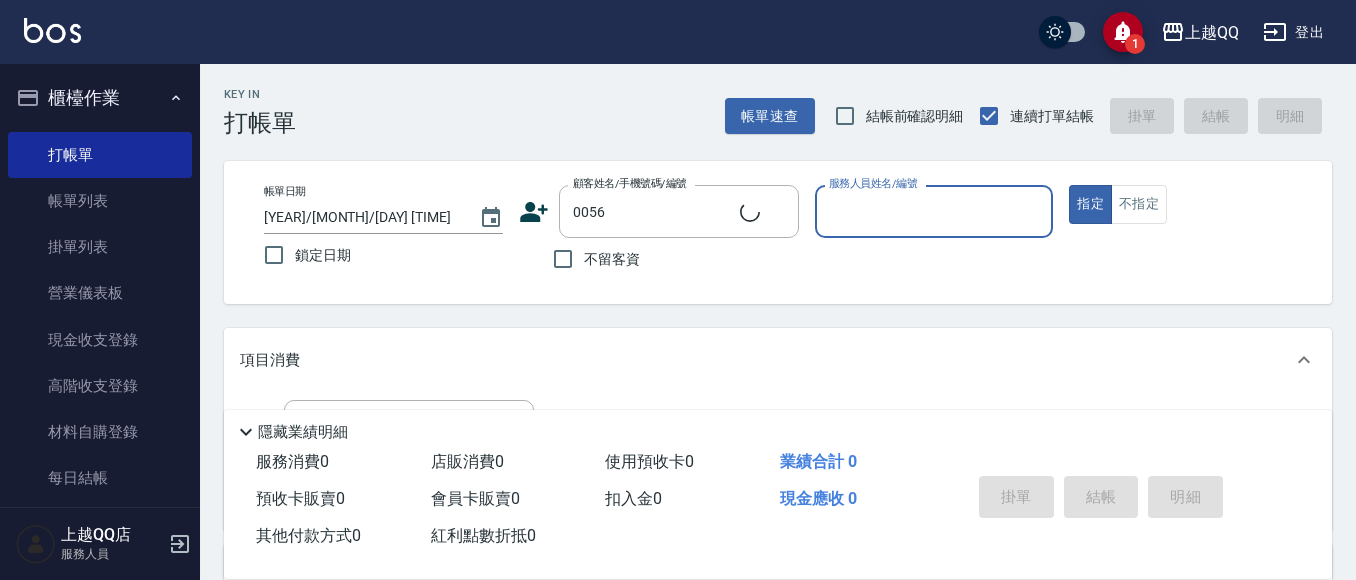 type on "[FIRST] [LAST]/[PHONE]/[NUMBER]" 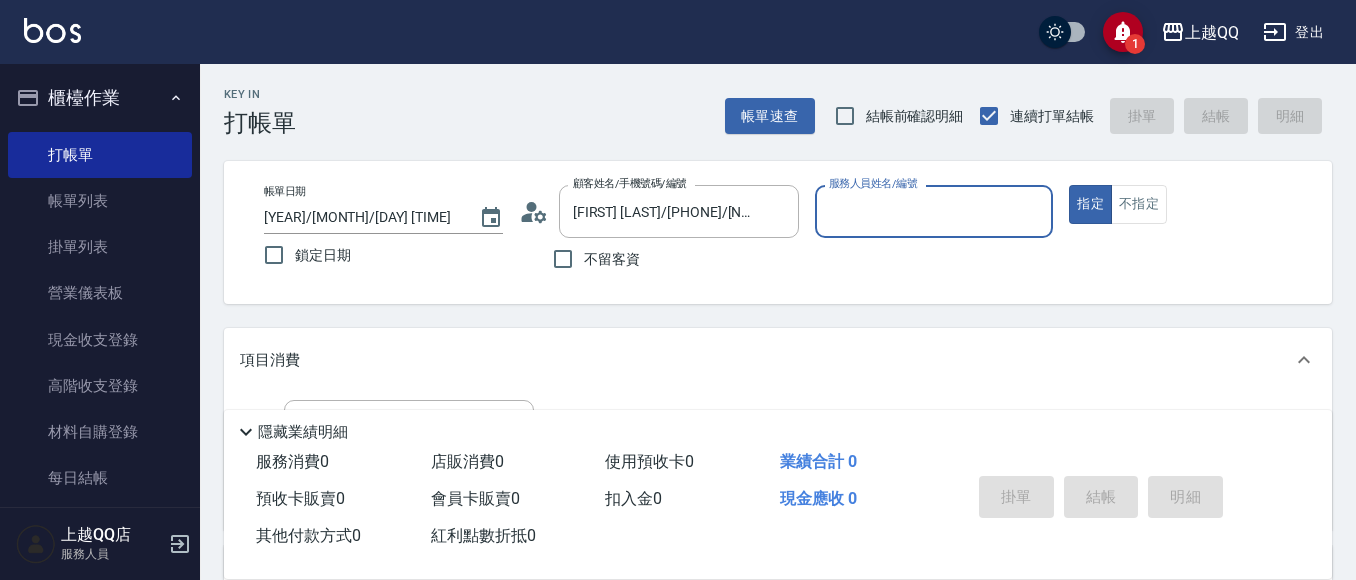 type on "[FIRST] [LAST]-[NUMBER]" 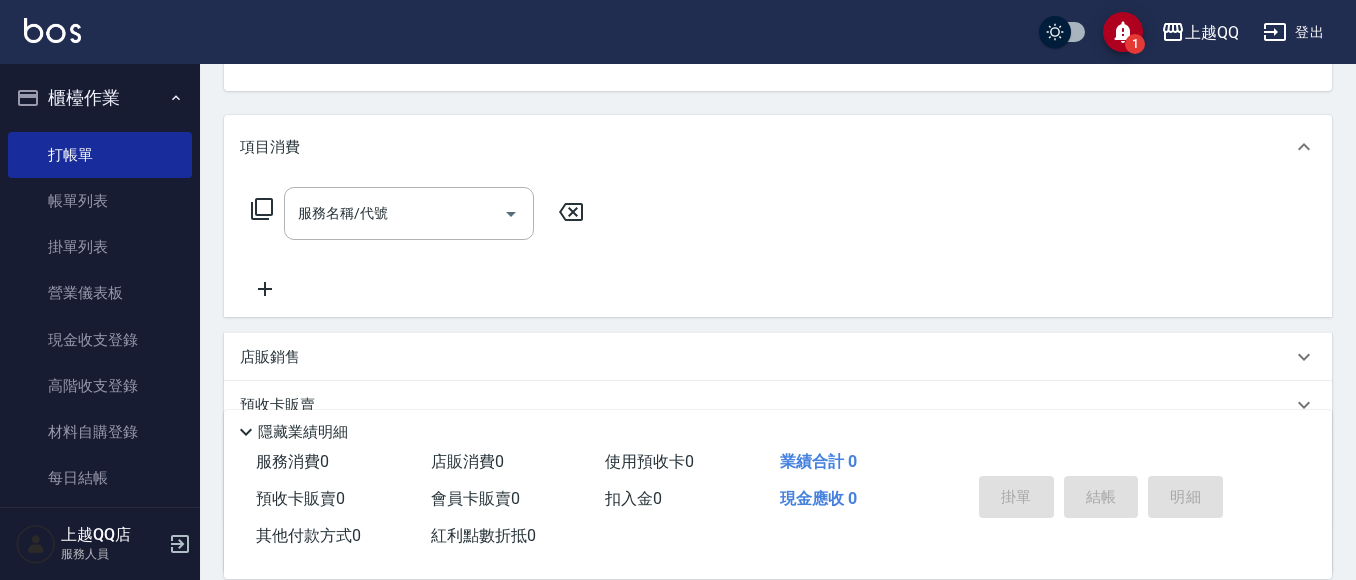 scroll, scrollTop: 398, scrollLeft: 0, axis: vertical 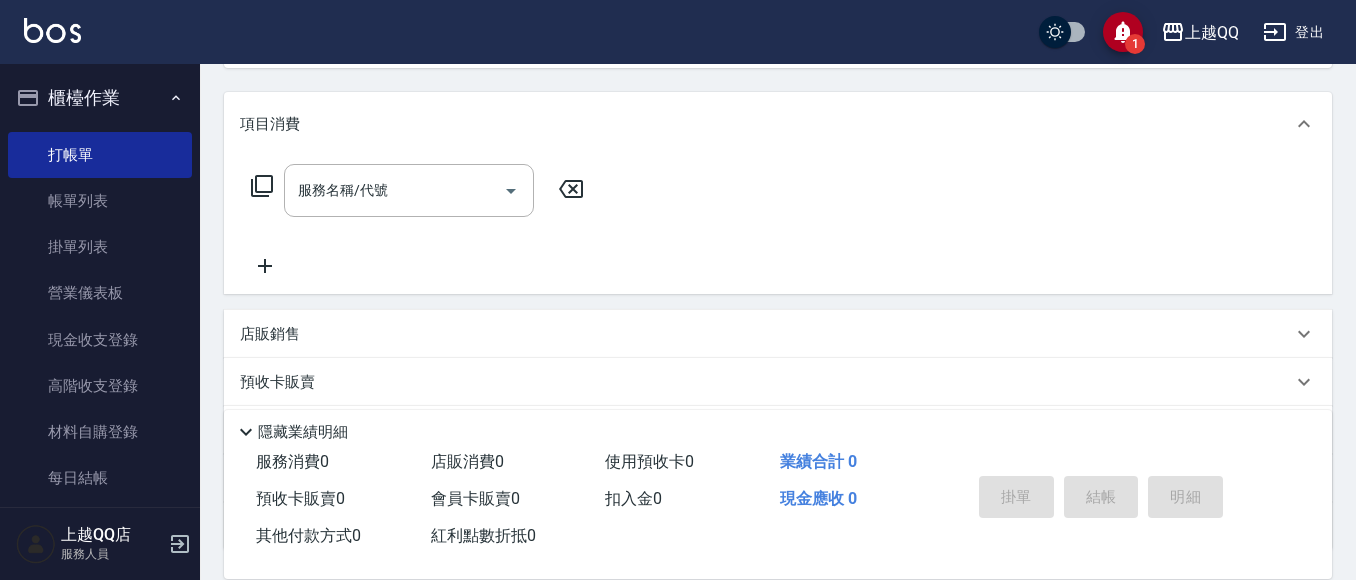 click 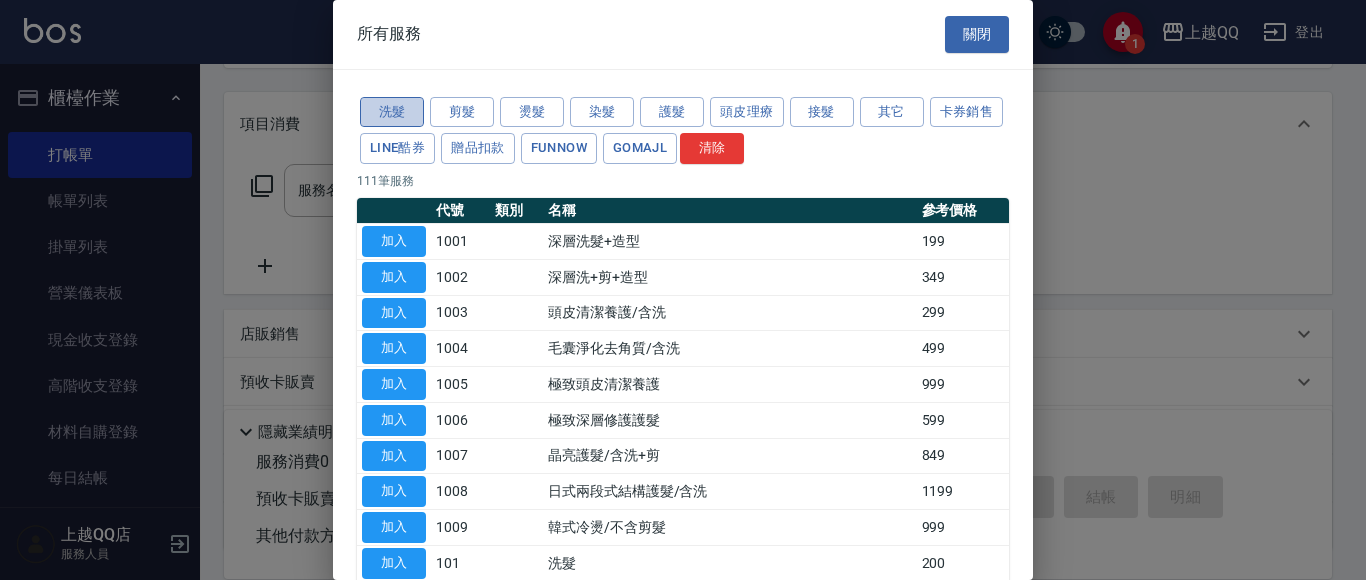 click on "洗髮" at bounding box center (392, 112) 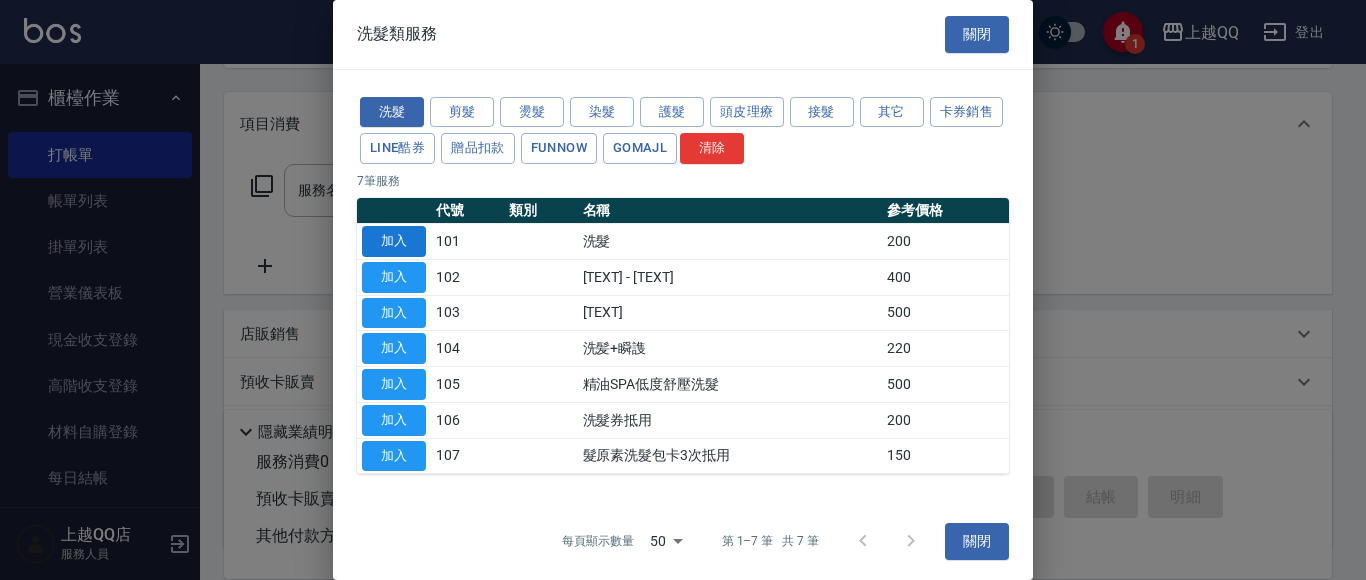 click on "加入" at bounding box center (394, 241) 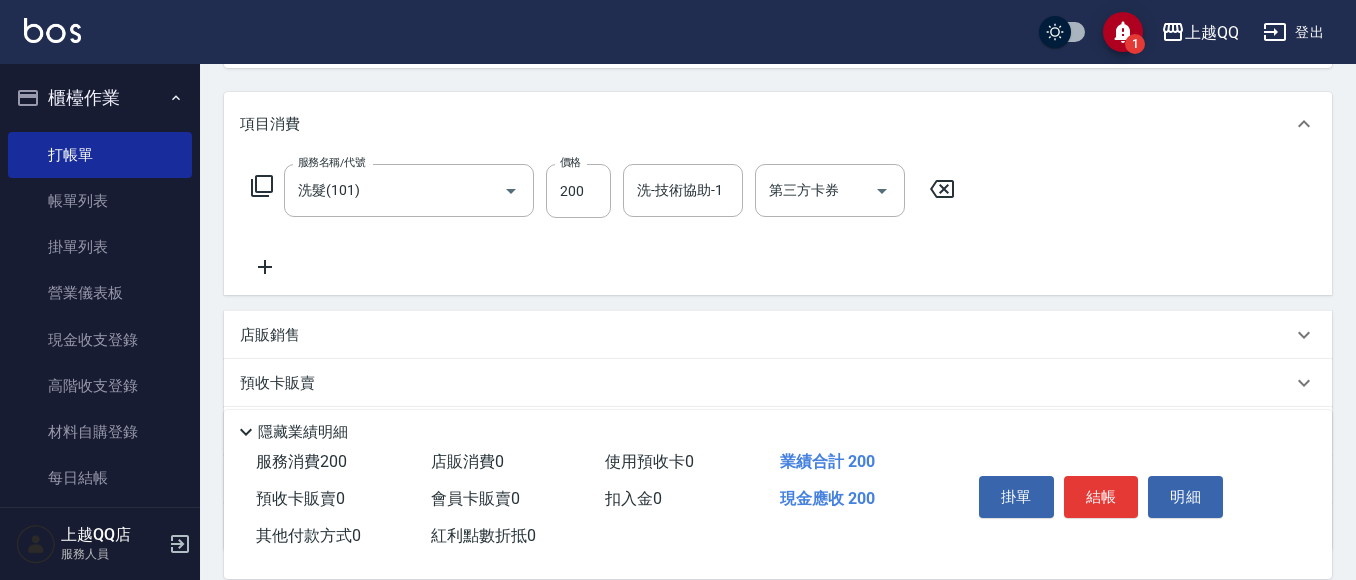 click 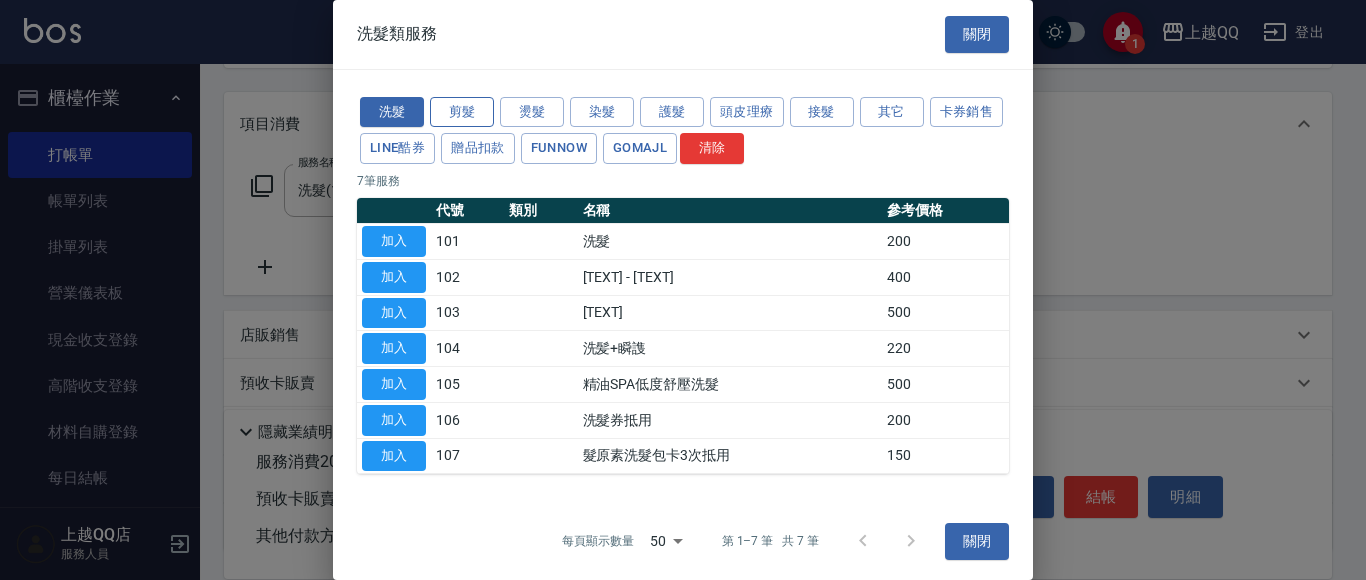click on "剪髮" at bounding box center (462, 112) 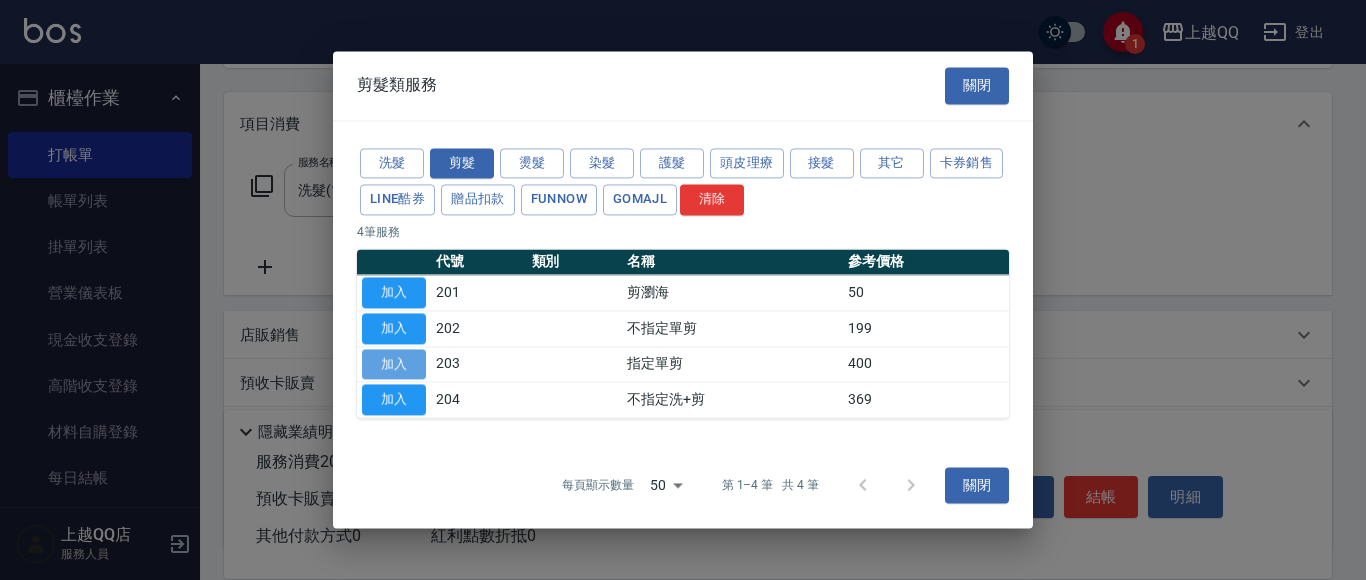 click on "加入" at bounding box center (394, 364) 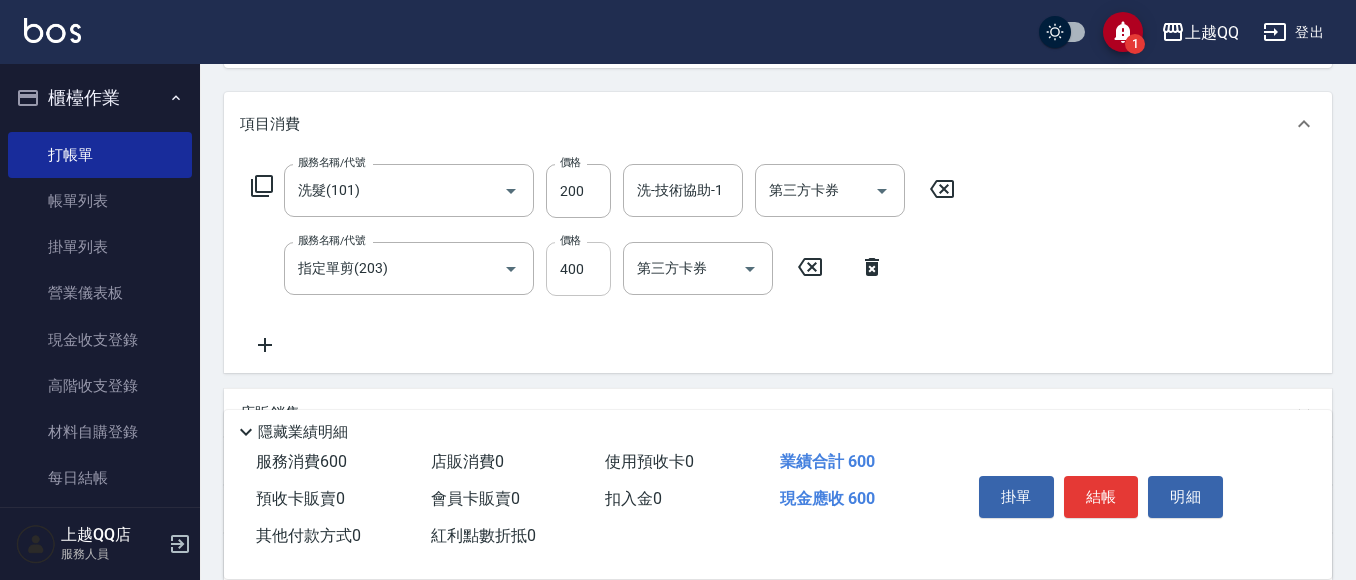 click on "400" at bounding box center (578, 269) 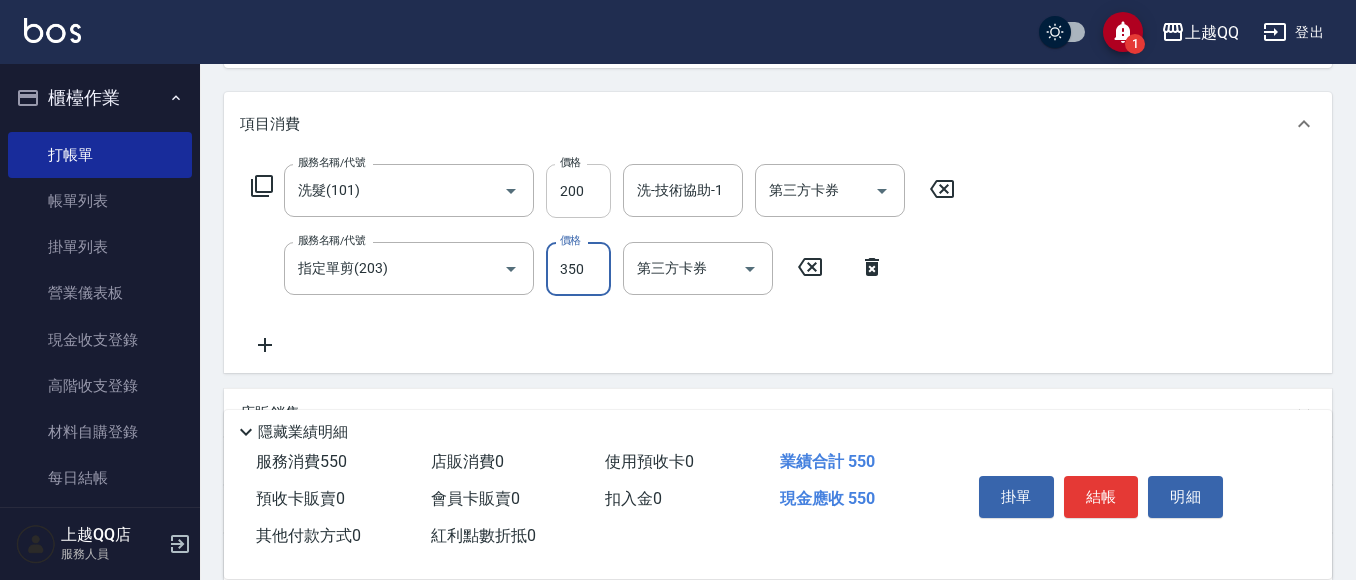 type on "350" 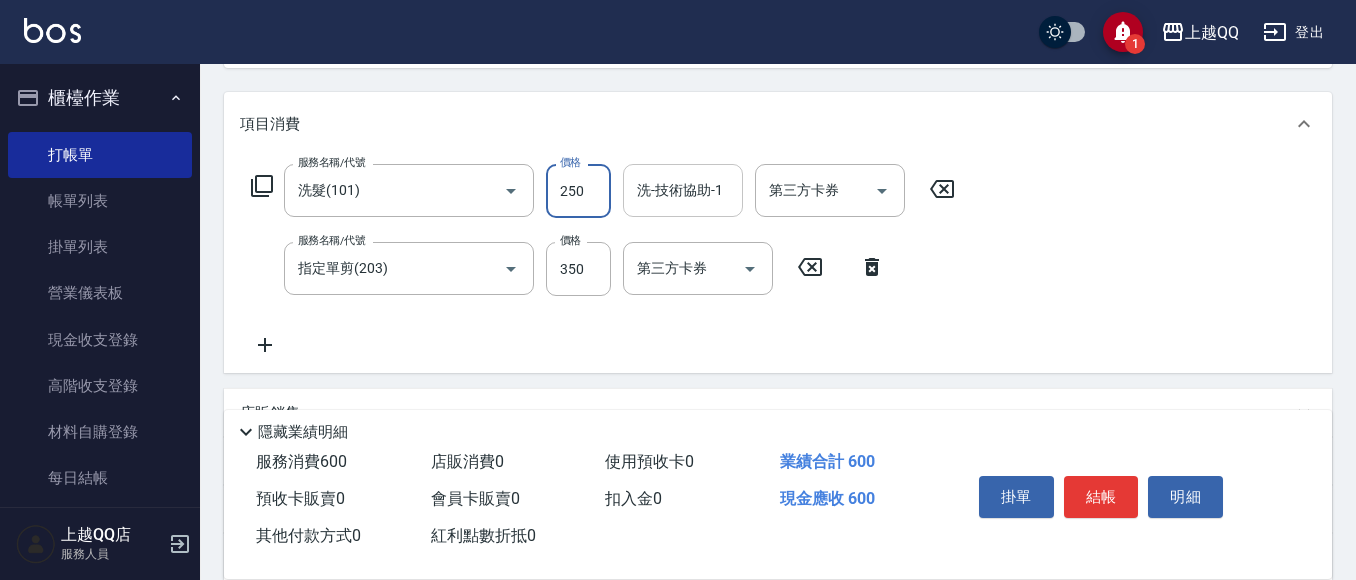 click on "洗-技術協助-1" at bounding box center [683, 190] 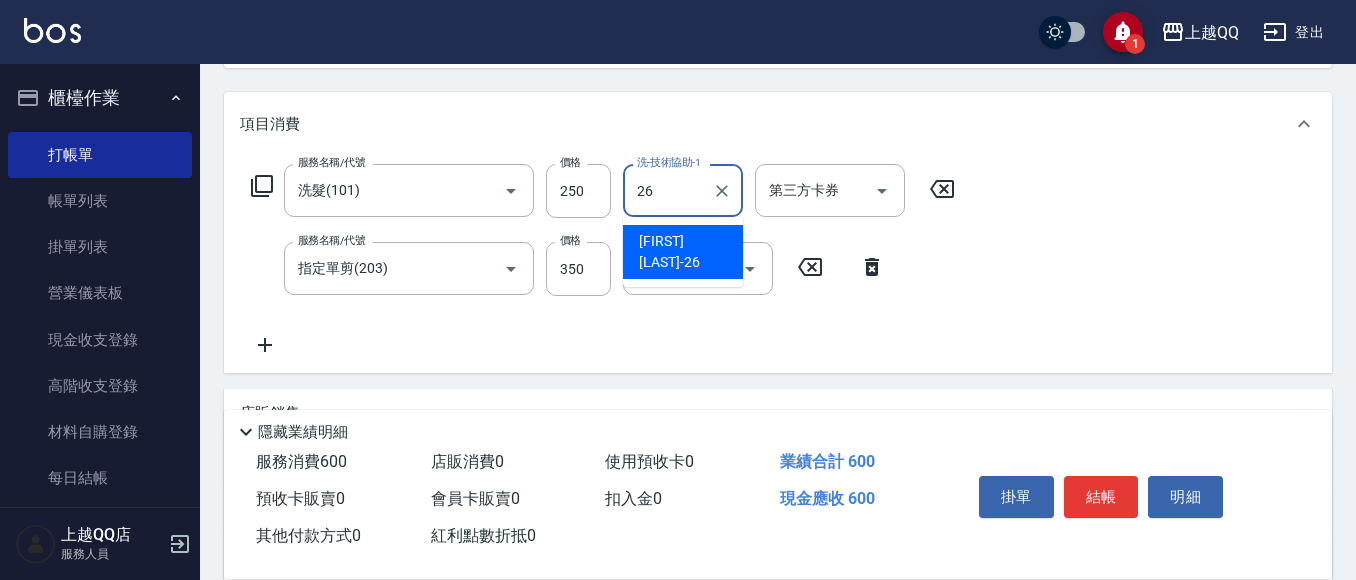click on "[FIRST] [LAST] -[NUMBER]" at bounding box center [683, 252] 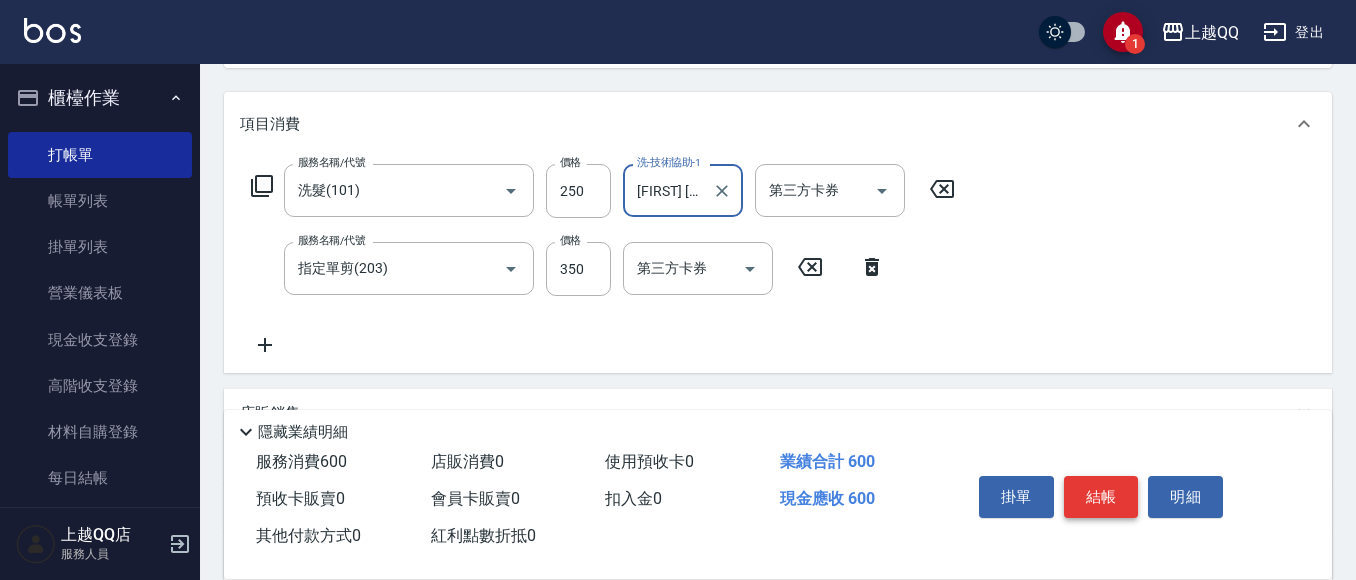 type on "[FIRST] [LAST]-[NUMBER]" 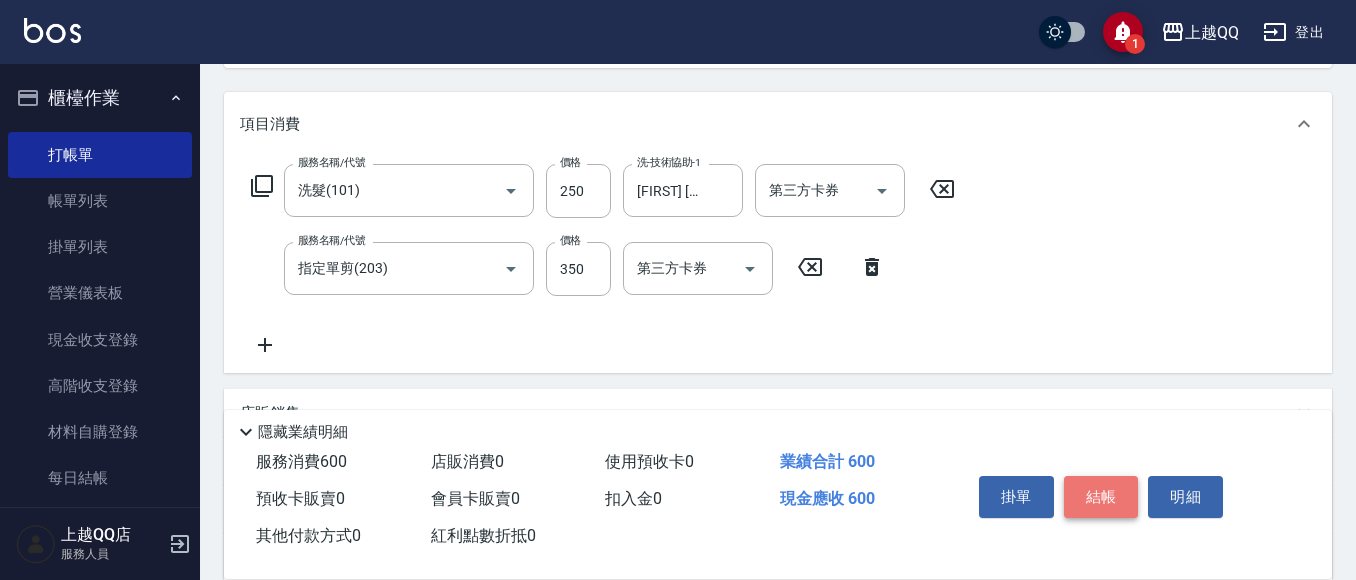 click on "結帳" at bounding box center [1101, 497] 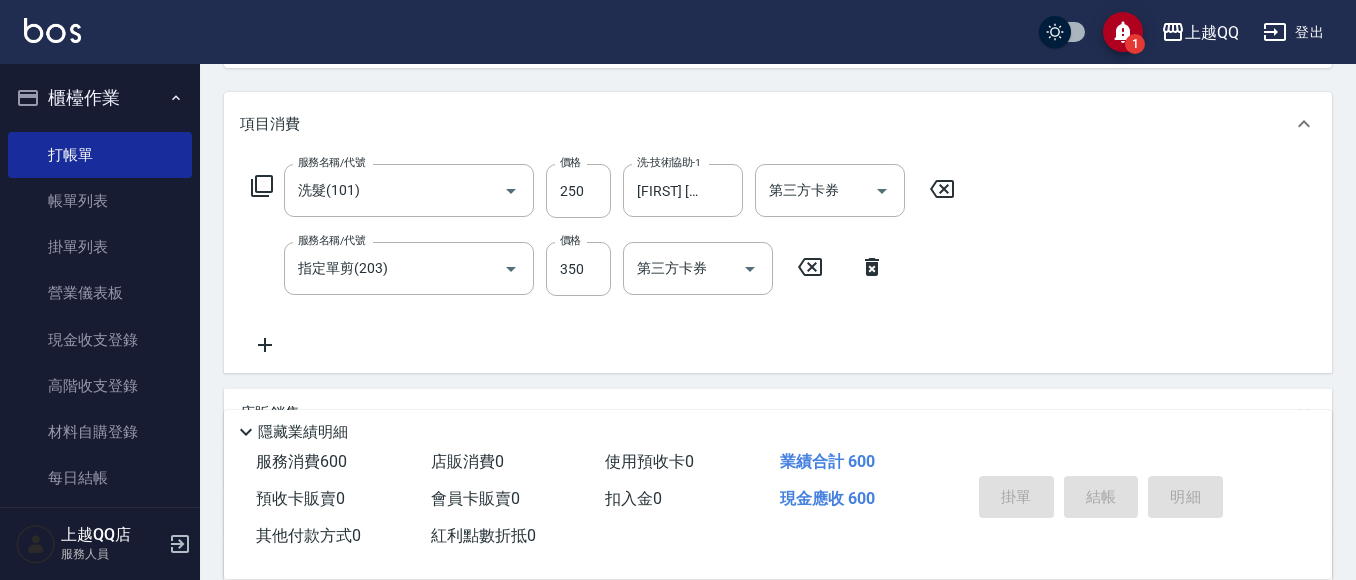 type 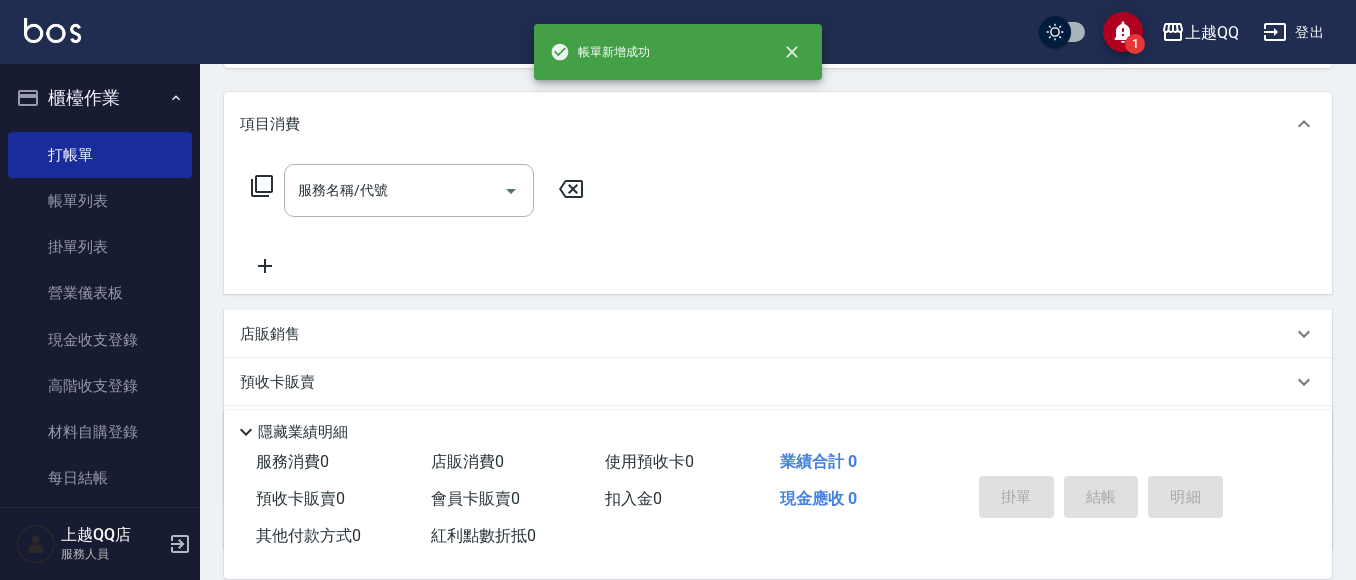 scroll, scrollTop: 0, scrollLeft: 0, axis: both 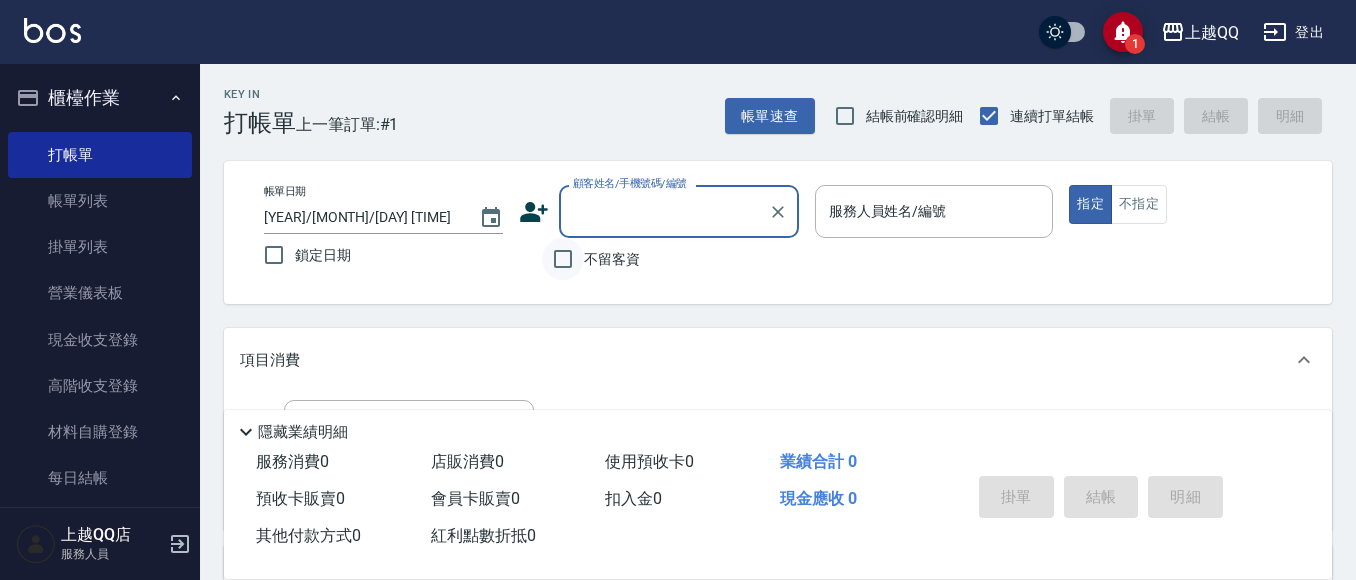click on "不留客資" at bounding box center [563, 259] 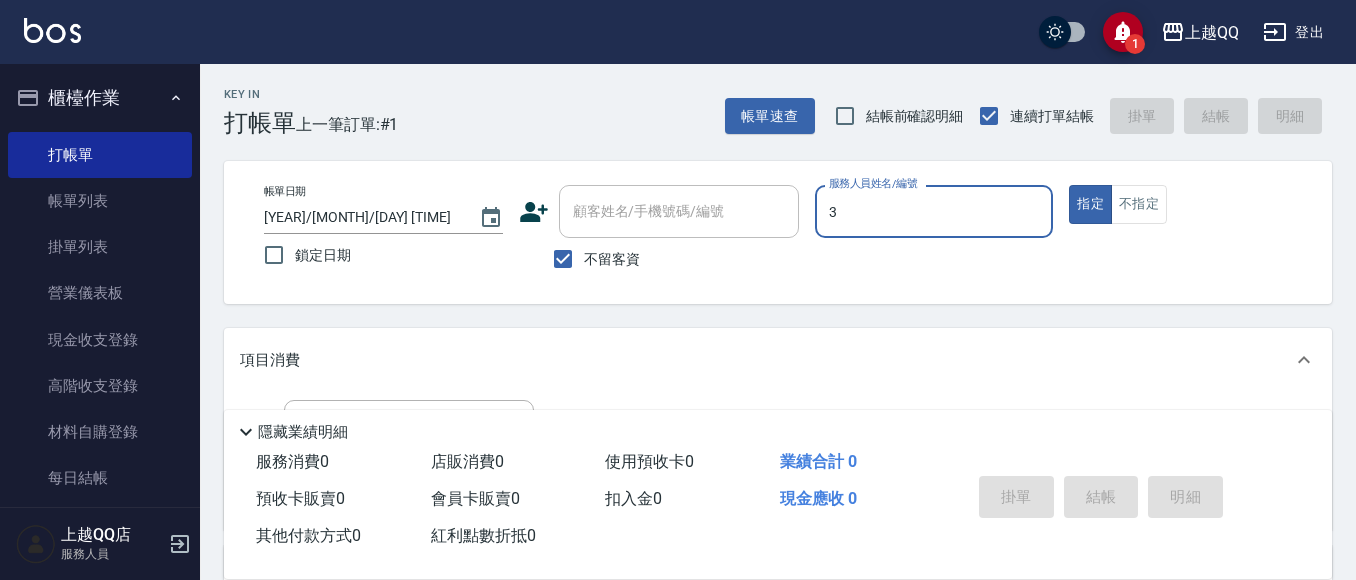 type on "3" 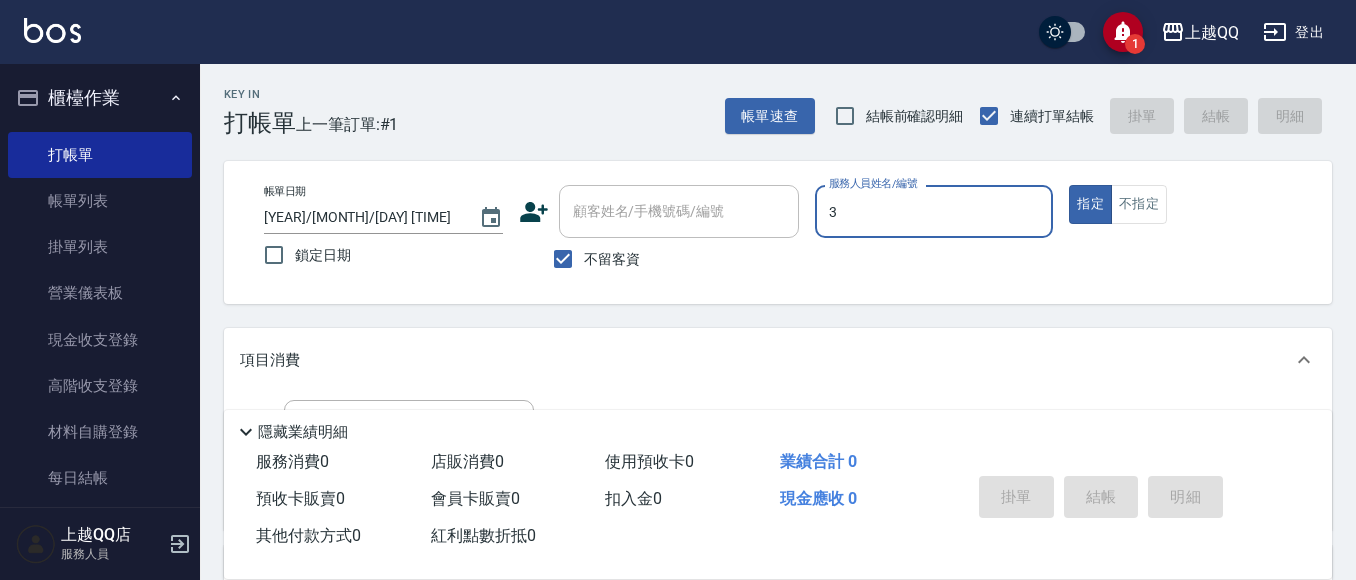 type on "true" 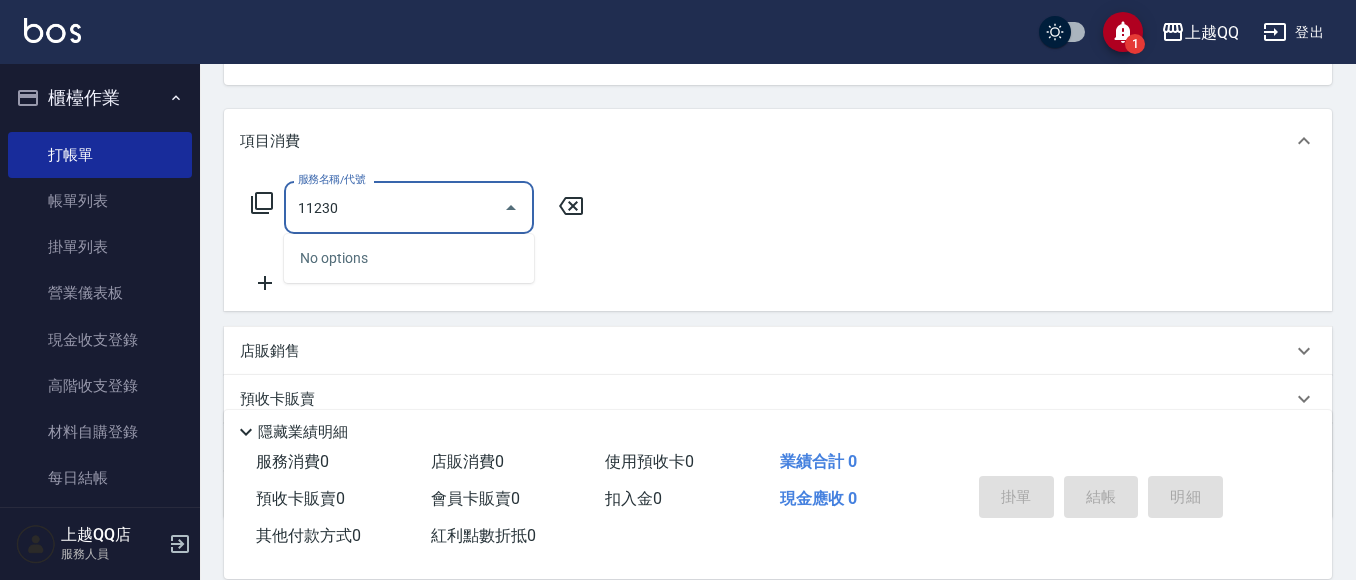 scroll, scrollTop: 261, scrollLeft: 0, axis: vertical 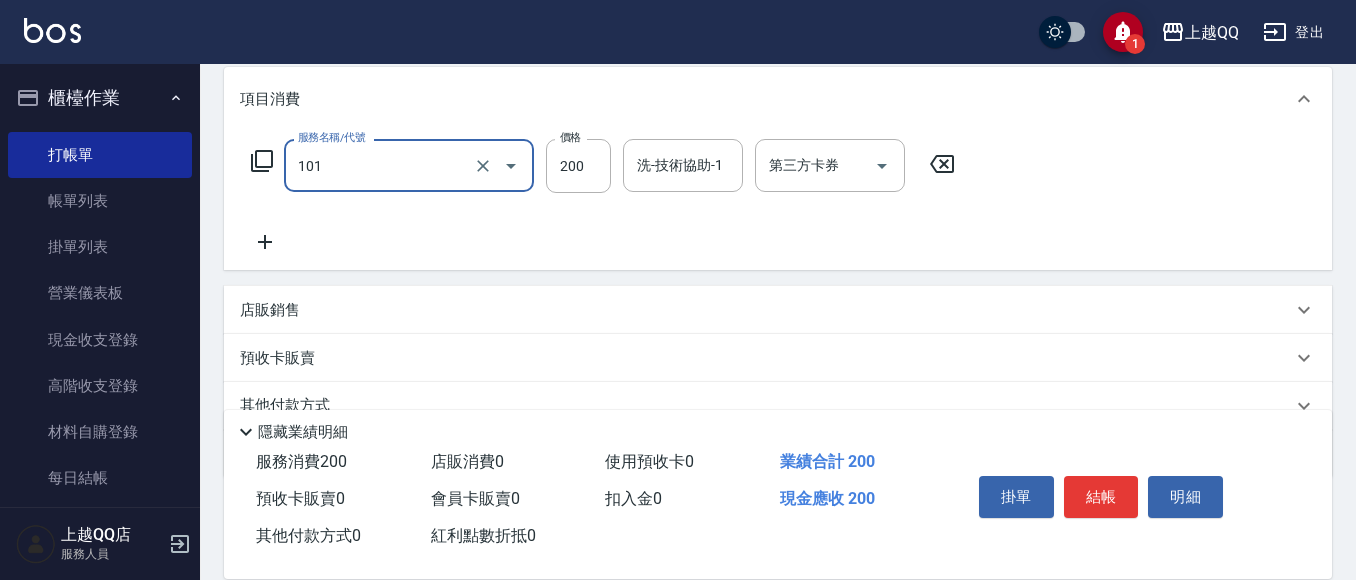 type on "洗髮(101)" 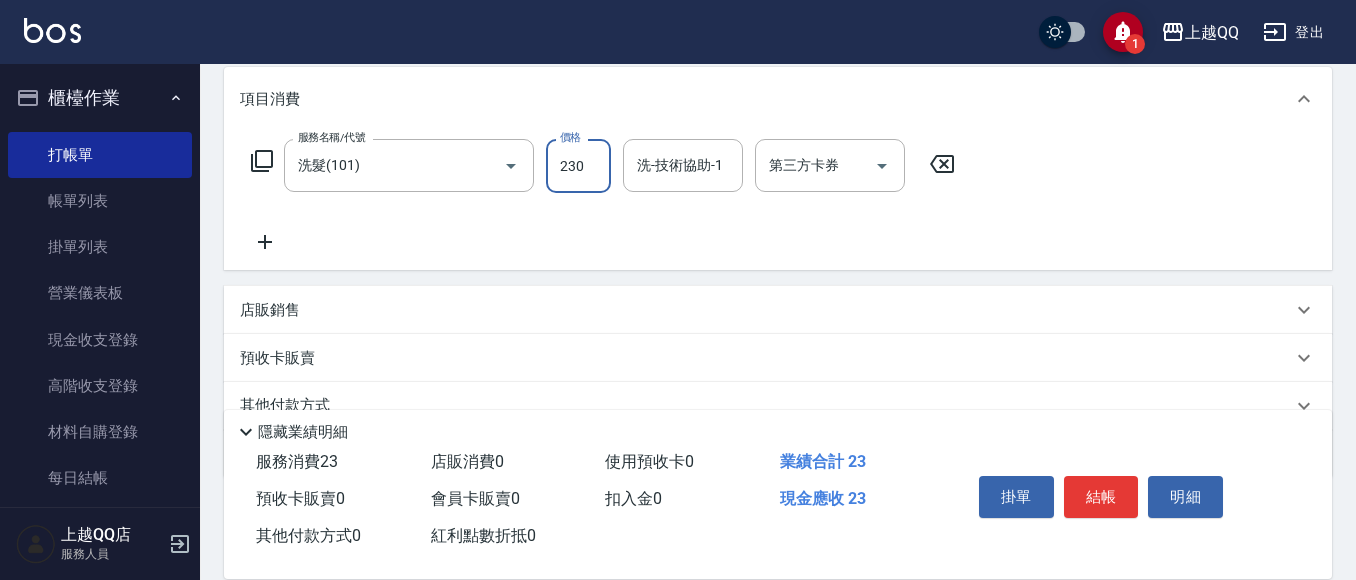 type on "230" 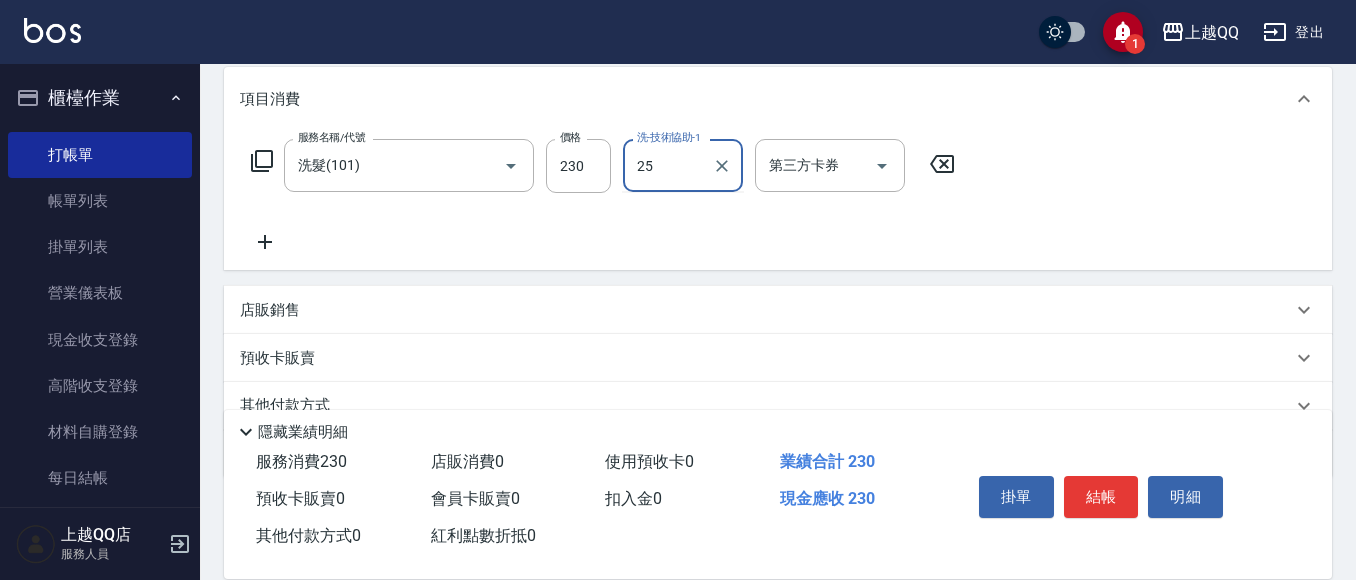 type on "[LAST]-25" 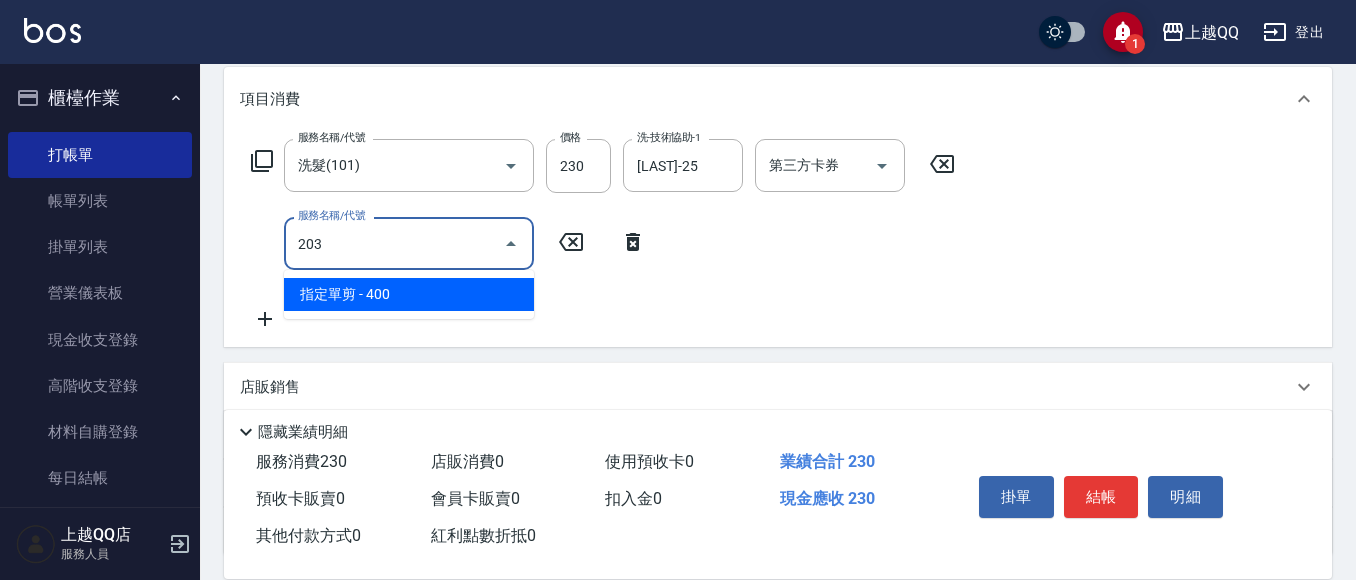 type on "指定單剪(203)" 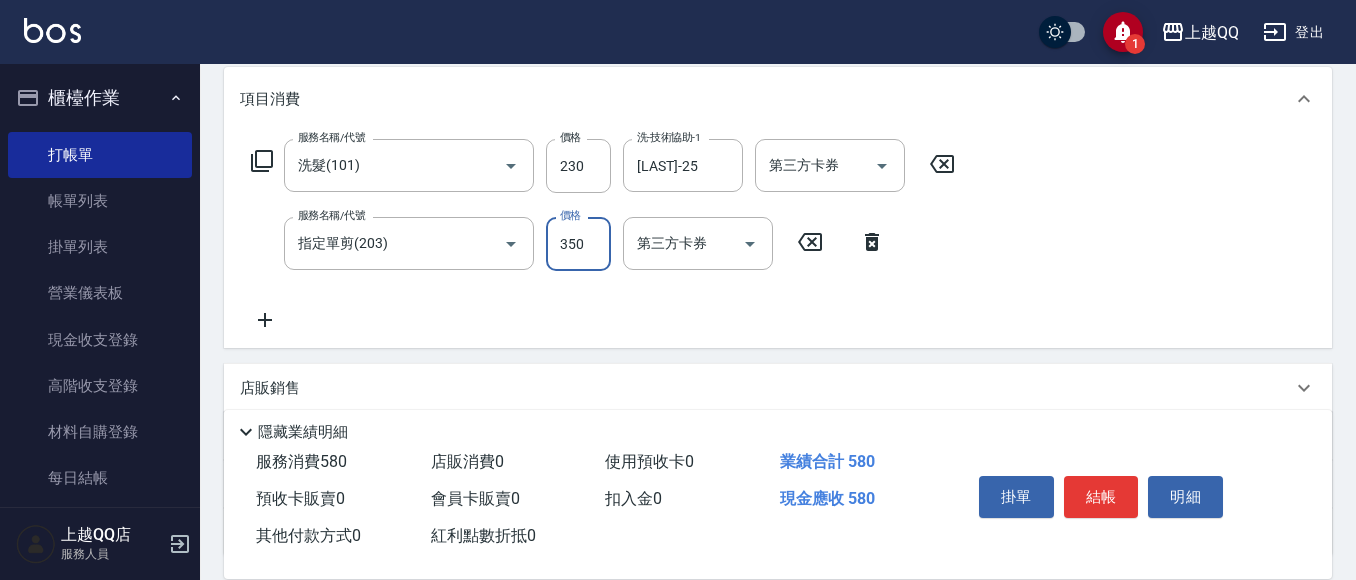type on "350" 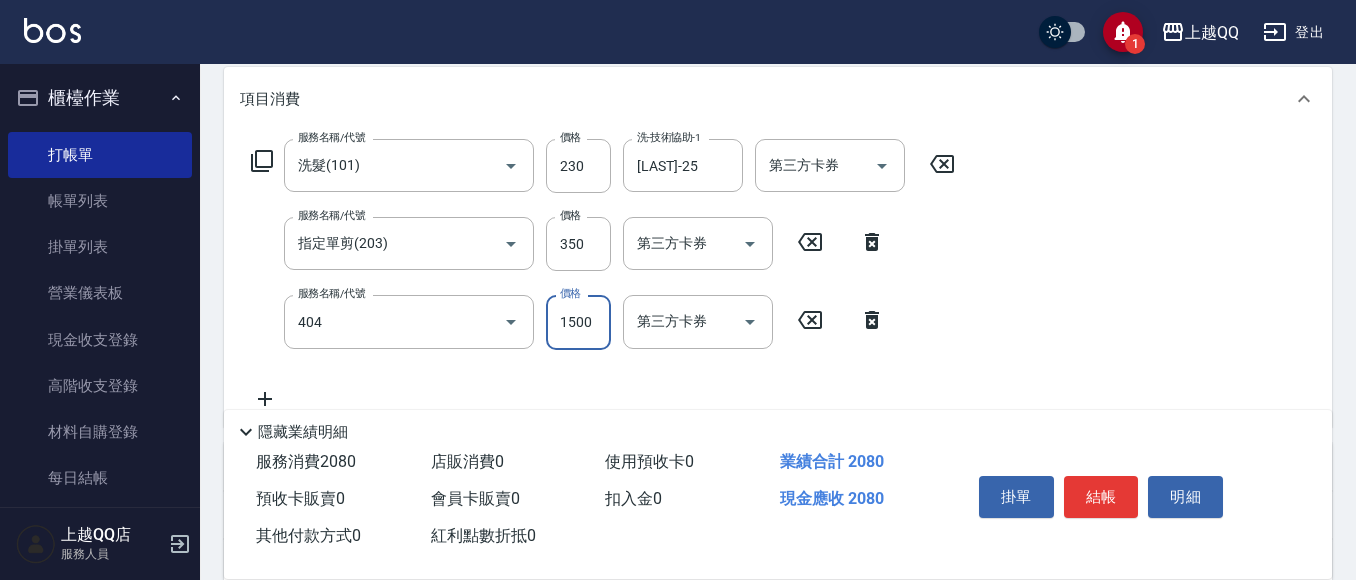 type on "設計染髮(404)" 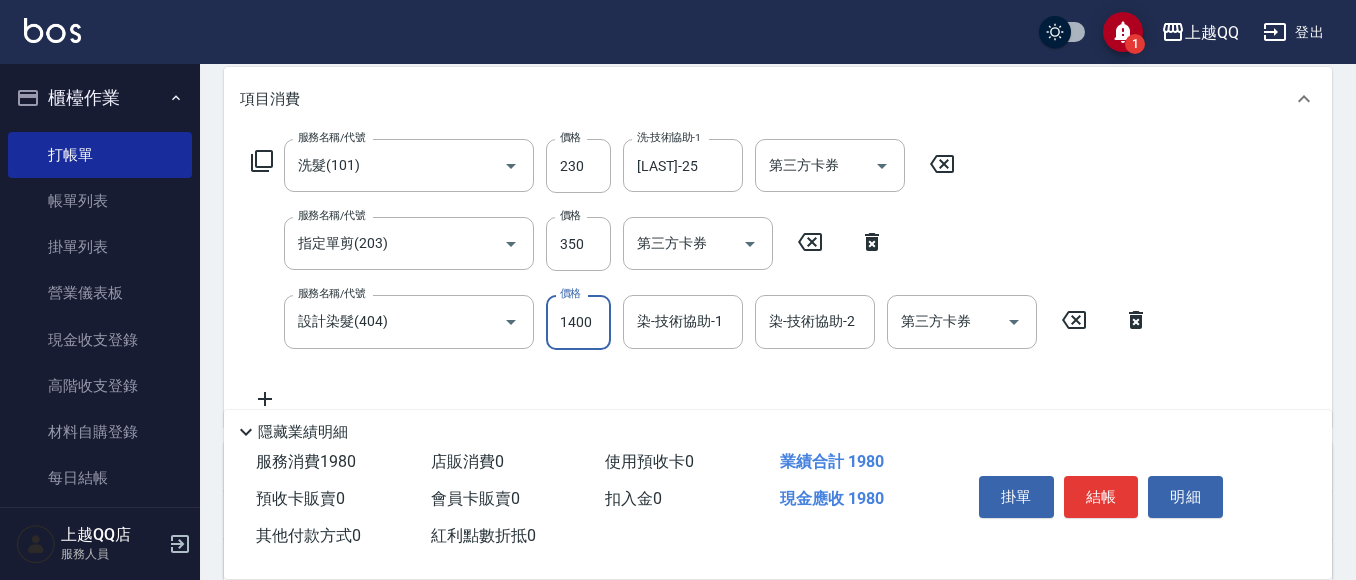 type on "1400" 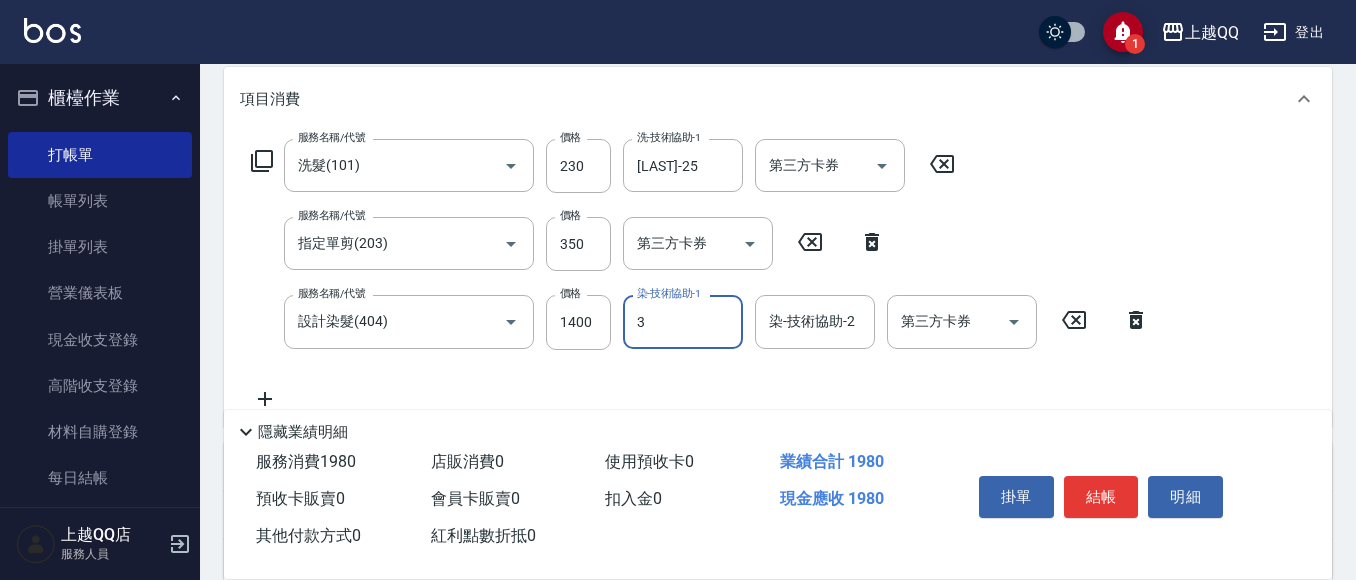 type on "[FIRST]-[NUMBER]" 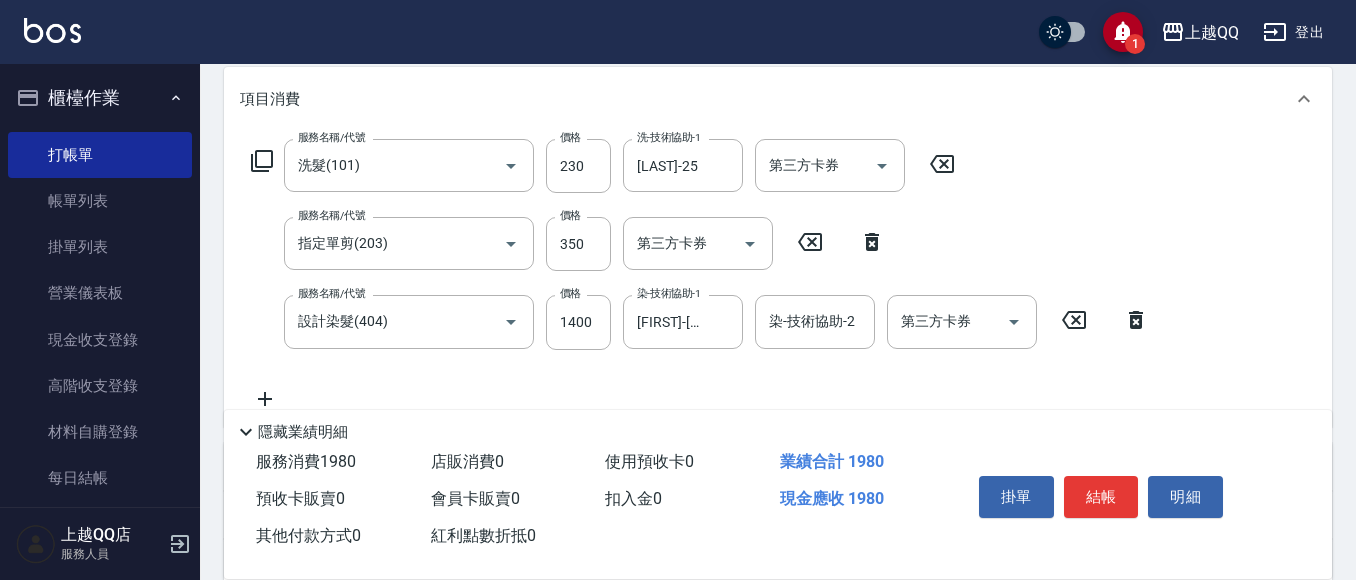drag, startPoint x: 1100, startPoint y: 455, endPoint x: 1110, endPoint y: 462, distance: 12.206555 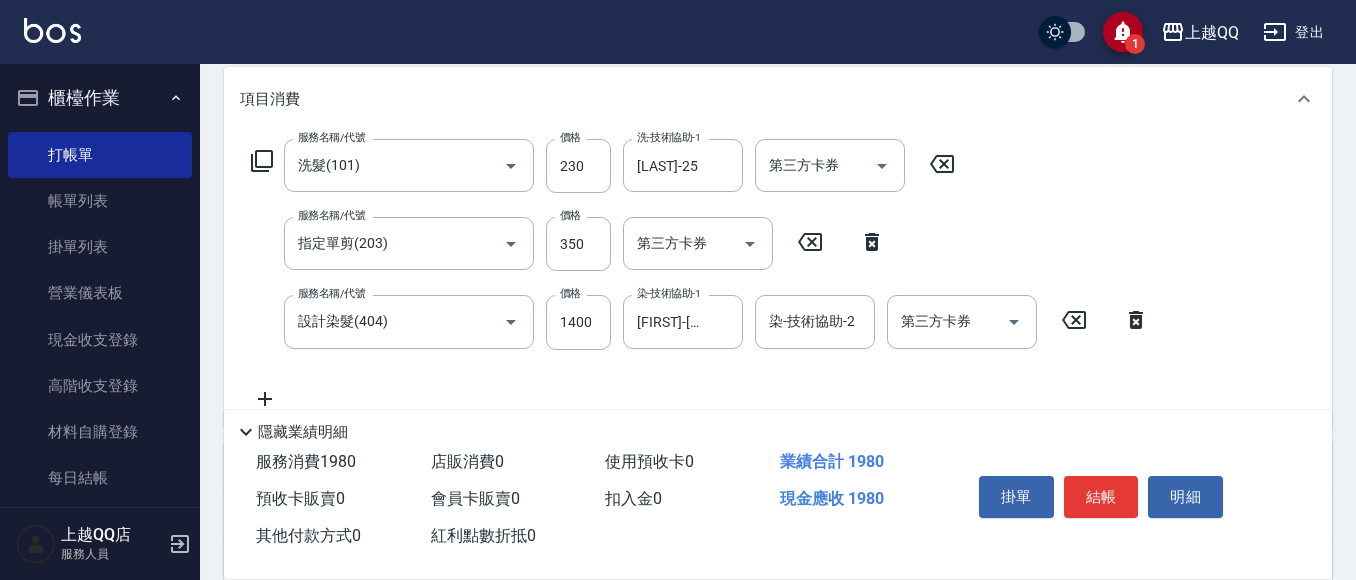 click on "掛單 結帳 明細" at bounding box center (1127, 499) 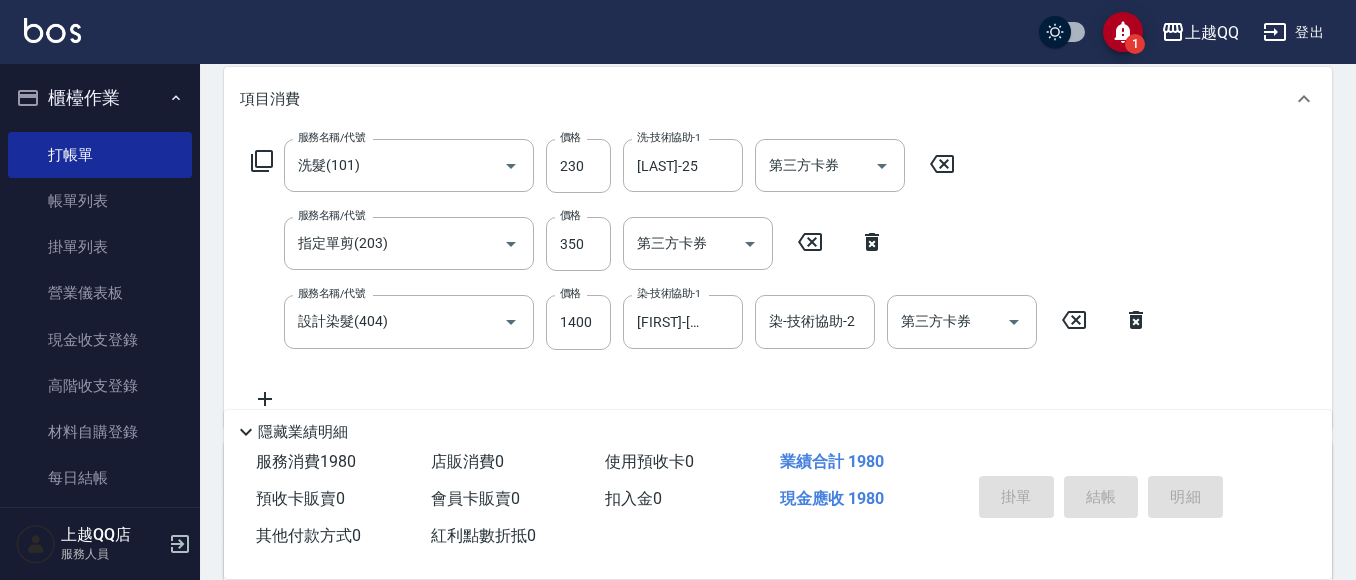 type on "[YEAR]/[MONTH]/[DAY] [TIME]" 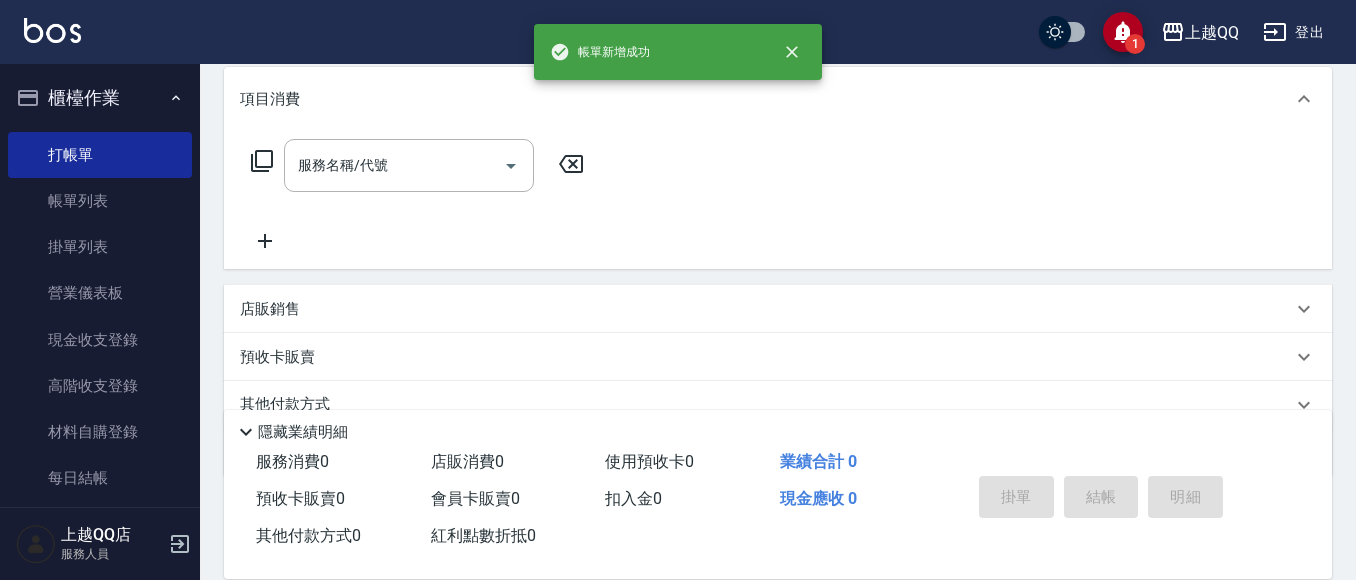 scroll, scrollTop: 0, scrollLeft: 0, axis: both 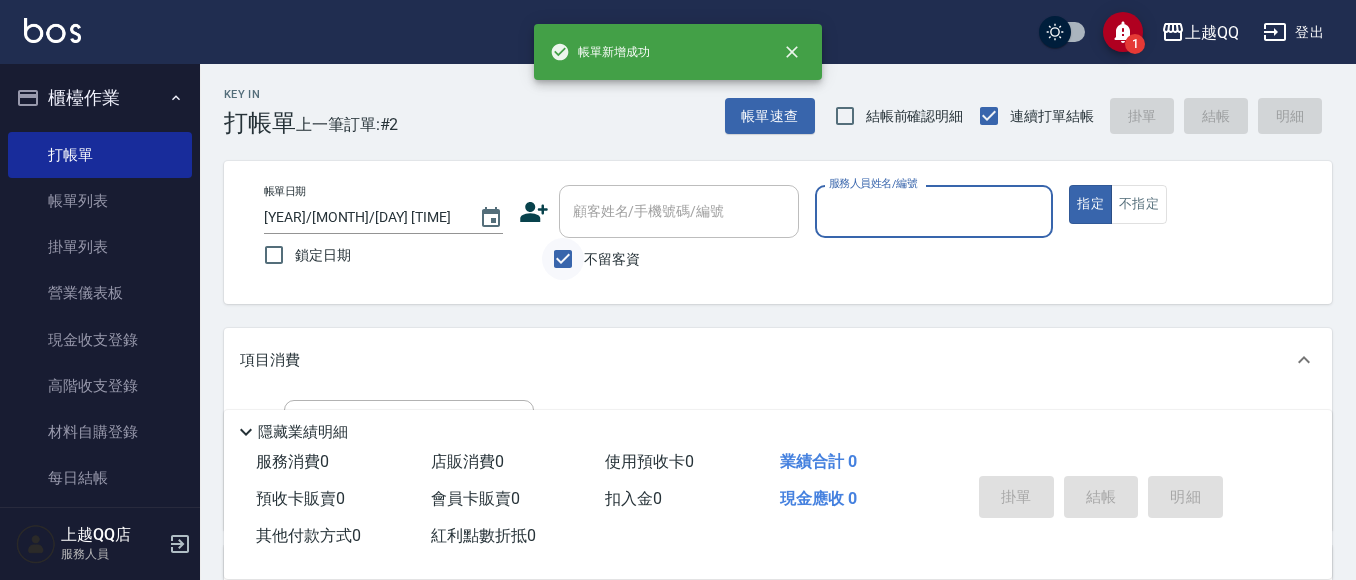 click on "不留客資" at bounding box center (563, 259) 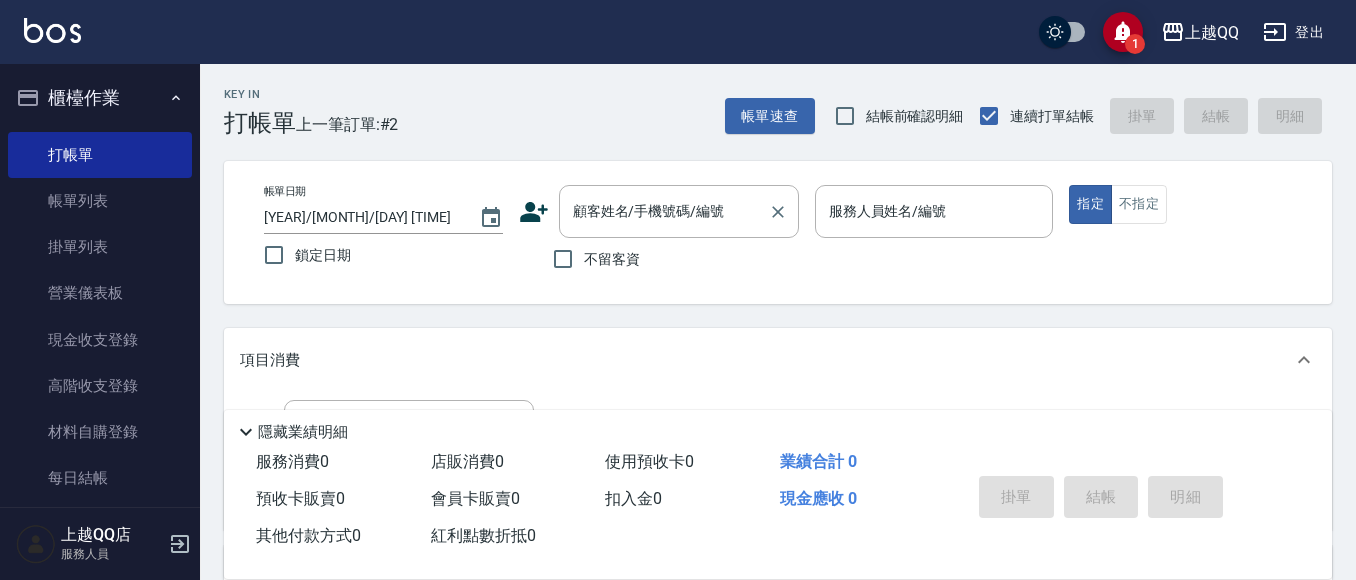 click on "顧客姓名/手機號碼/編號 顧客姓名/手機號碼/編號" at bounding box center [679, 211] 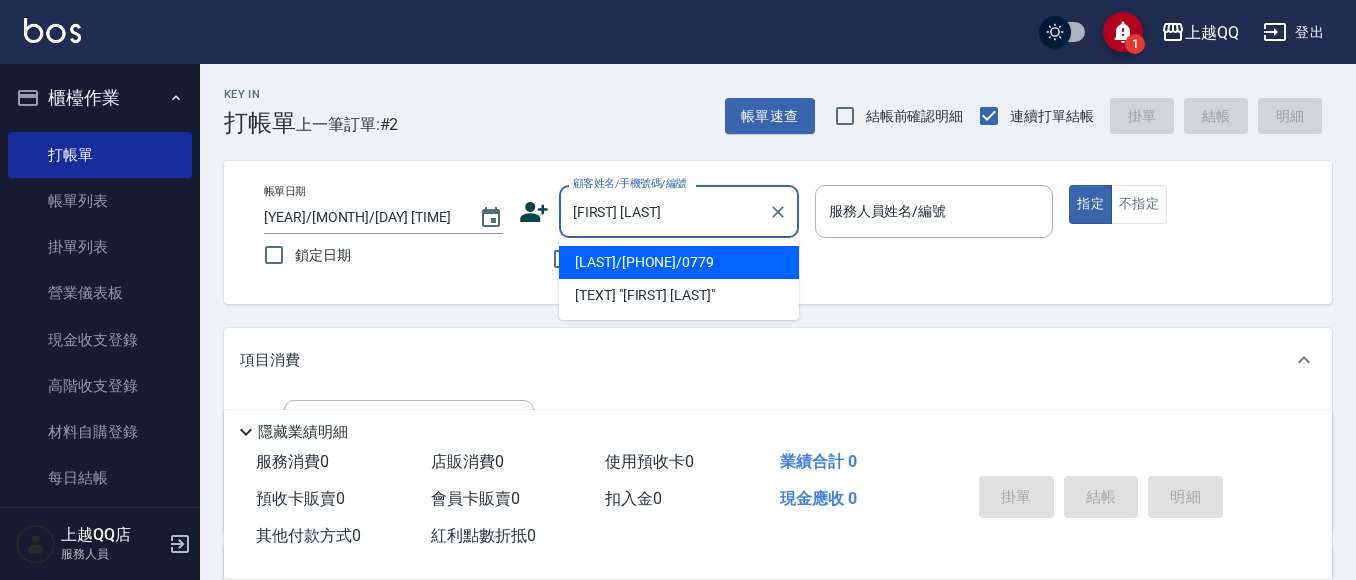 drag, startPoint x: 770, startPoint y: 259, endPoint x: 1351, endPoint y: 249, distance: 581.08606 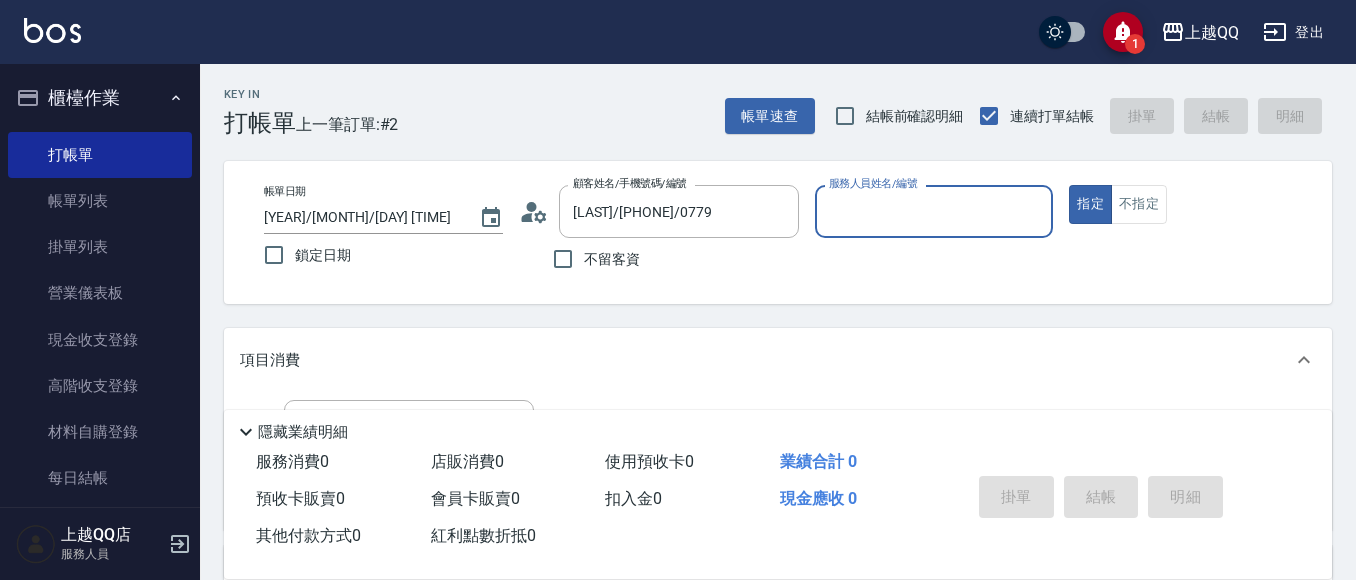 type on "[FIRST]-[NUMBER]" 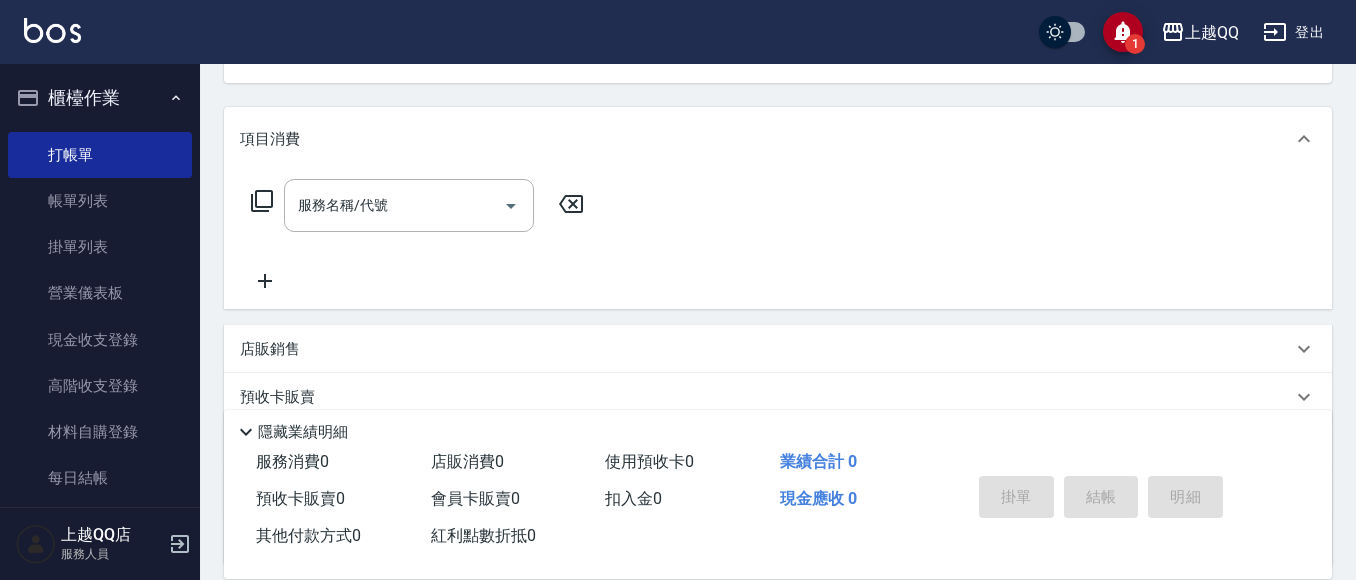 scroll, scrollTop: 222, scrollLeft: 0, axis: vertical 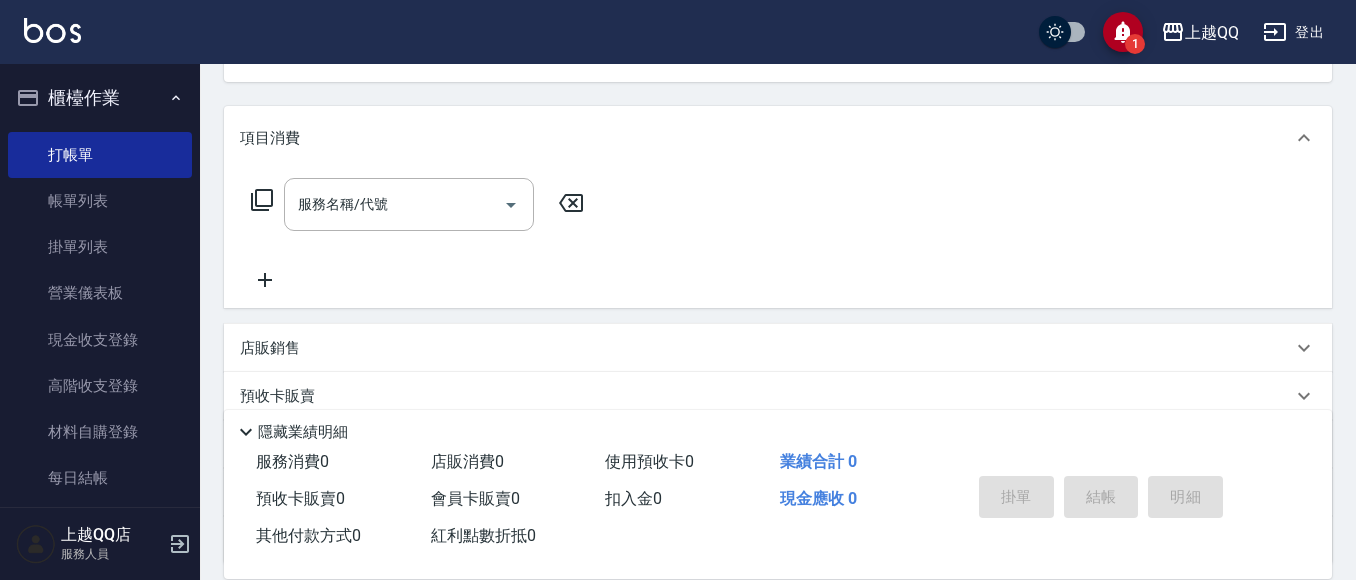 click 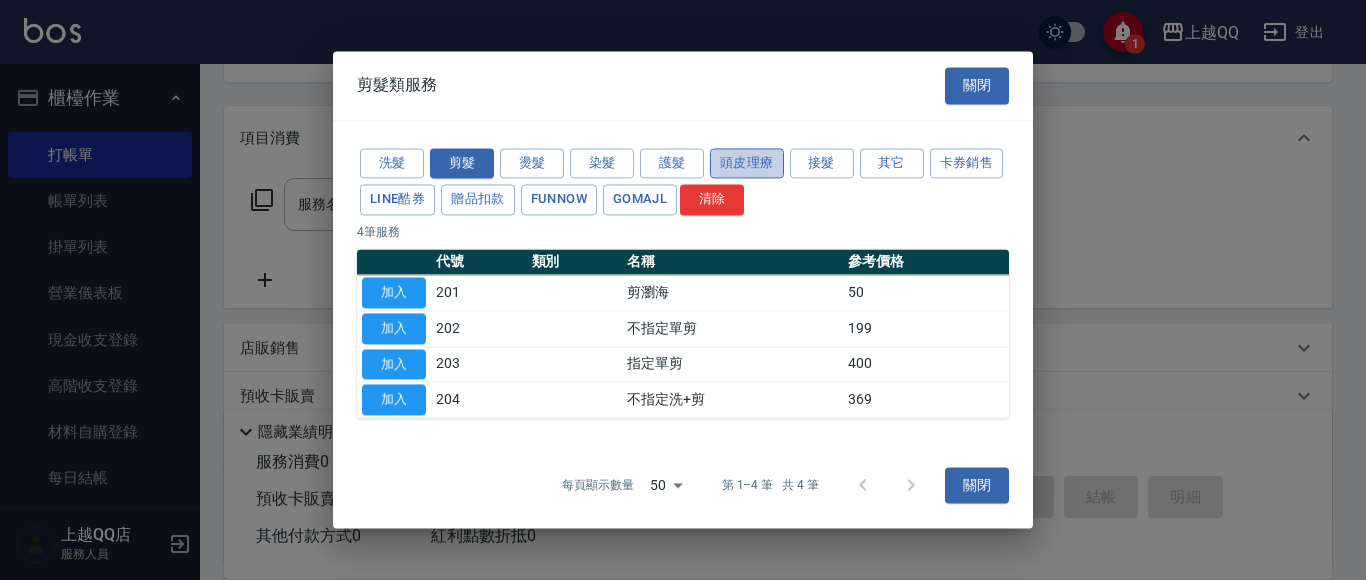 drag, startPoint x: 755, startPoint y: 170, endPoint x: 852, endPoint y: 288, distance: 152.75143 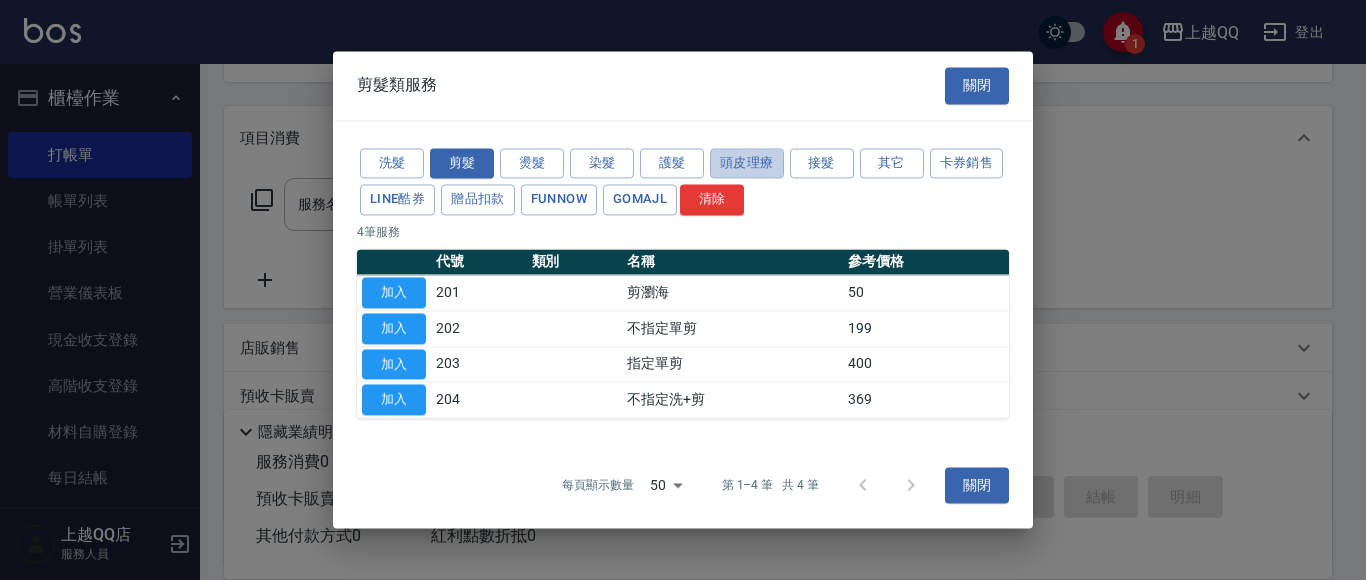 click on "頭皮理療" at bounding box center [747, 163] 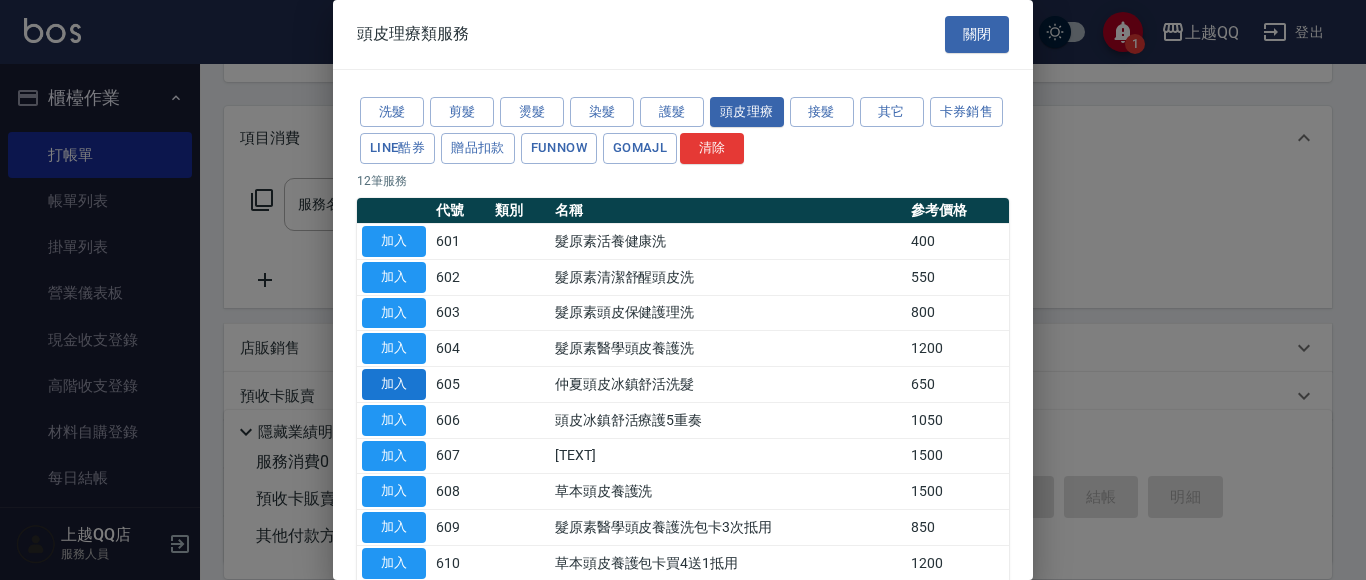 click on "加入" at bounding box center (394, 384) 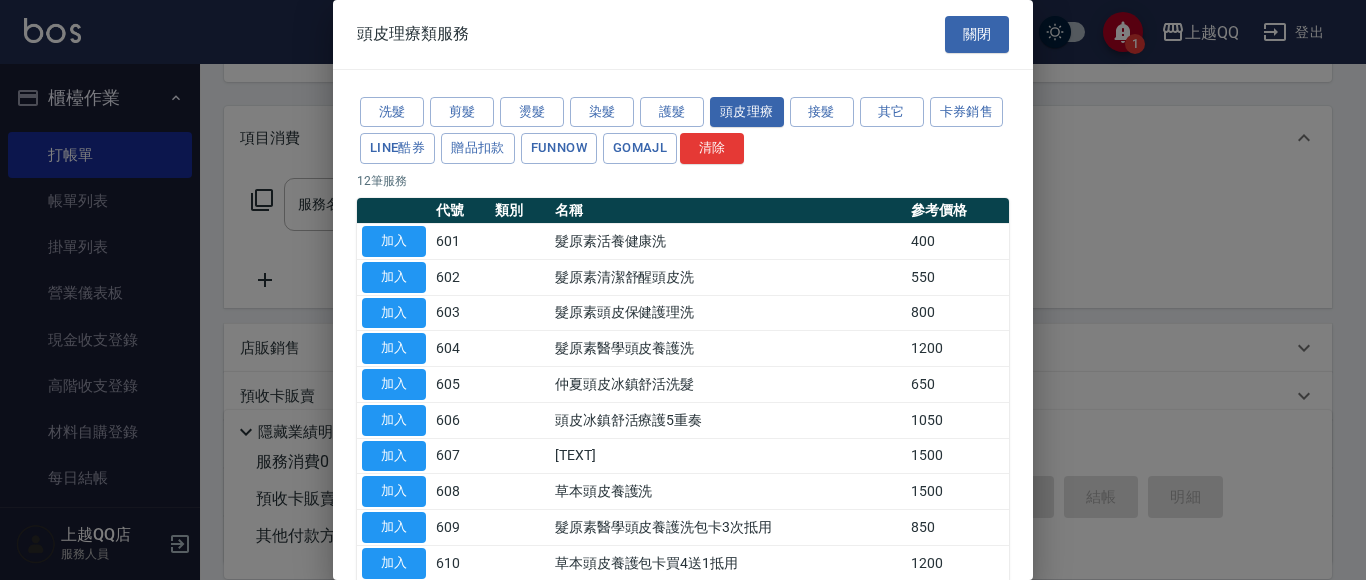 type on "仲夏頭皮冰鎮舒活洗髮(605)" 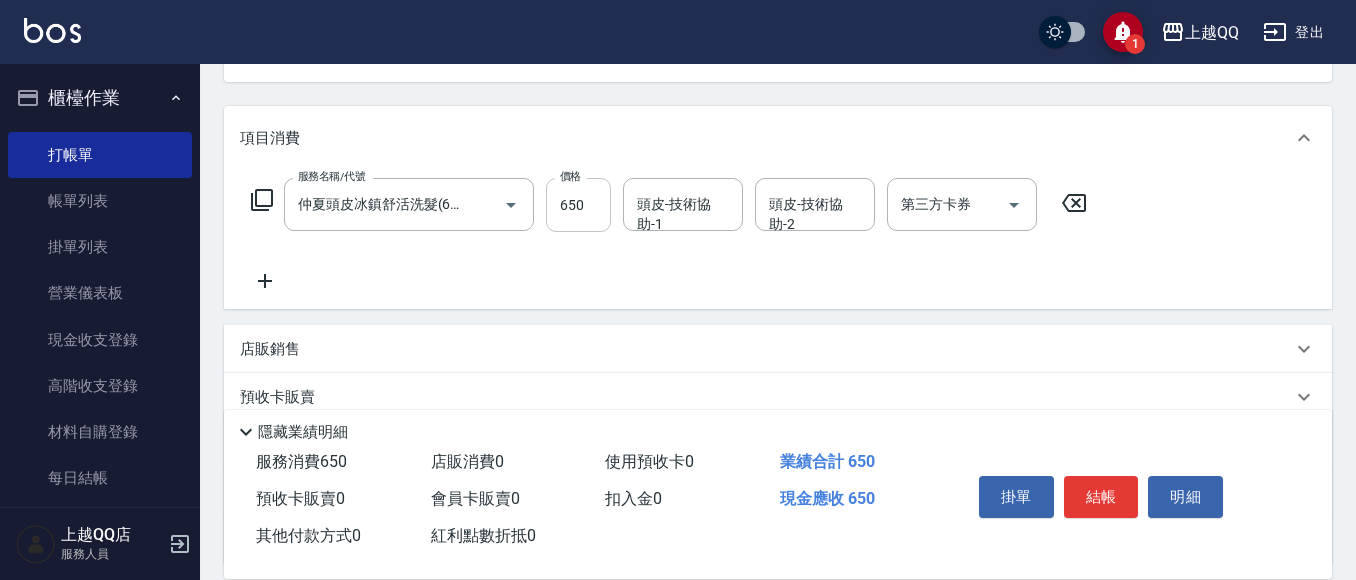 click on "650" at bounding box center [578, 205] 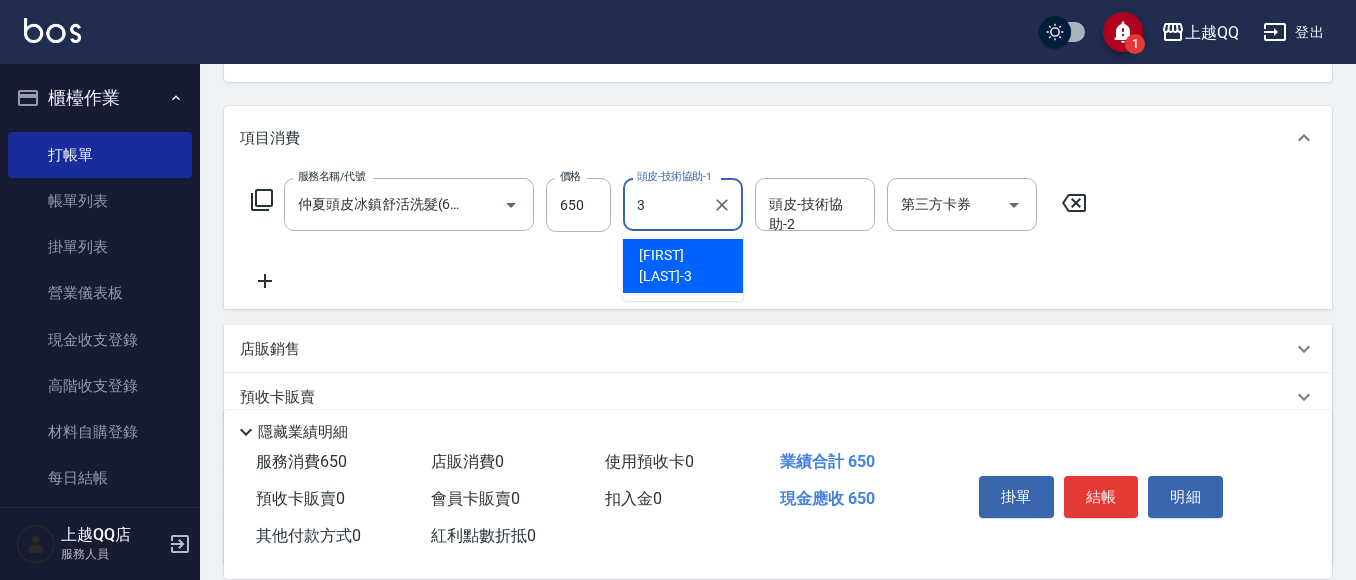 type on "[FIRST]-[NUMBER]" 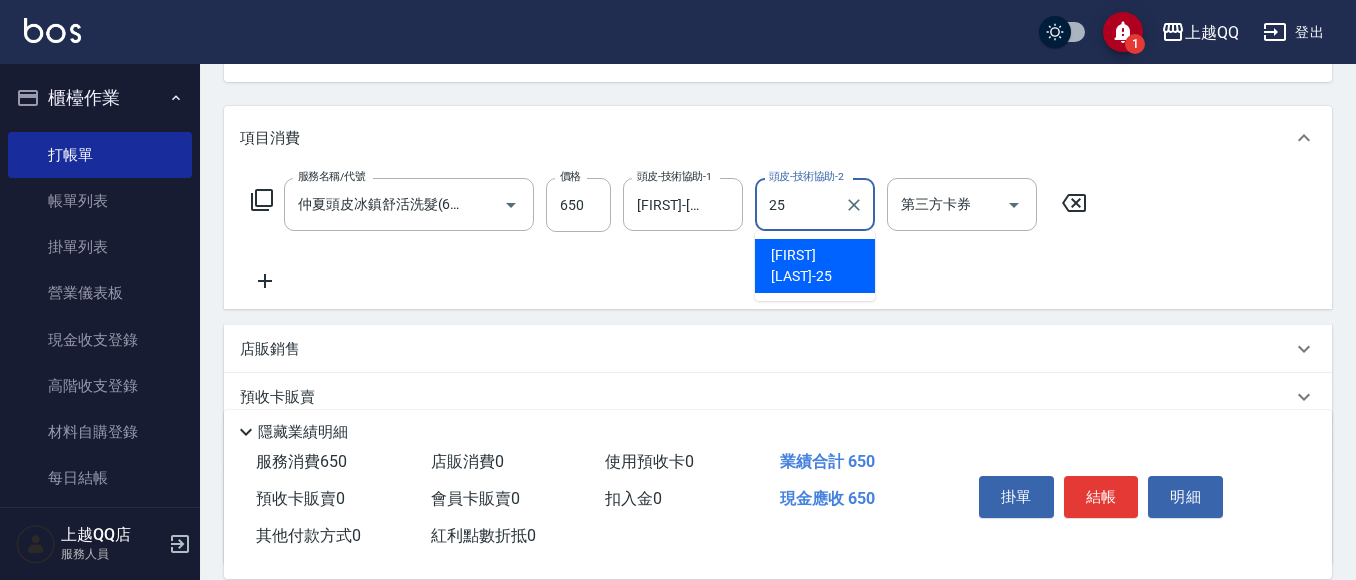 type on "[LAST]-25" 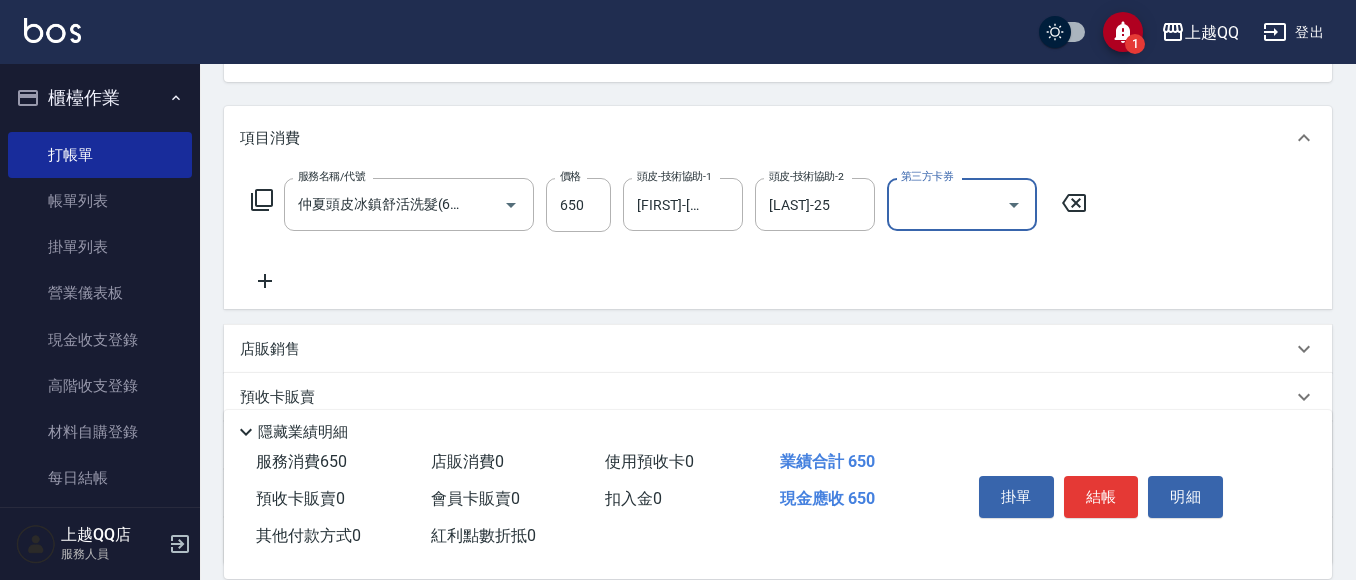 scroll, scrollTop: 0, scrollLeft: 0, axis: both 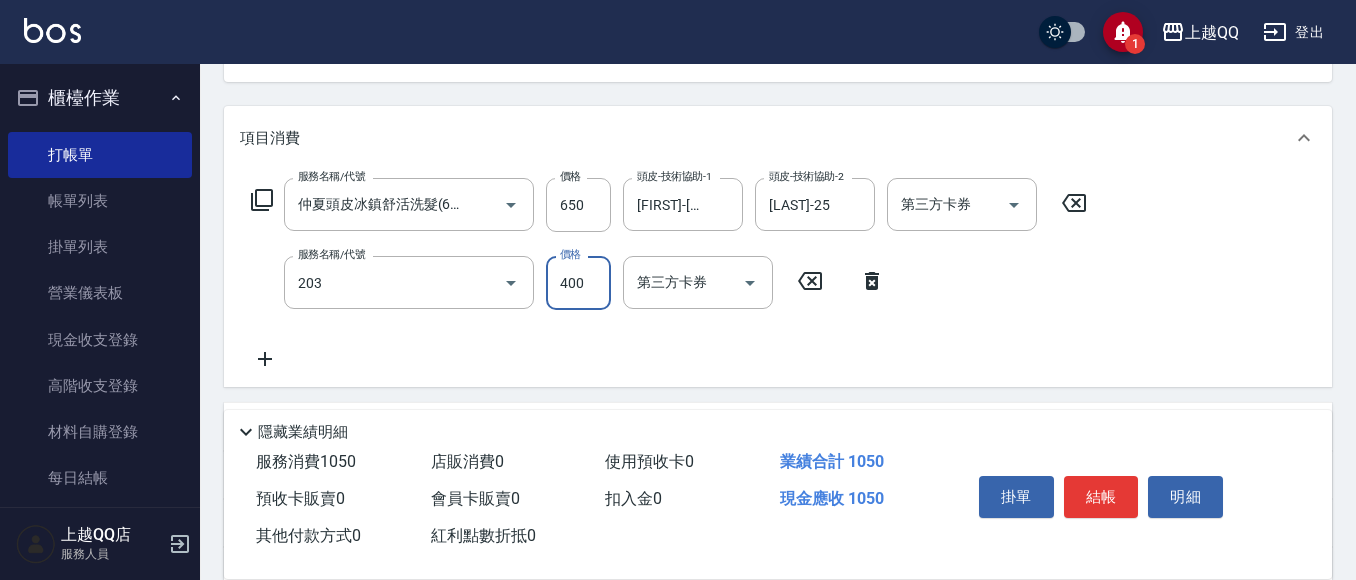 type on "指定單剪(203)" 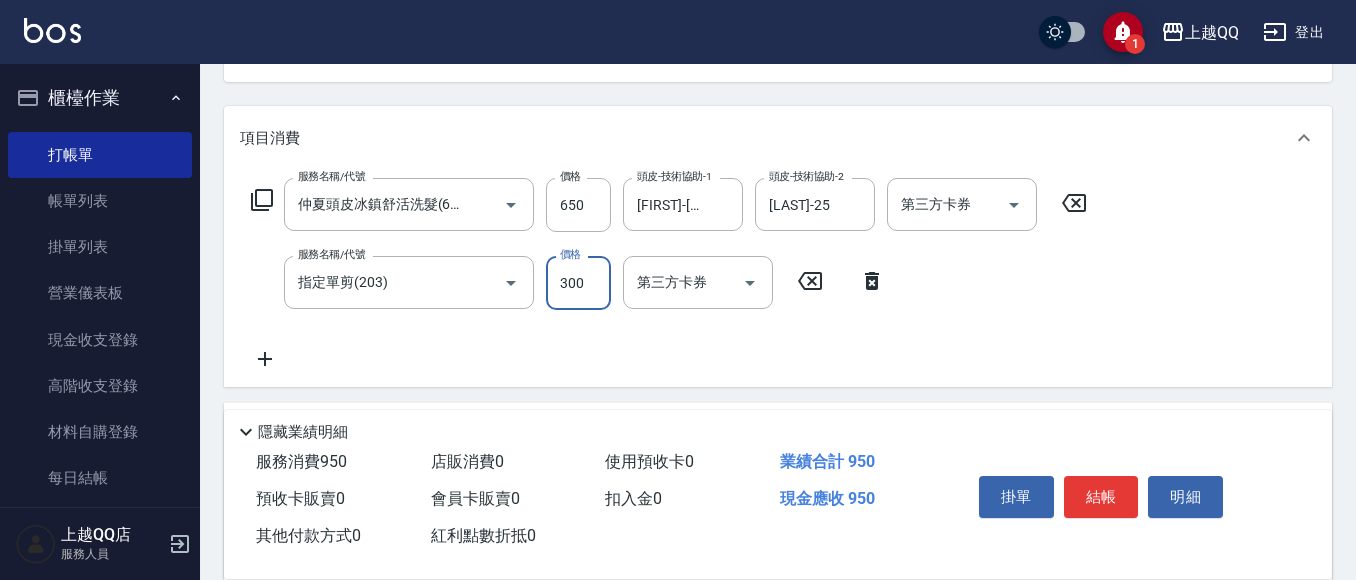 type on "300" 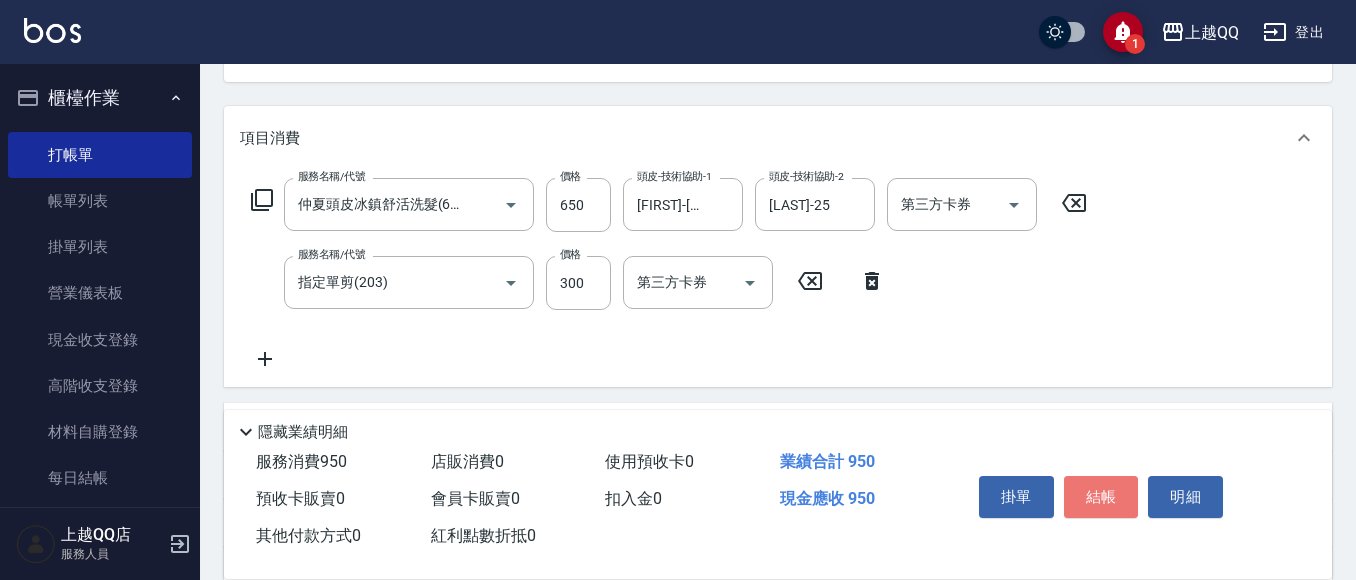 drag, startPoint x: 1106, startPoint y: 495, endPoint x: 1169, endPoint y: 542, distance: 78.60026 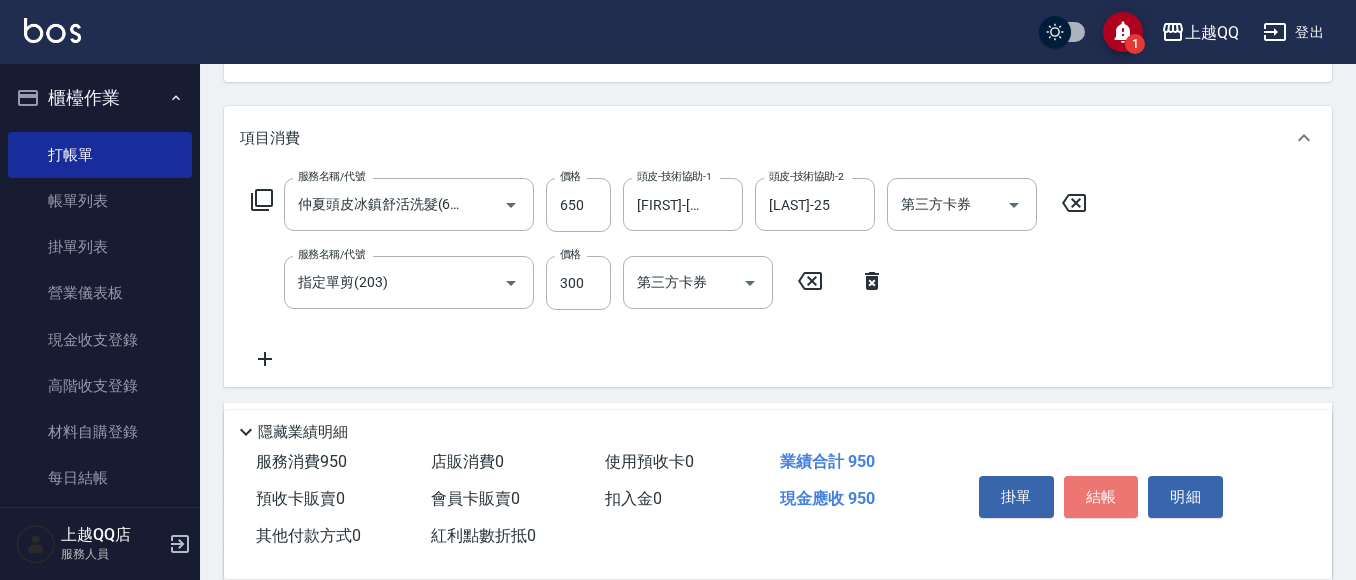 click on "結帳" at bounding box center (1101, 497) 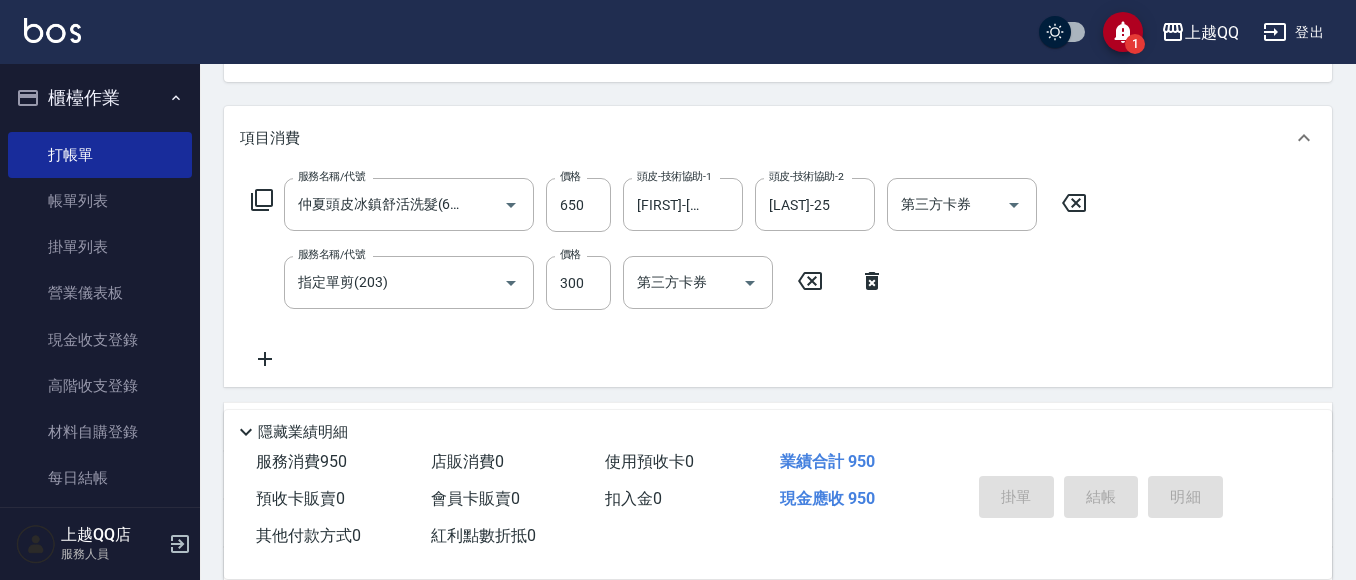 type on "[YEAR]/[MONTH]/[DAY] [TIME]" 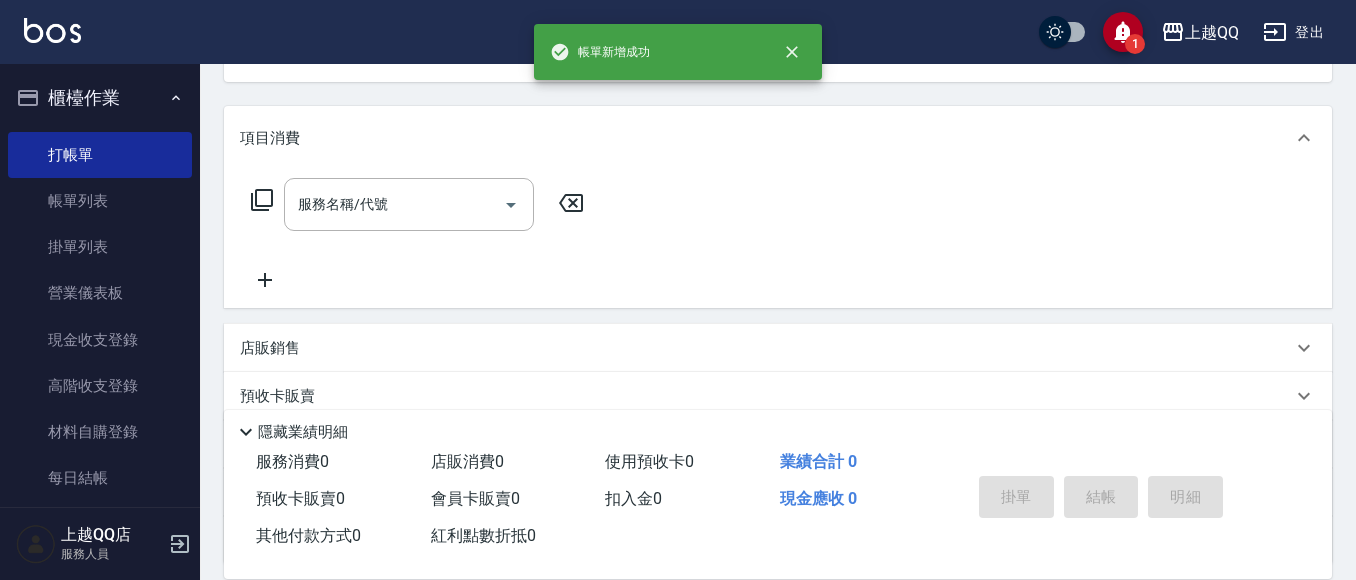 scroll, scrollTop: 194, scrollLeft: 0, axis: vertical 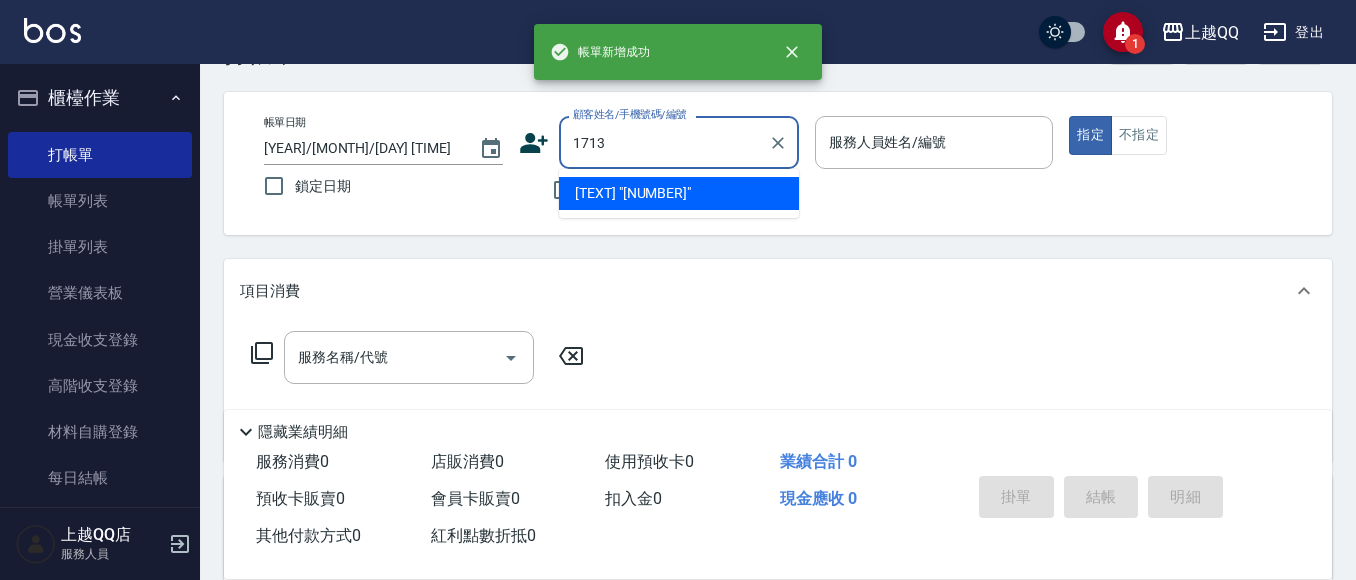 type on "1713" 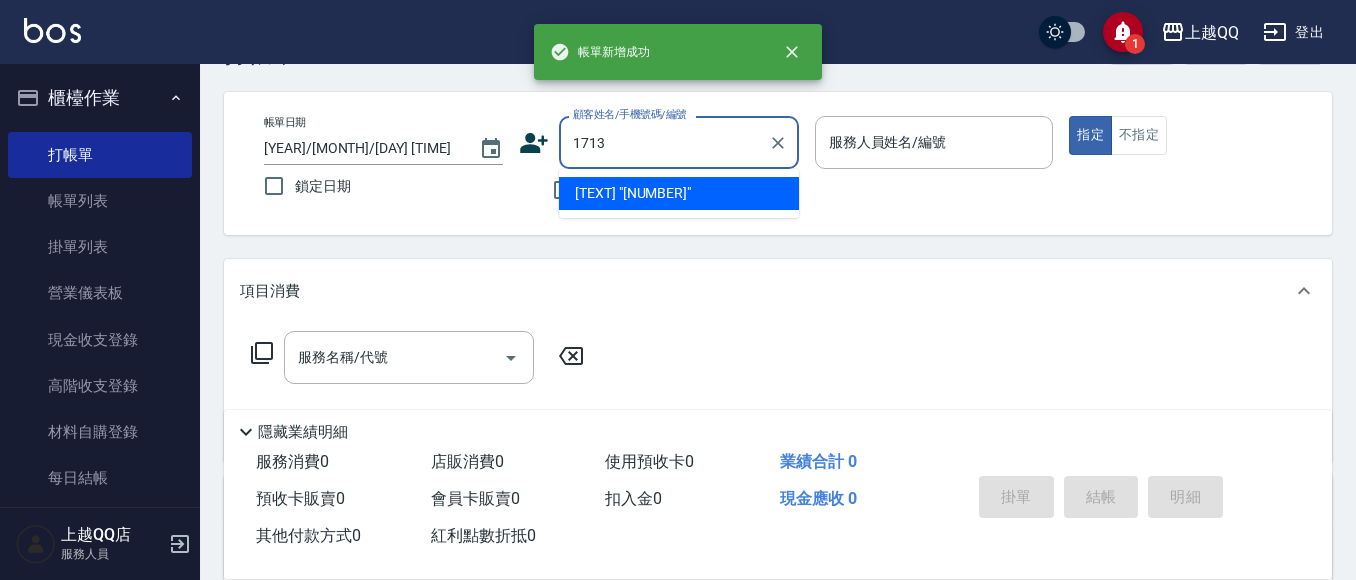 click on "指定" at bounding box center (1090, 135) 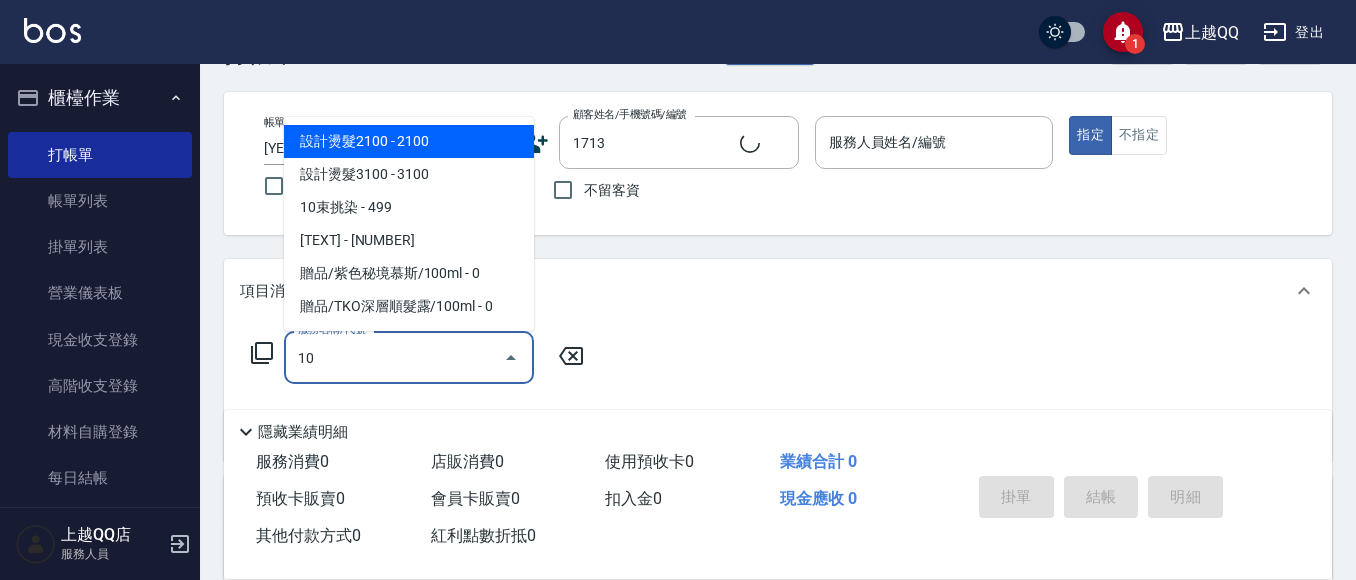 type on "101" 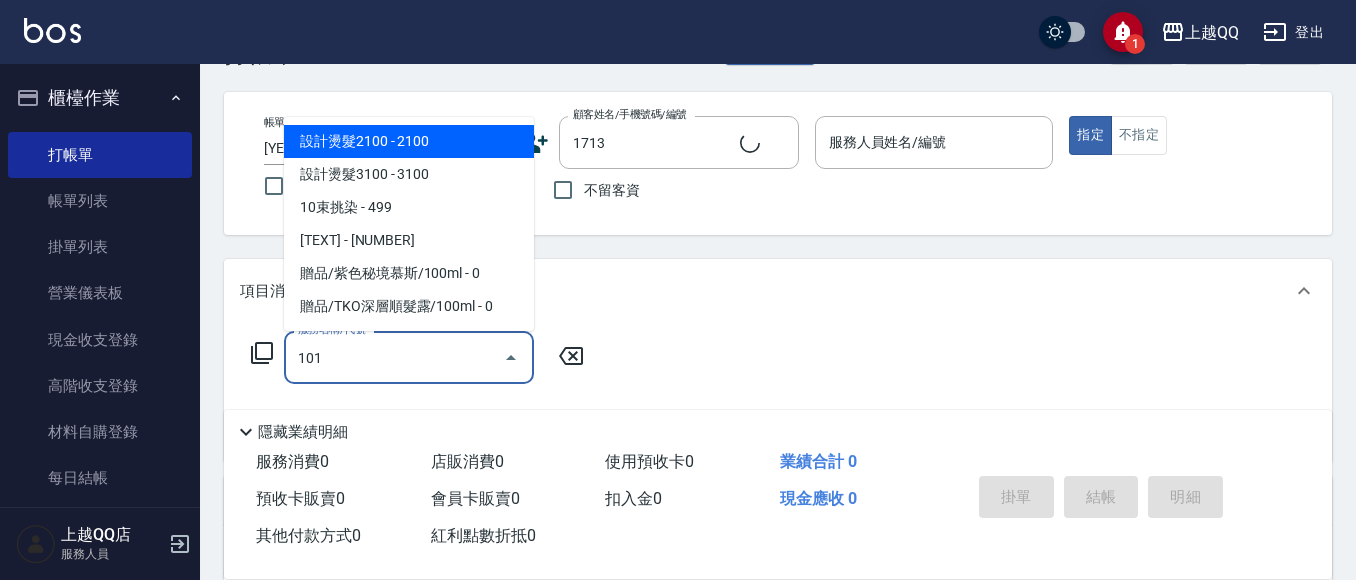 type on "[FIRST] [LAST]/[PHONE]/[NUMBER]" 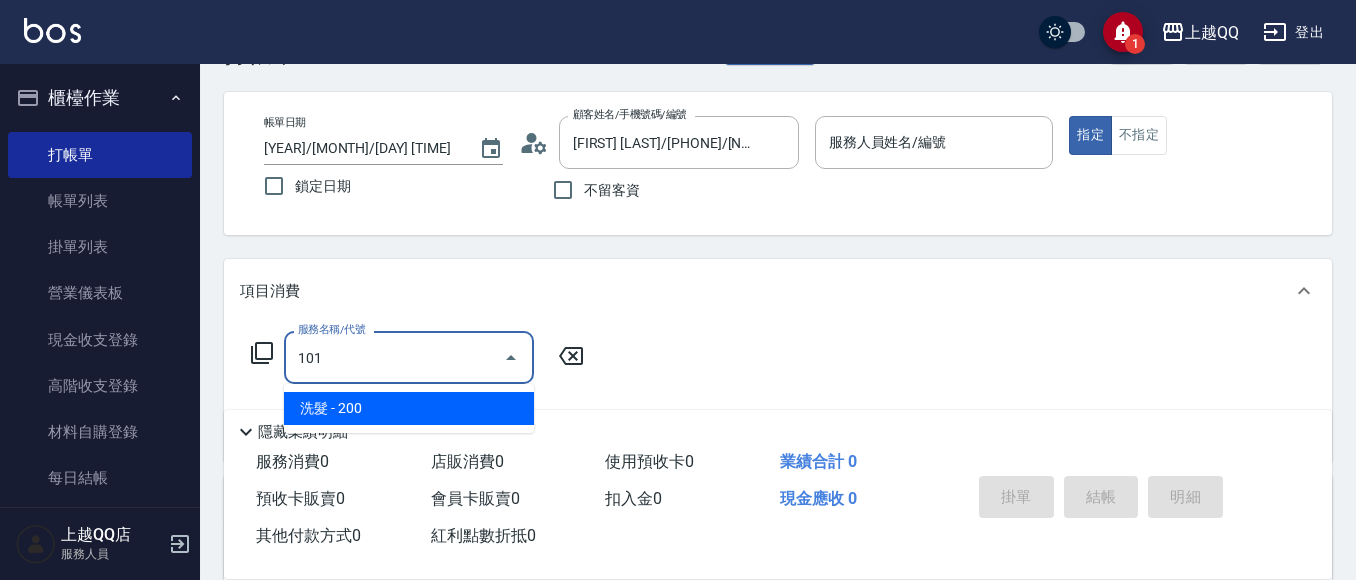 type on "101" 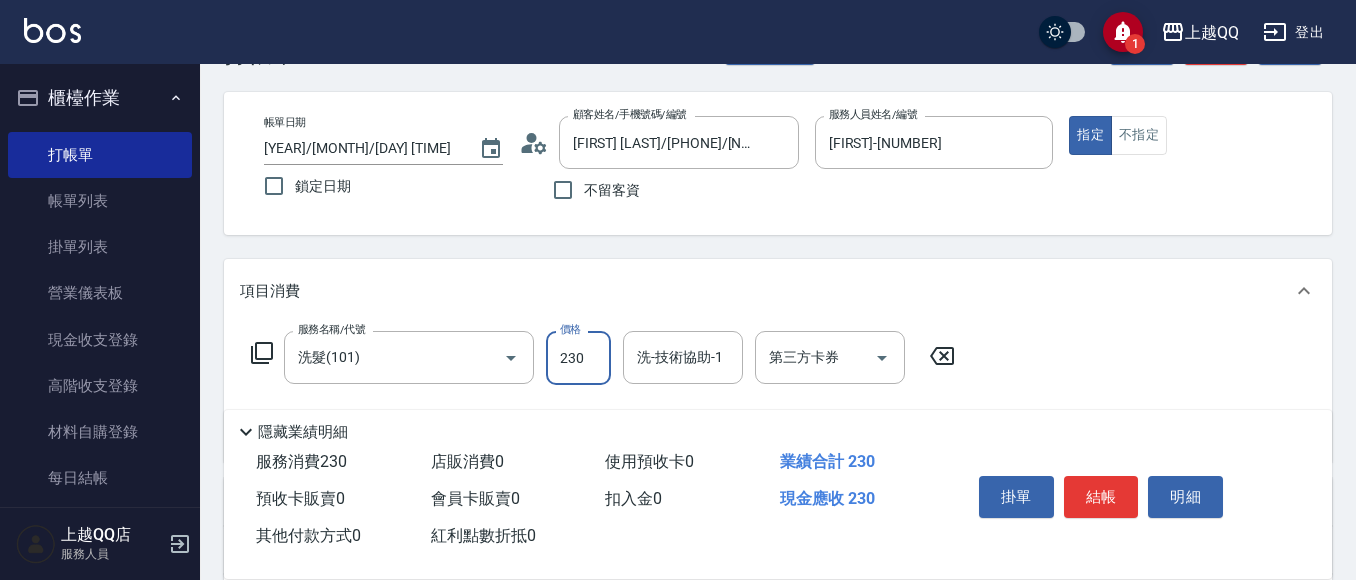 type on "230" 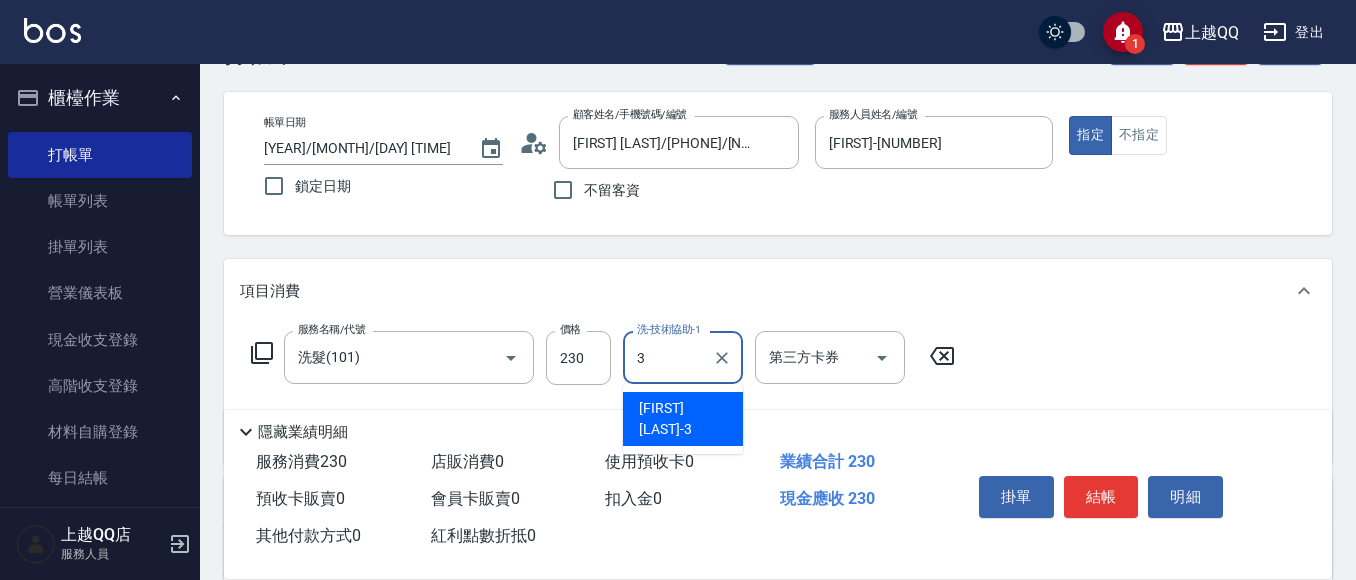 type on "[FIRST]-[NUMBER]" 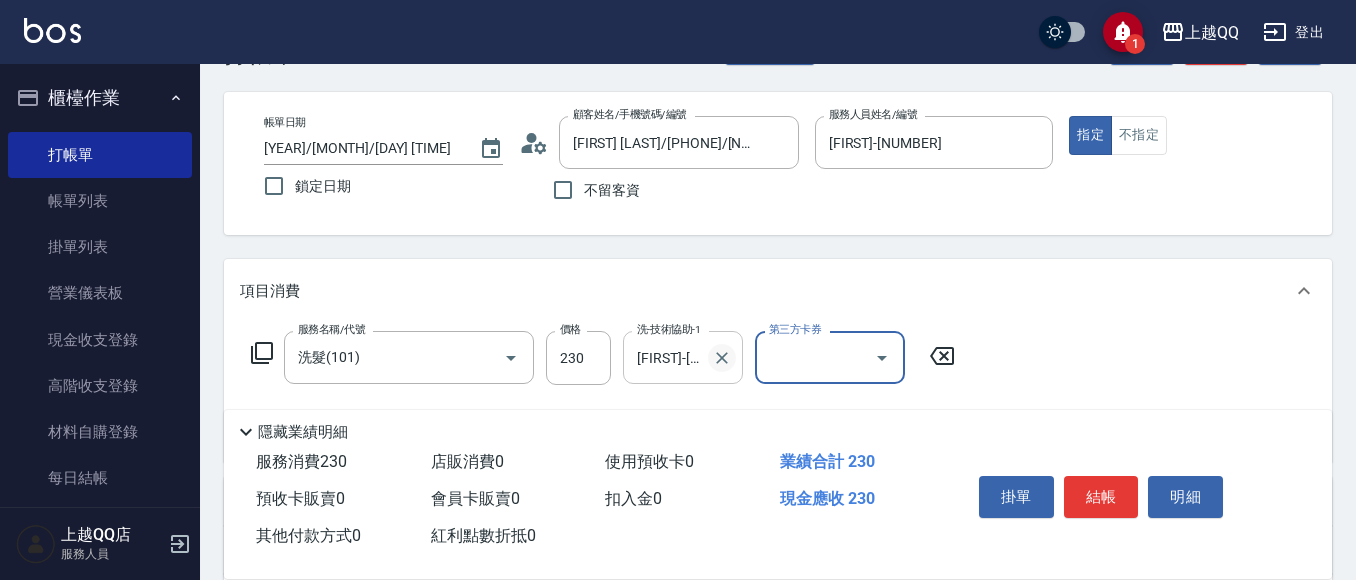 click 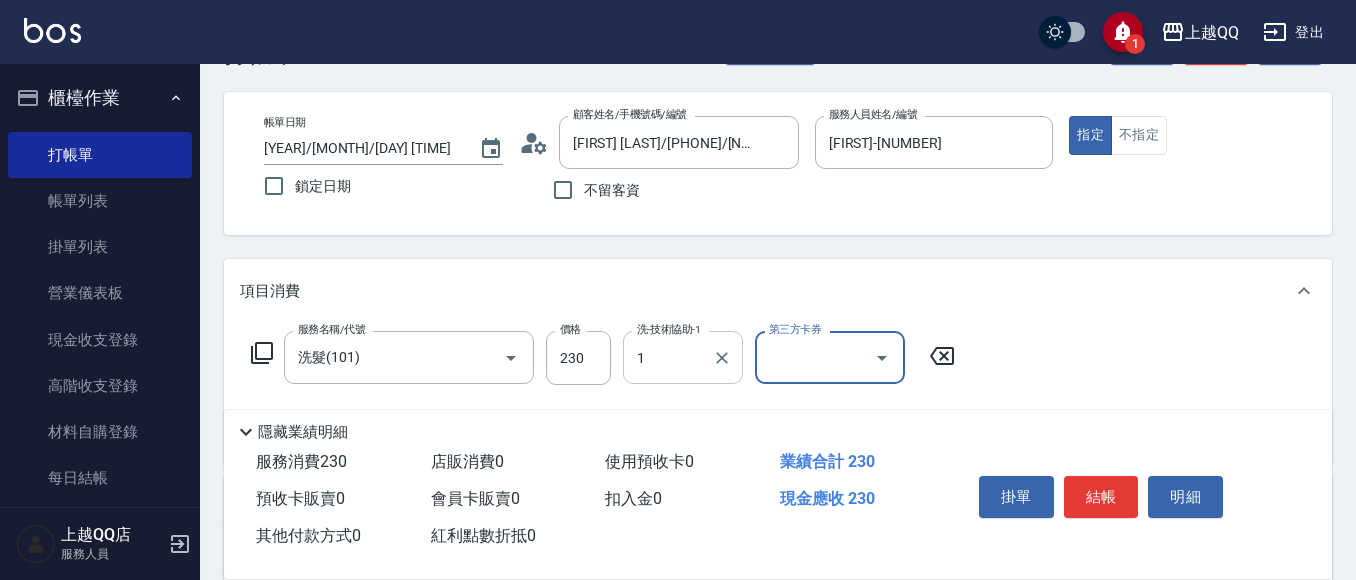 type on "[FIRST] [LAST]-[NUMBER]" 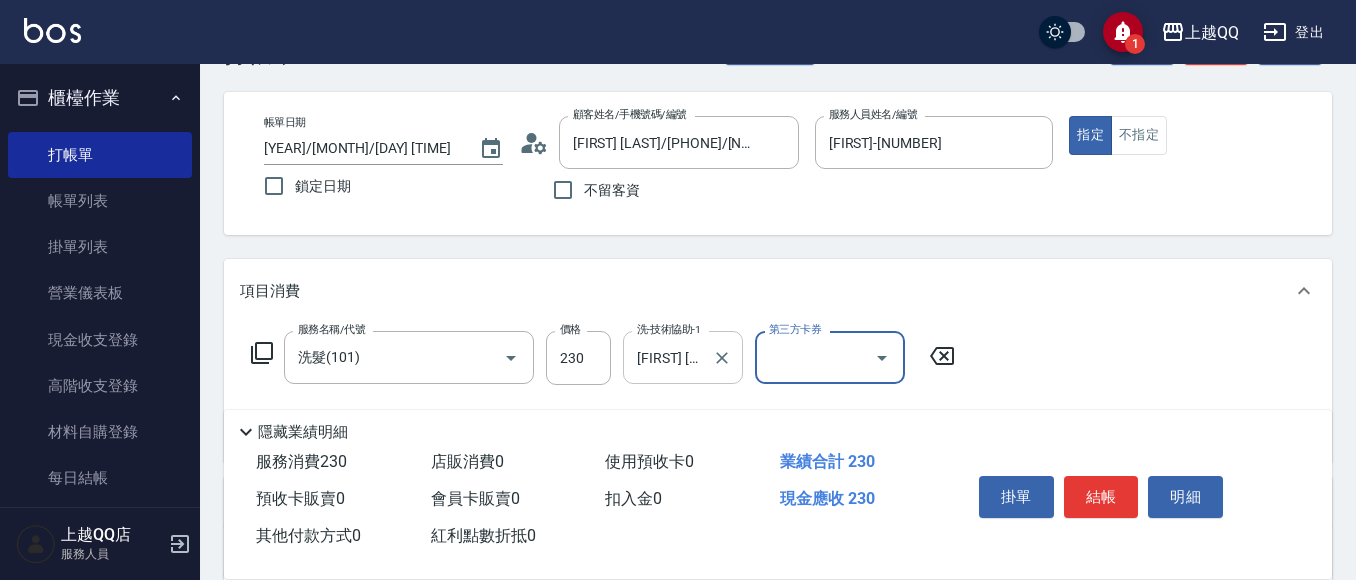 drag, startPoint x: 1096, startPoint y: 490, endPoint x: 1124, endPoint y: 500, distance: 29.732138 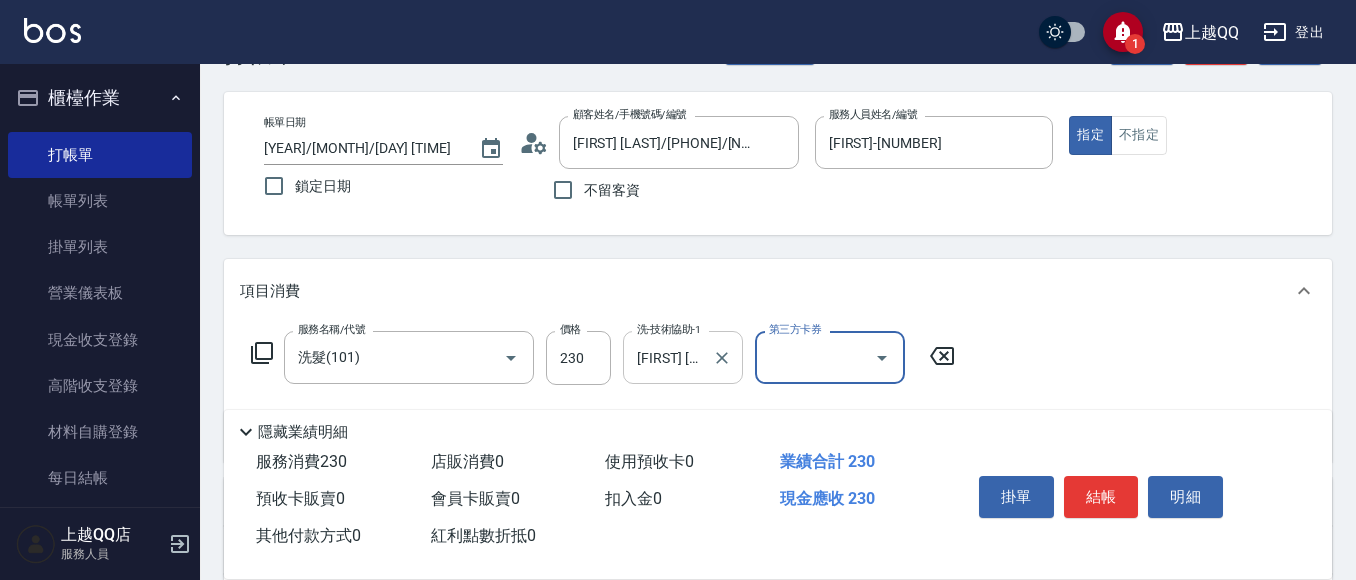 click on "結帳" at bounding box center [1101, 497] 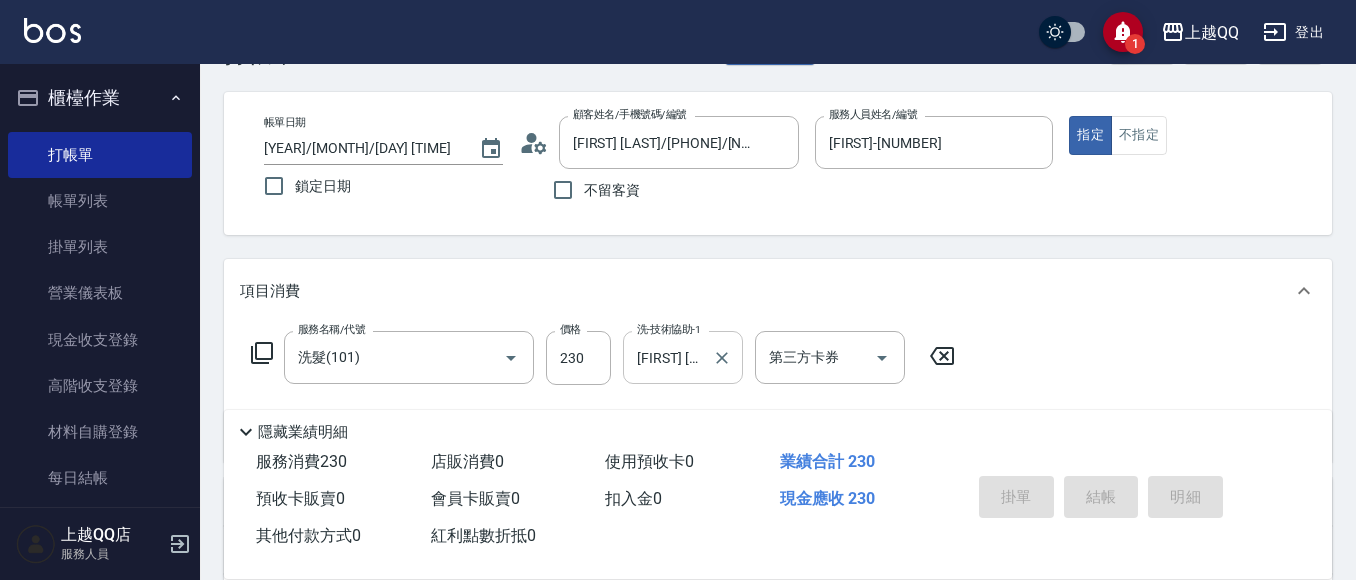 type 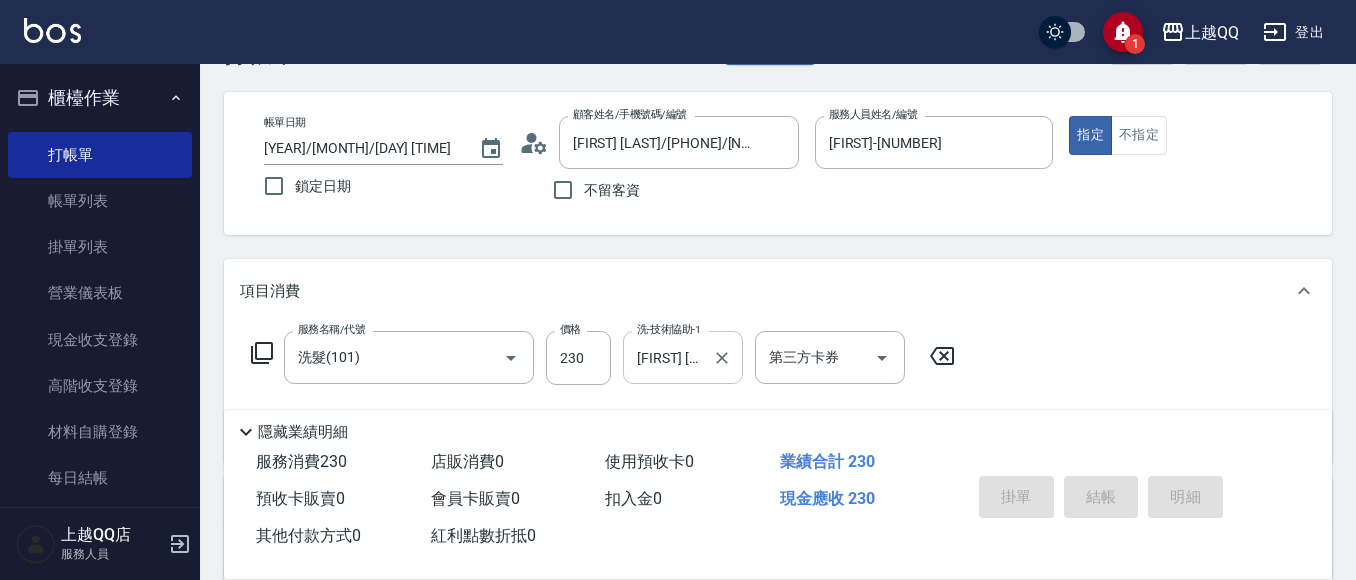 type 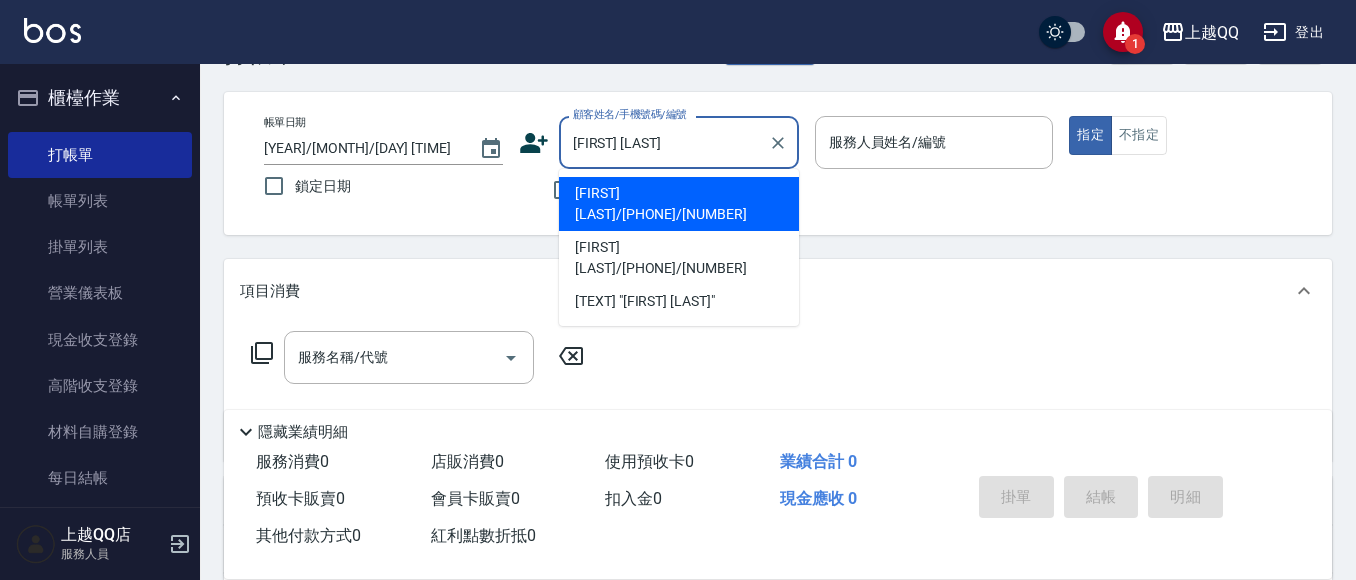 click on "[FIRST] [LAST]/[PHONE]/[NUMBER]" at bounding box center (679, 204) 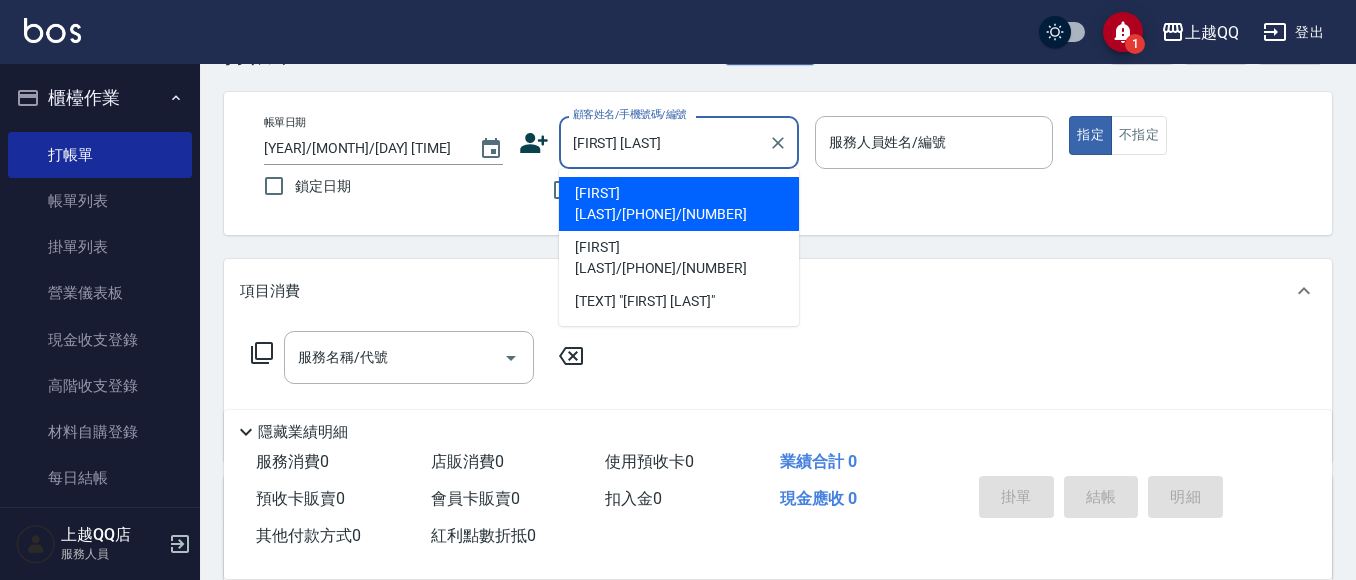type on "[FIRST] [LAST]/[PHONE]/[NUMBER]" 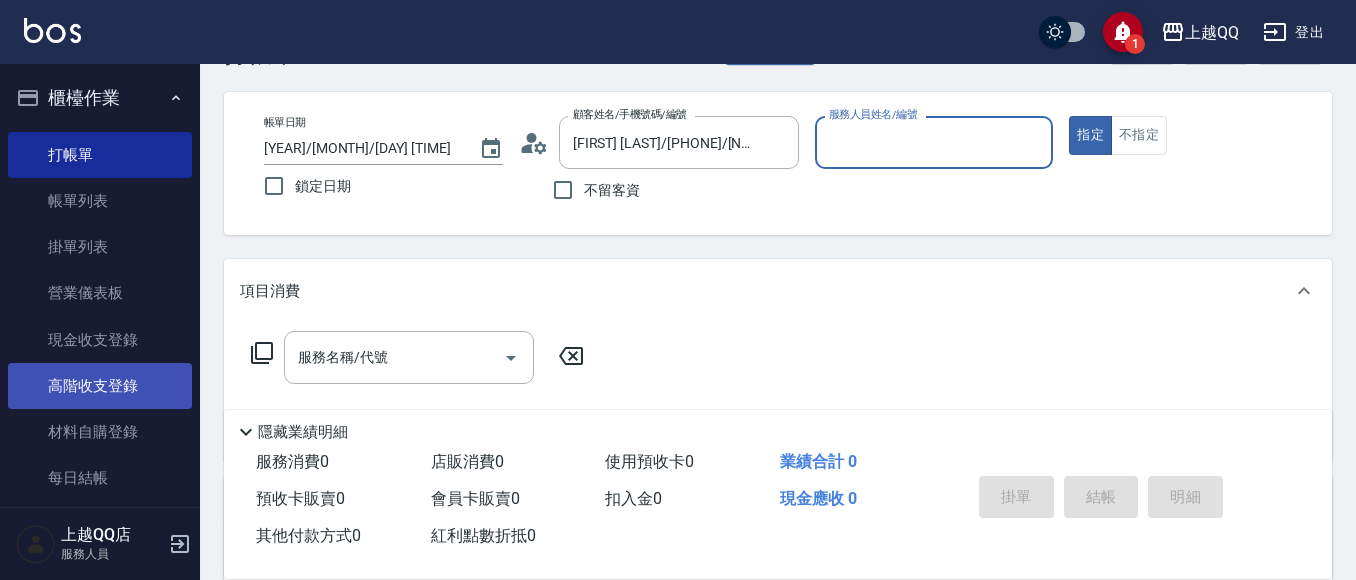 type on "[FIRST]-[NUMBER]" 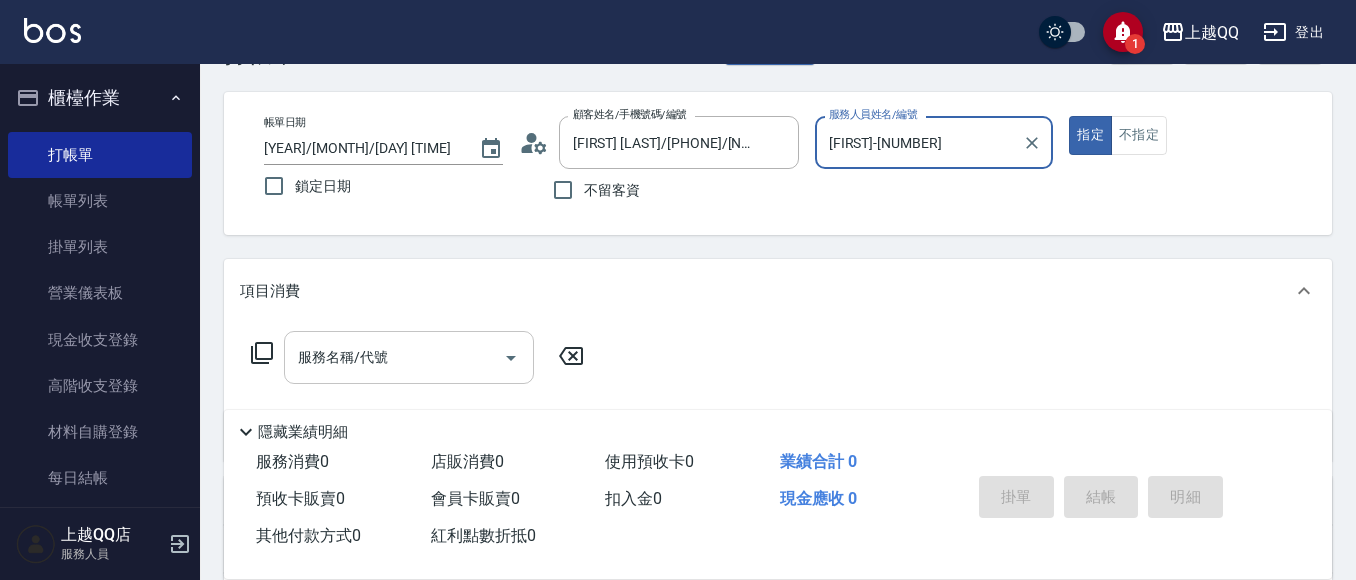 click on "服務名稱/代號" at bounding box center [394, 357] 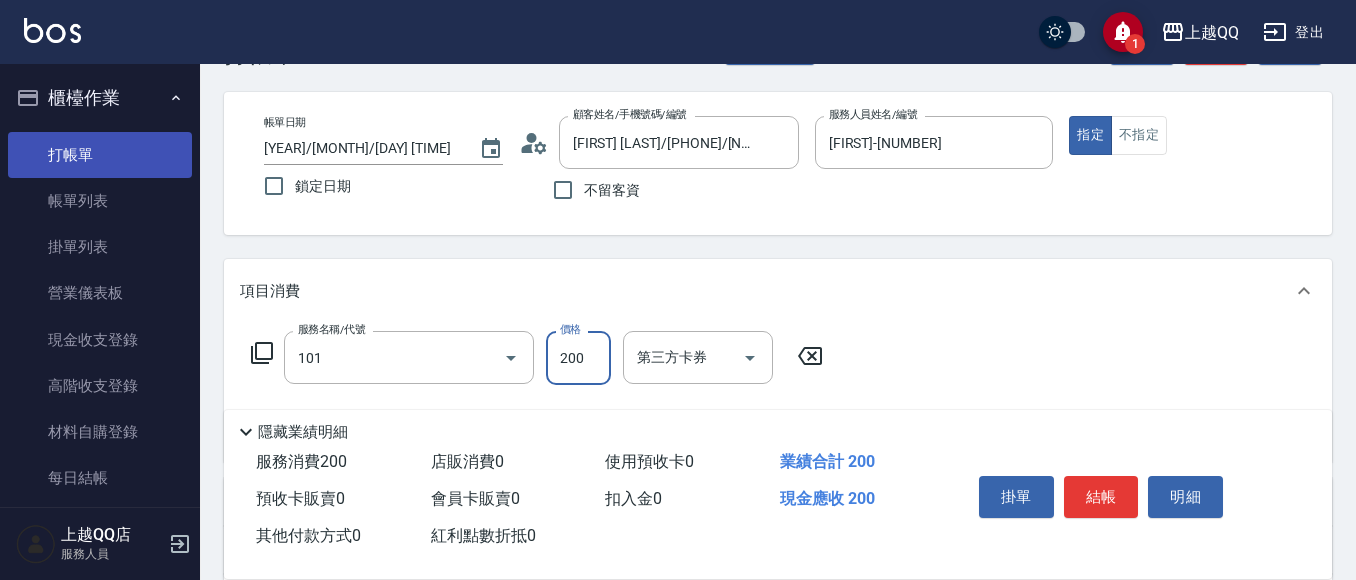 type on "洗髮(101)" 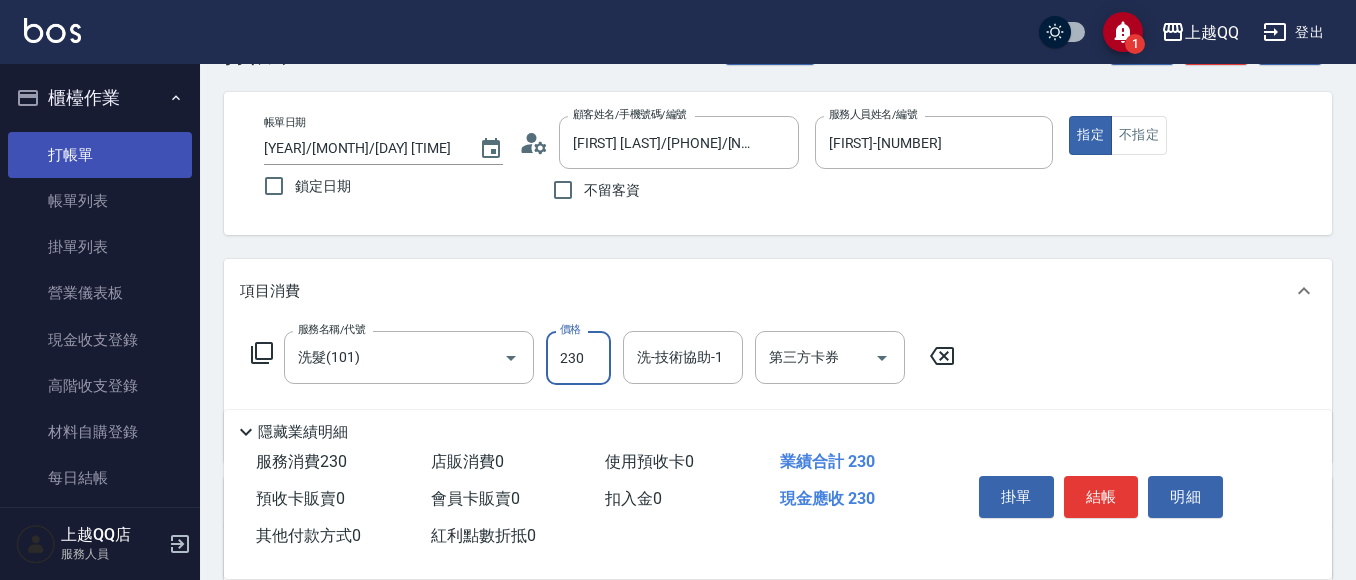 type on "230" 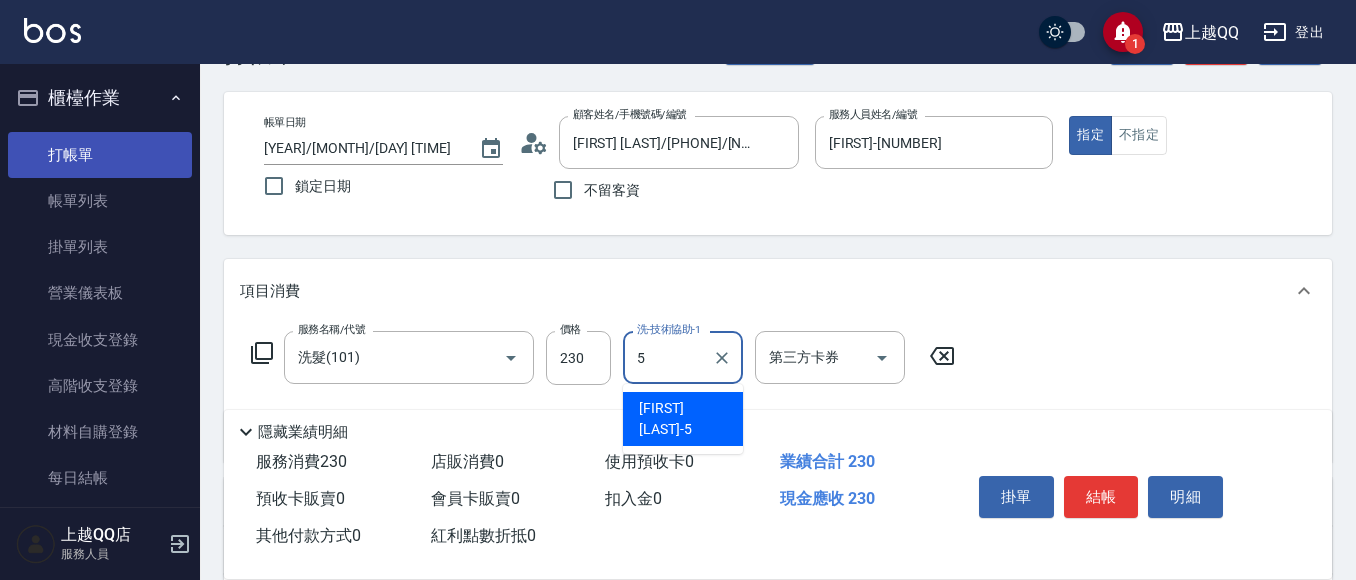 type on "[FIRST] [LAST]-[NUMBER]" 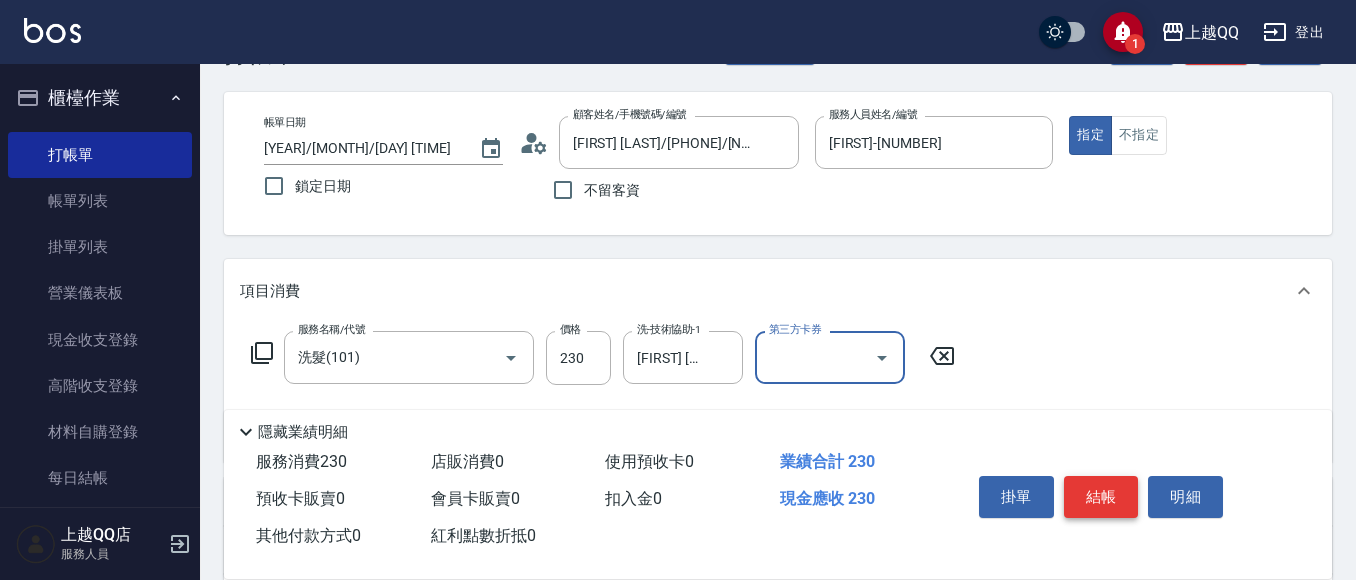 click on "結帳" at bounding box center [1101, 497] 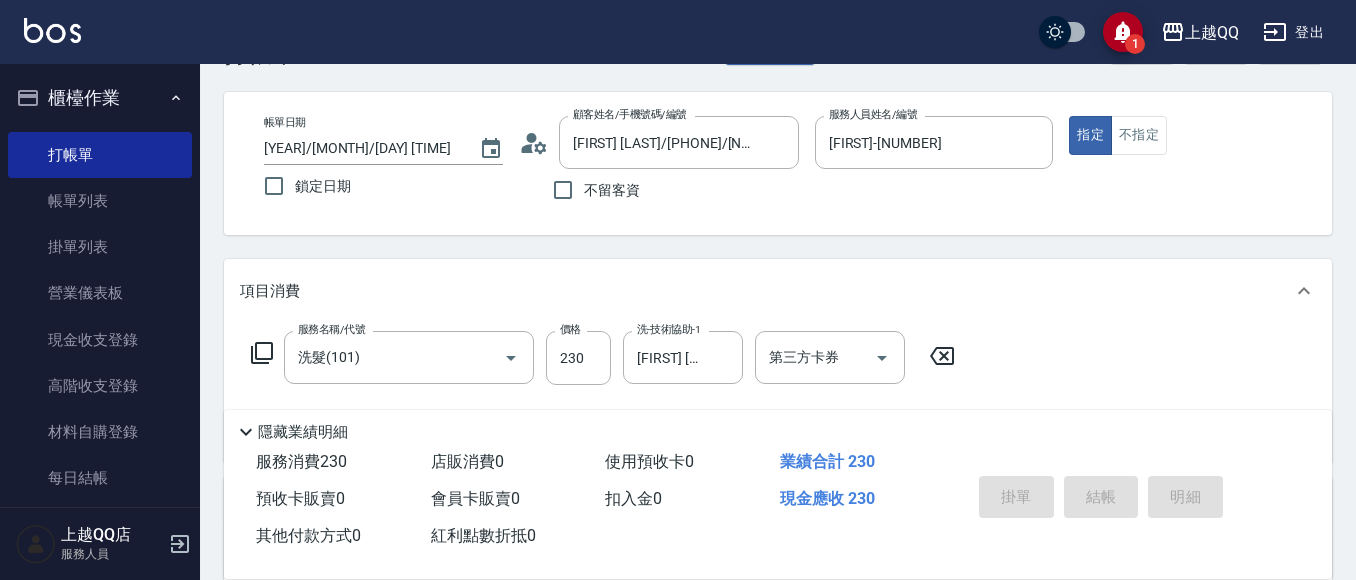 type 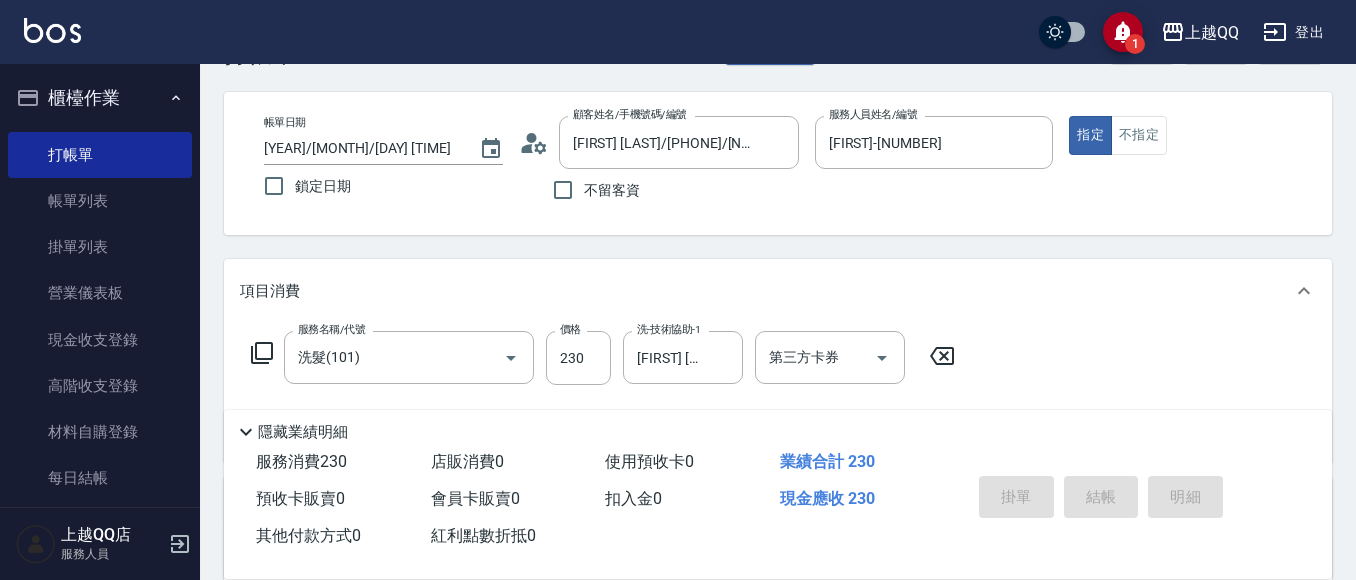 type 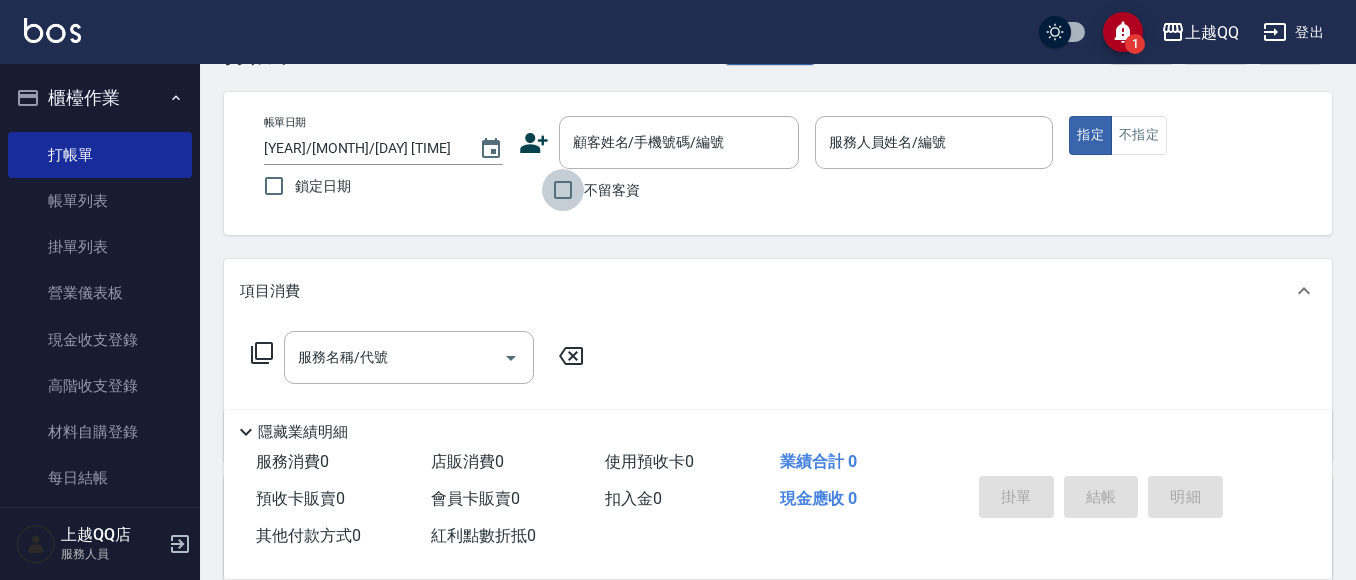 drag, startPoint x: 567, startPoint y: 186, endPoint x: 580, endPoint y: 194, distance: 15.264338 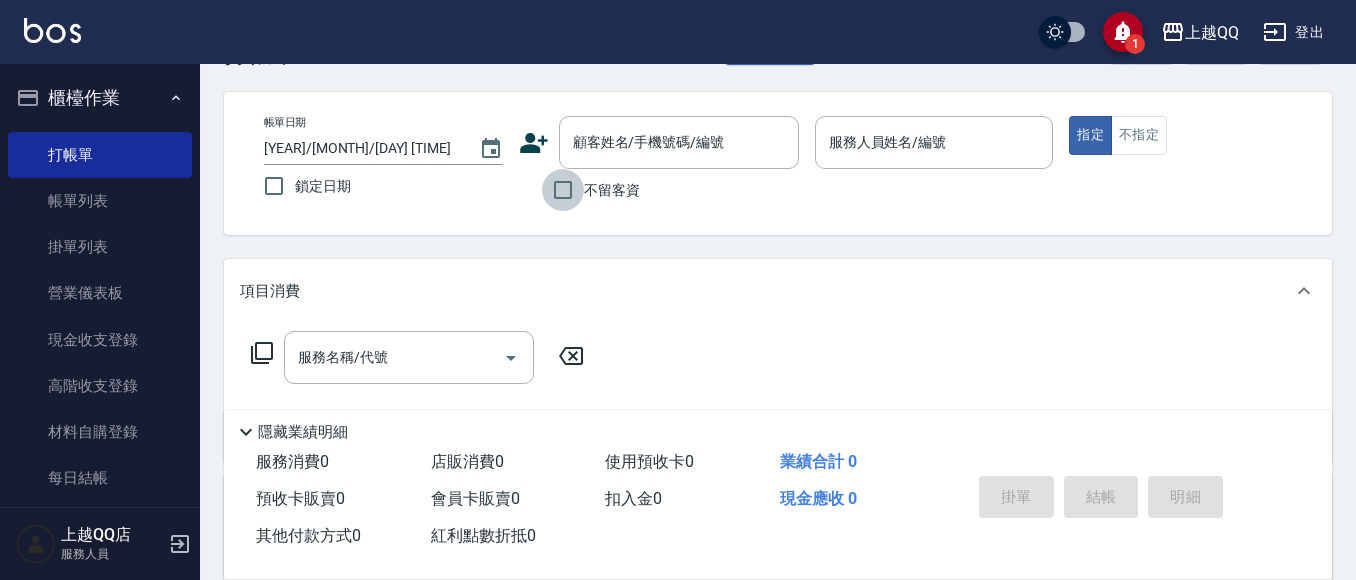 click on "不留客資" at bounding box center [563, 190] 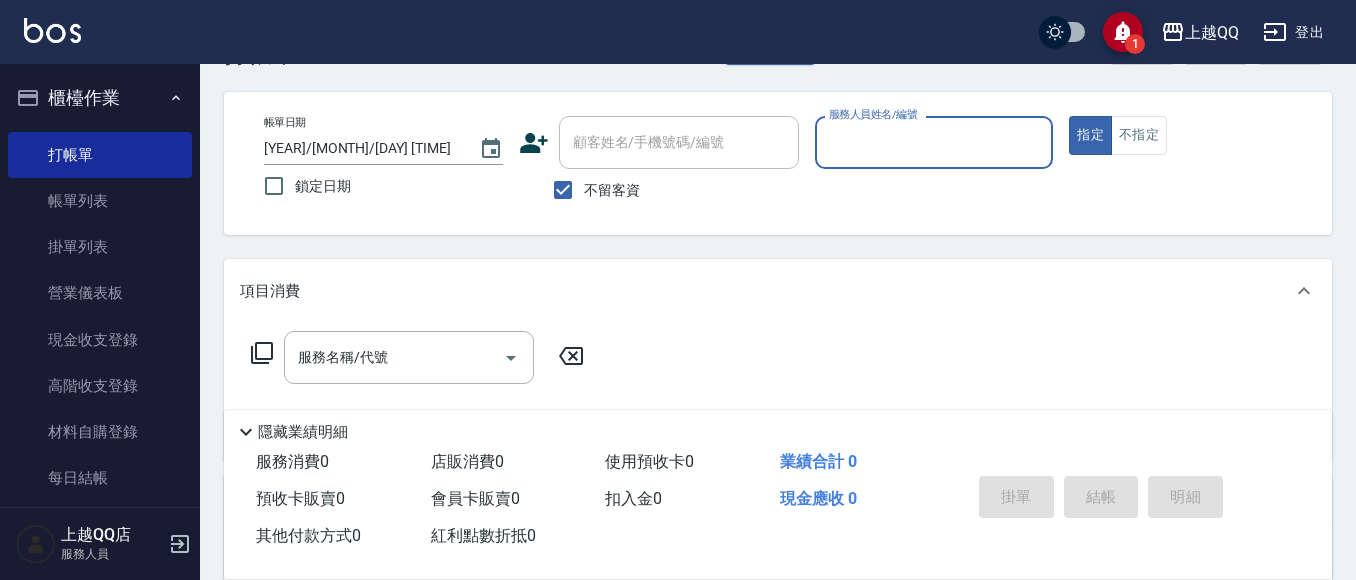 click on "顧客姓名/手機號碼/編號" at bounding box center [679, 142] 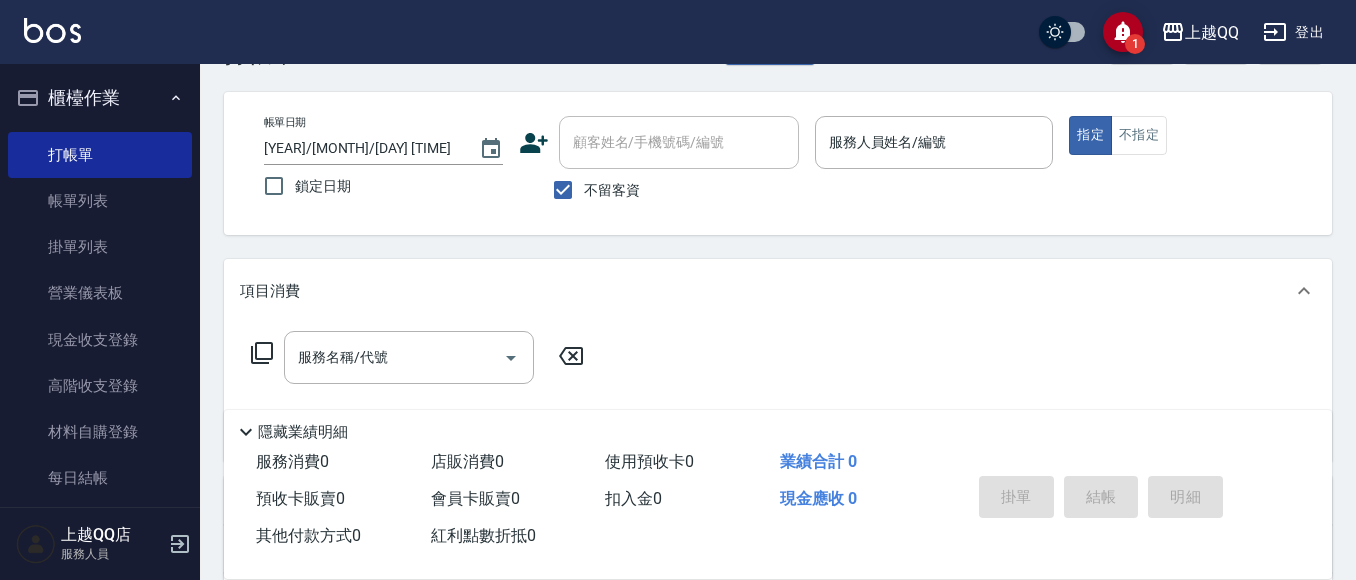 drag, startPoint x: 565, startPoint y: 192, endPoint x: 606, endPoint y: 180, distance: 42.72002 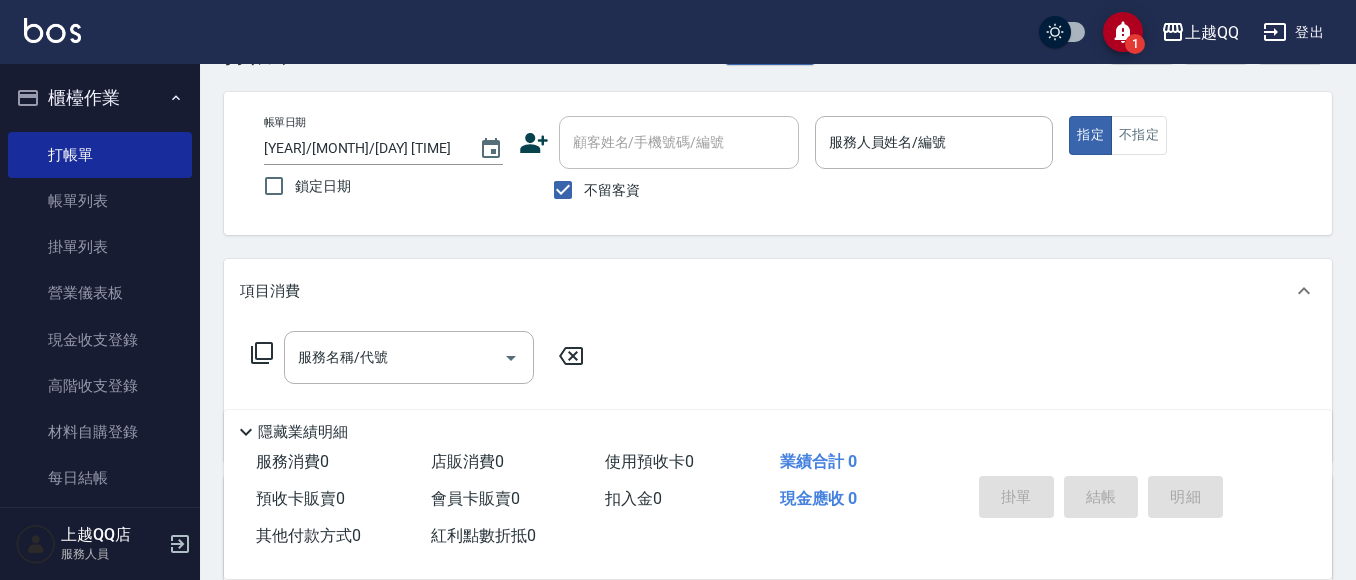click on "不留客資" at bounding box center [563, 190] 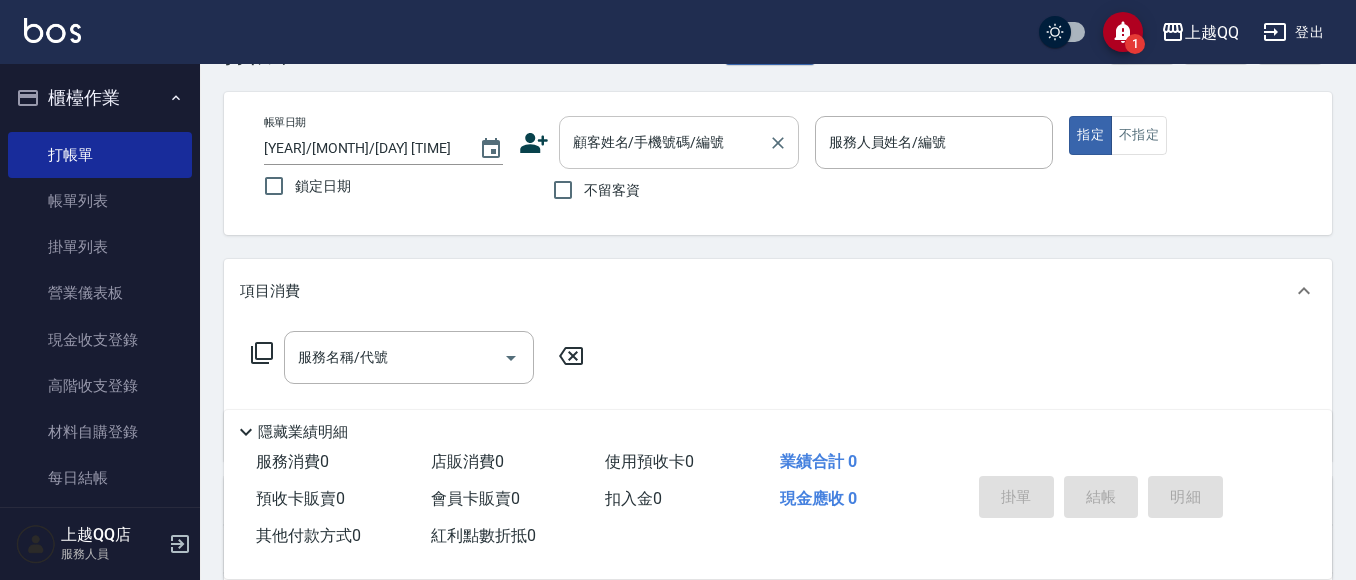 click on "顧客姓名/手機號碼/編號 顧客姓名/手機號碼/編號" at bounding box center [679, 142] 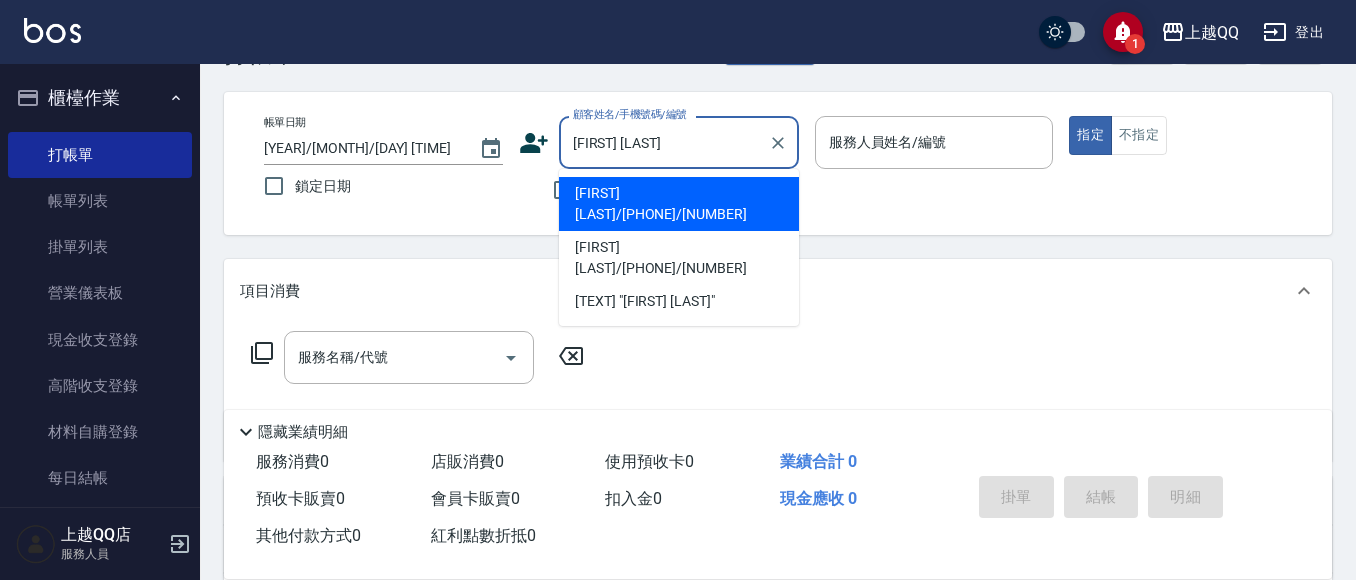 click on "[FIRST] [LAST]/[PHONE]/[NUMBER]" at bounding box center (679, 204) 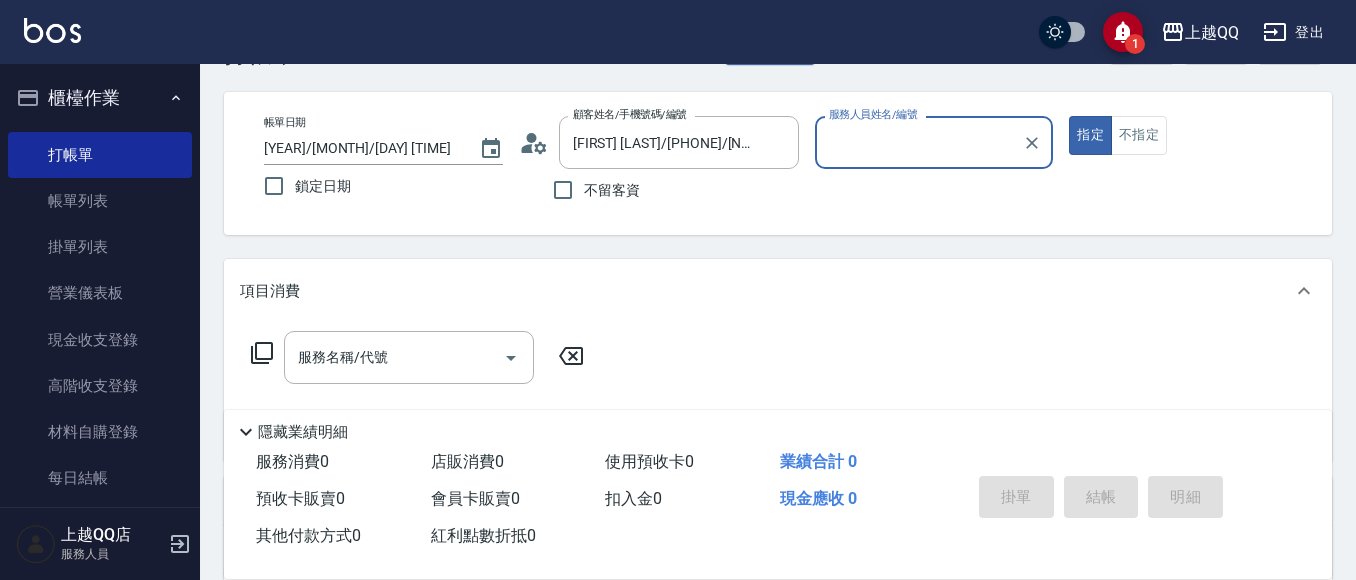 type on "[FIRST]-[NUMBER]" 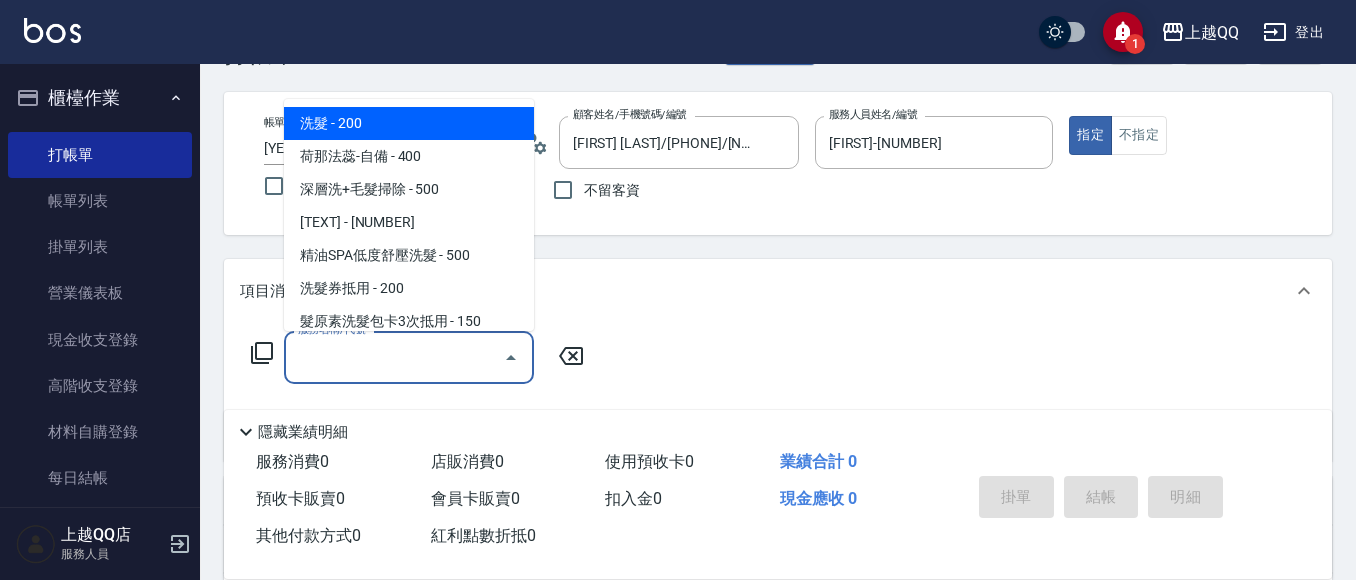 click on "服務名稱/代號" at bounding box center [394, 357] 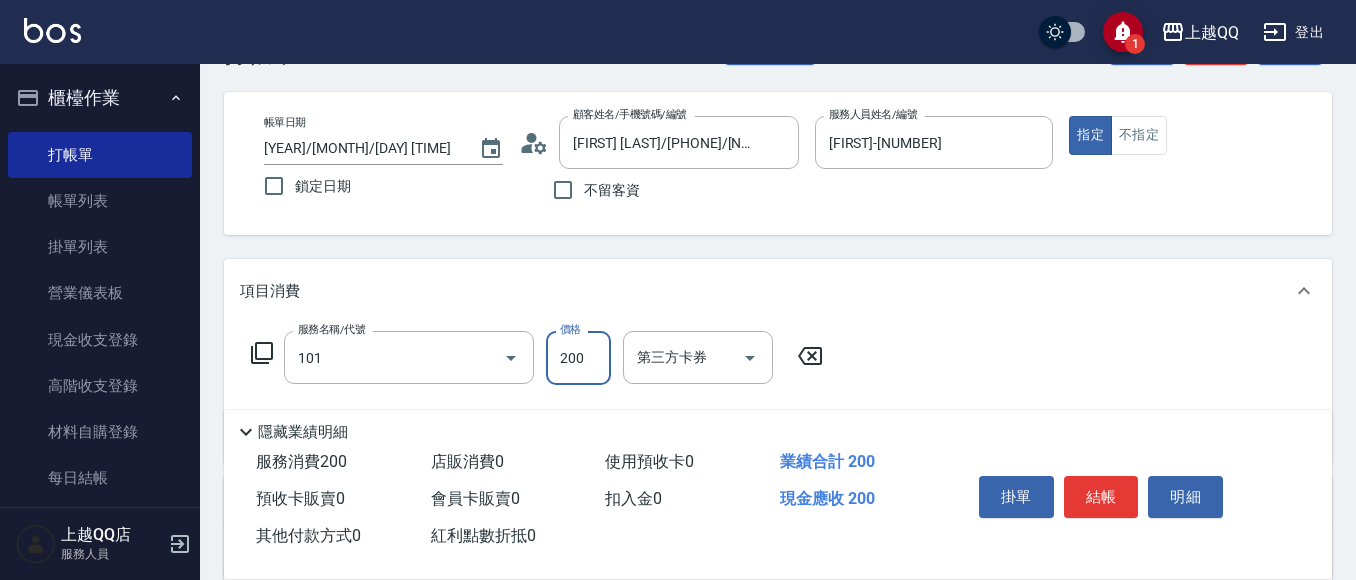 type on "洗髮(101)" 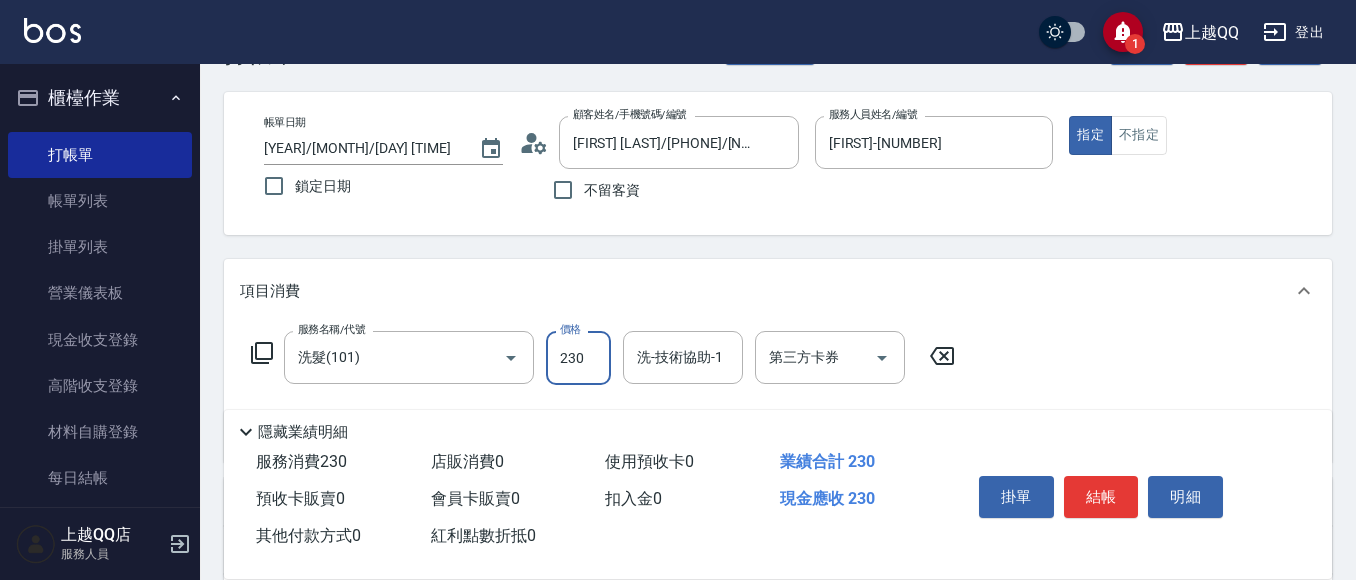 type on "230" 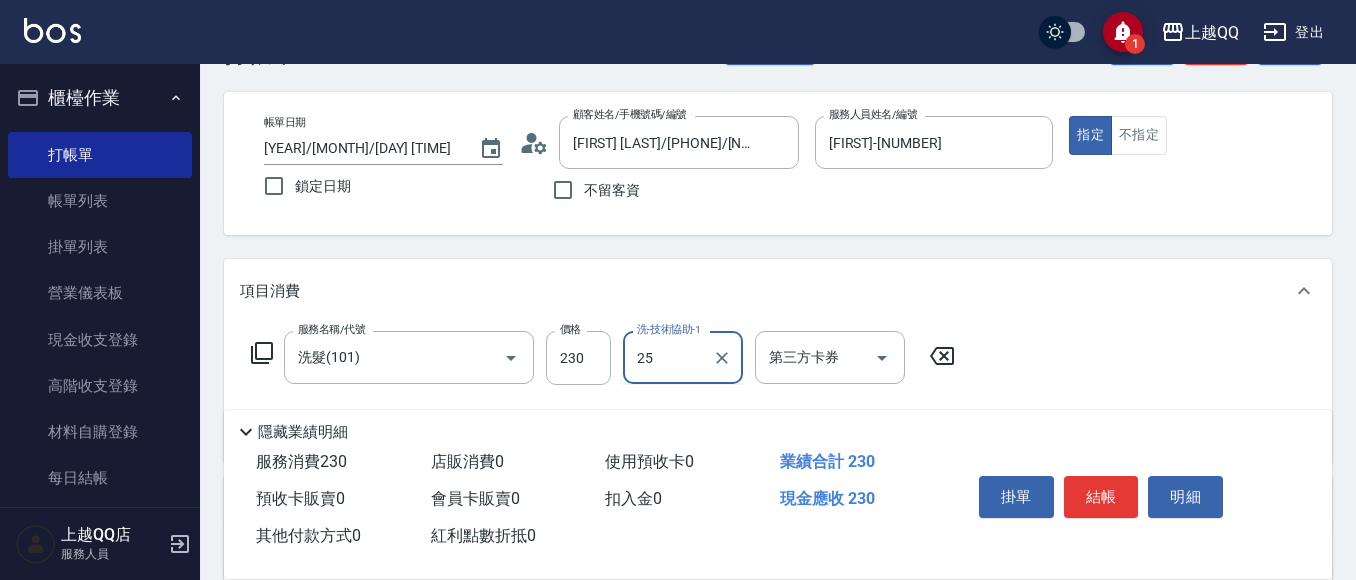 type on "[LAST]-25" 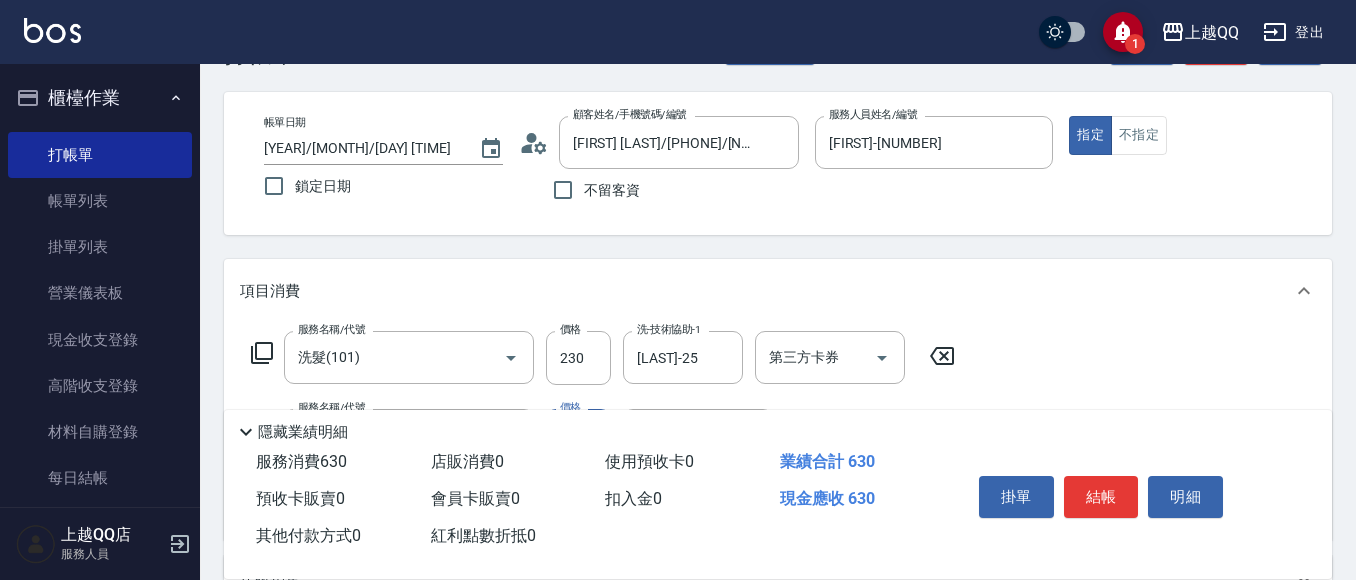 type on "指定單剪(203)" 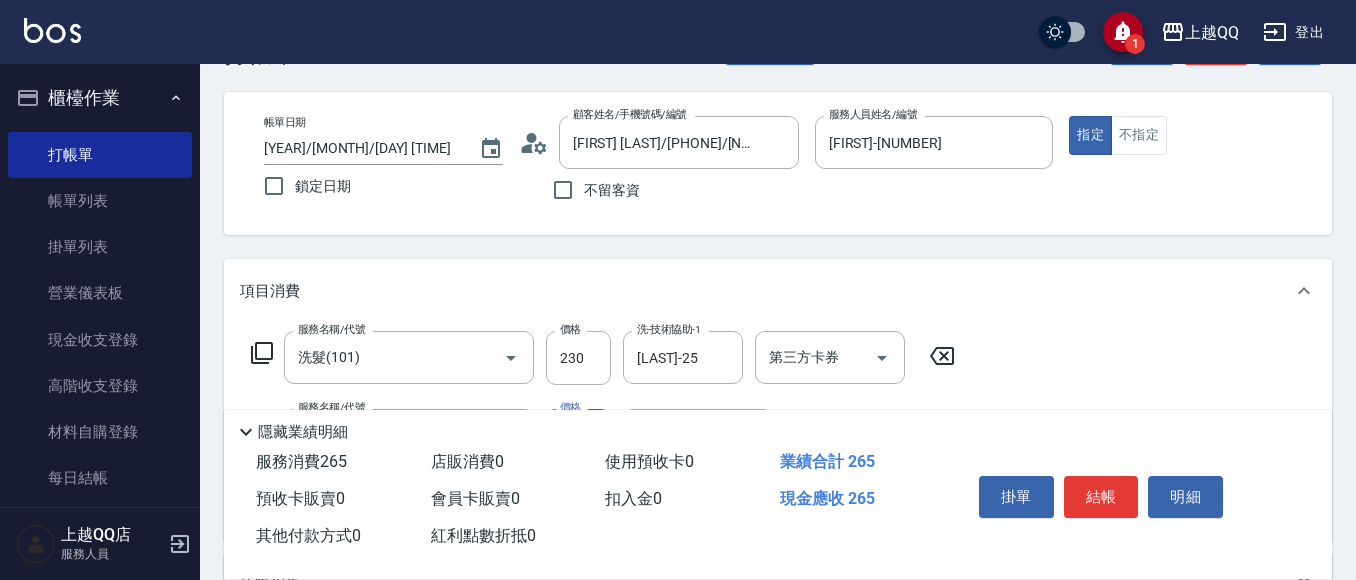 type on "350" 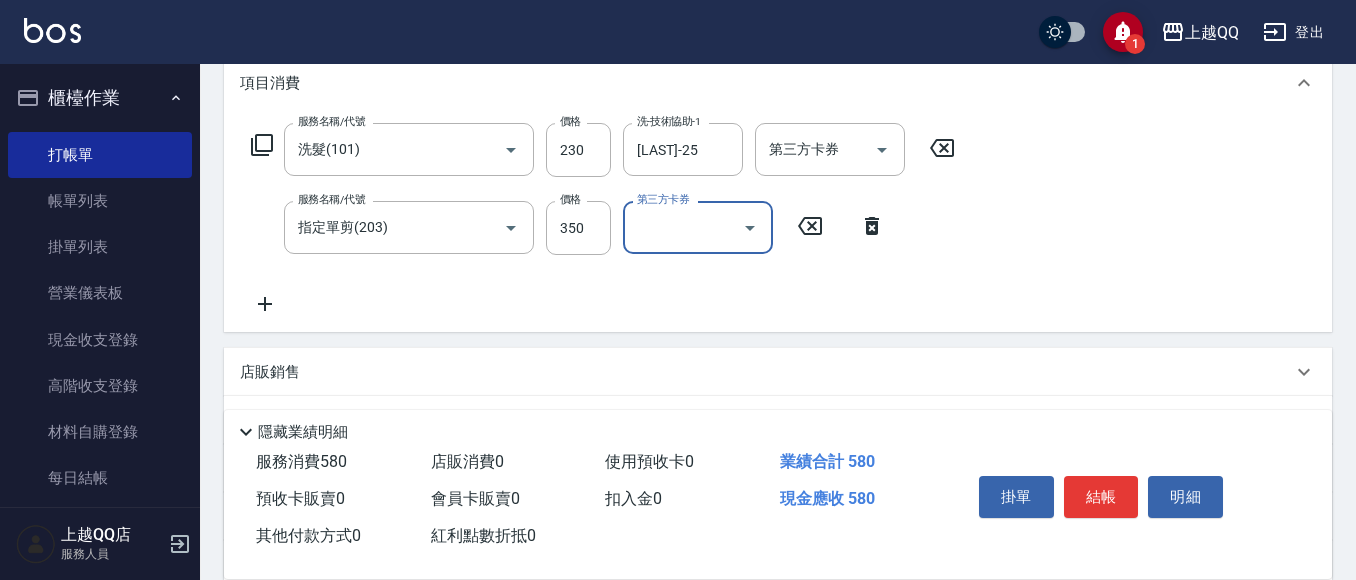 scroll, scrollTop: 278, scrollLeft: 0, axis: vertical 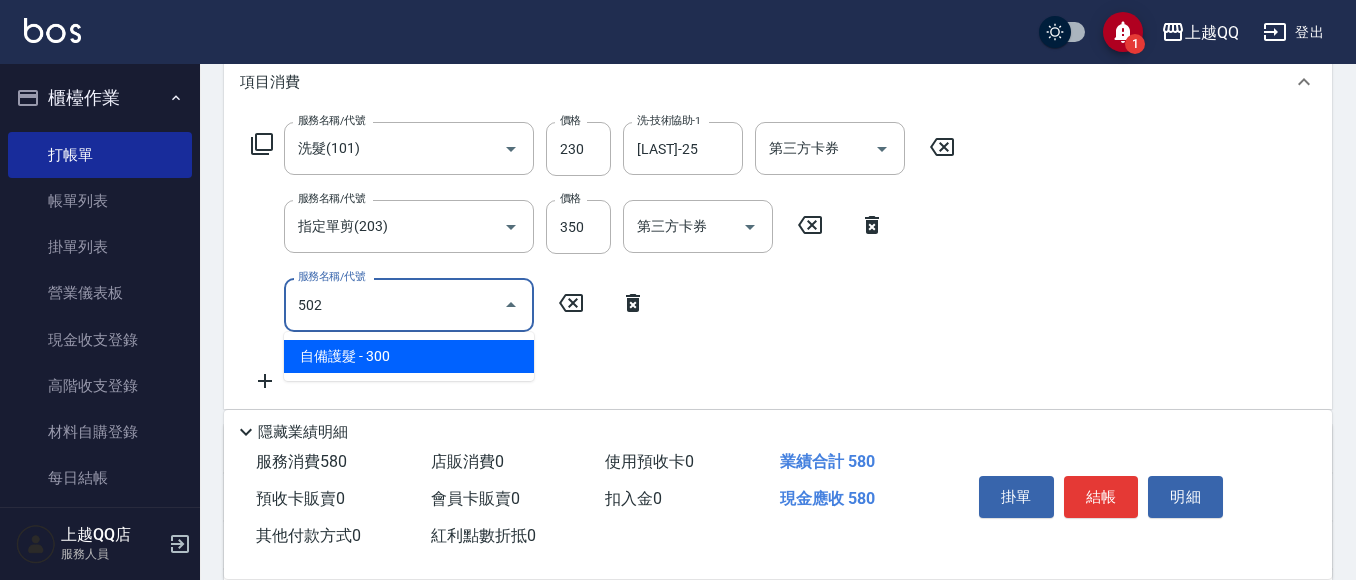 type on "自備護髮(502)" 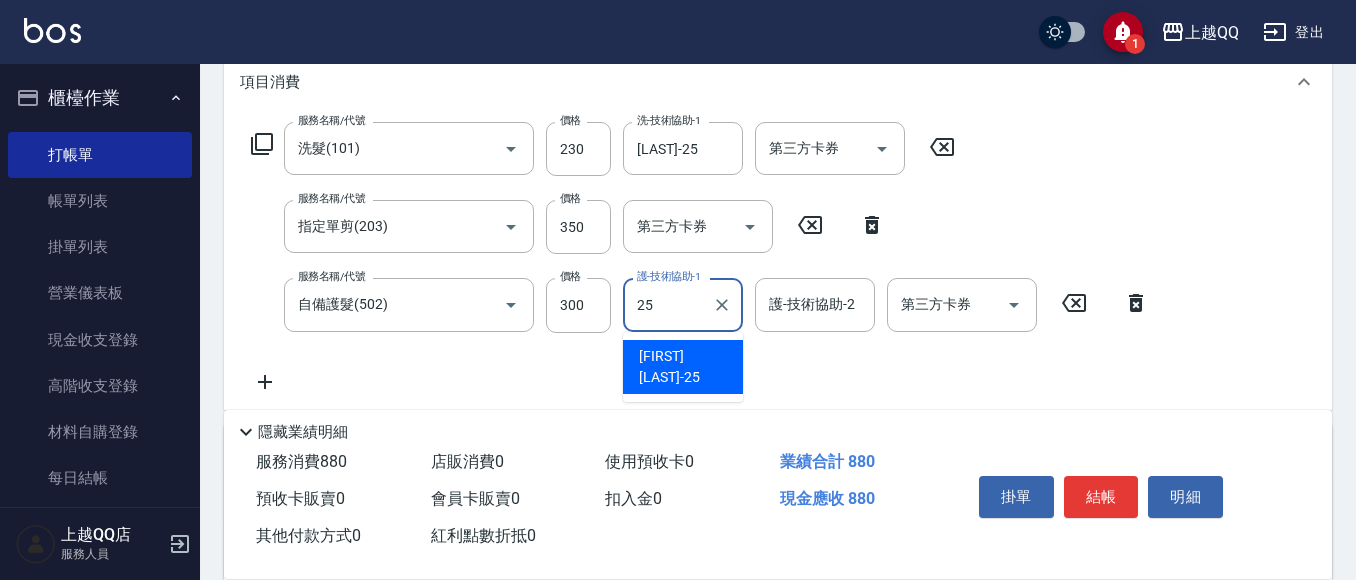 type on "[LAST]-25" 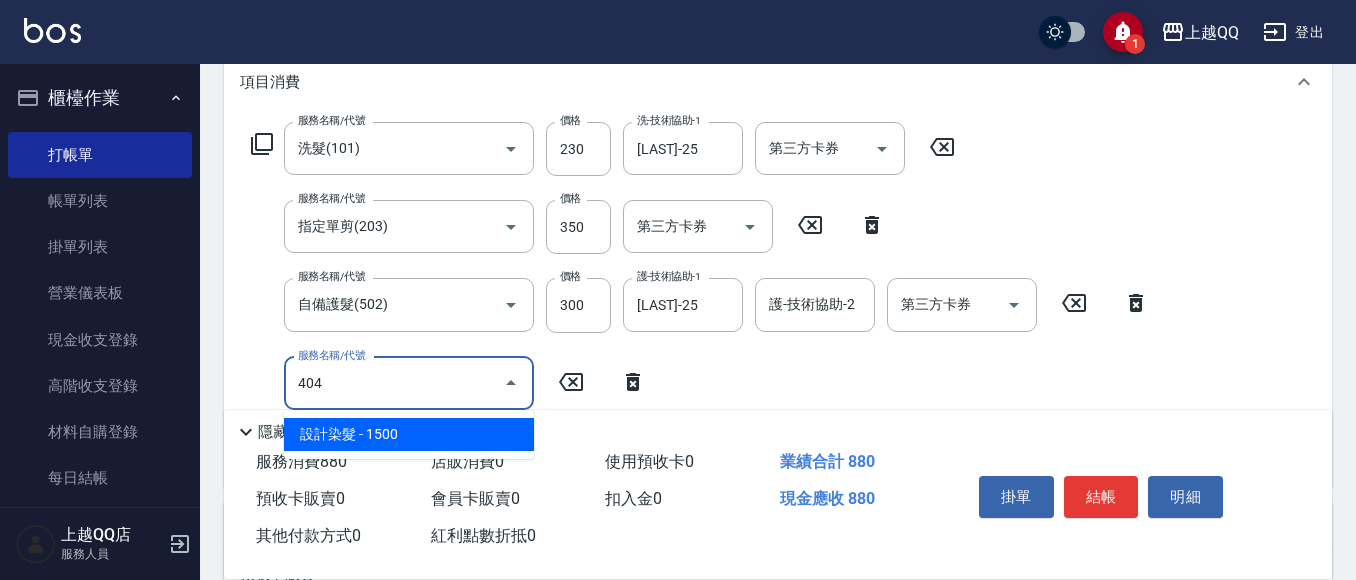 type on "設計染髮(404)" 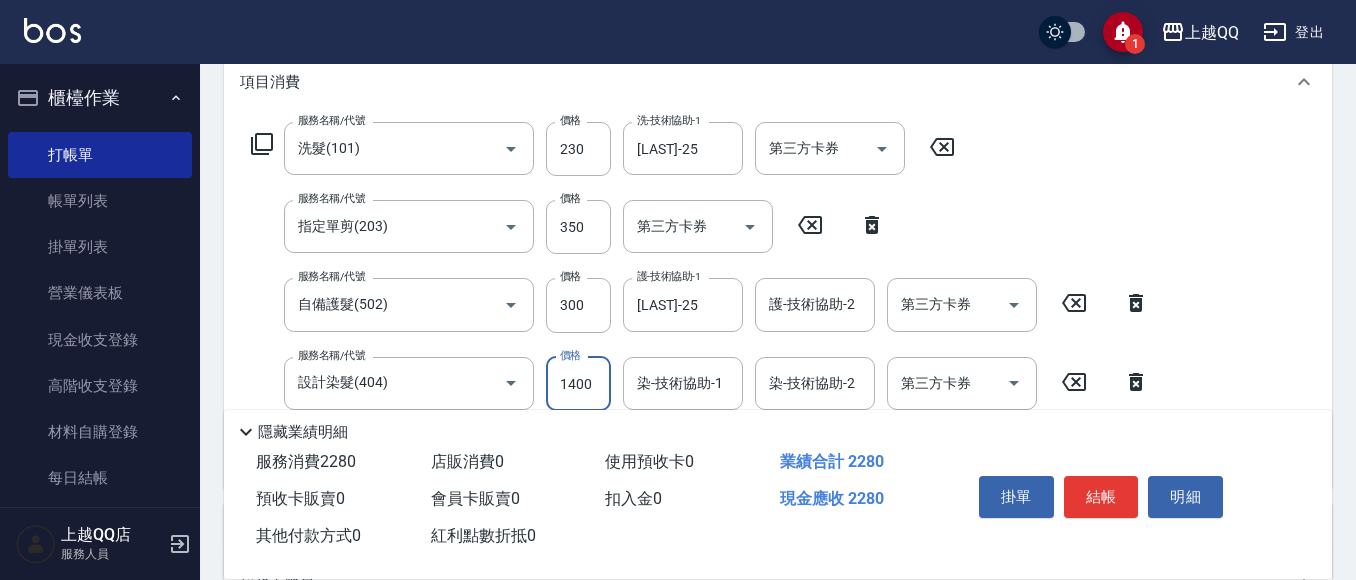 type on "1400" 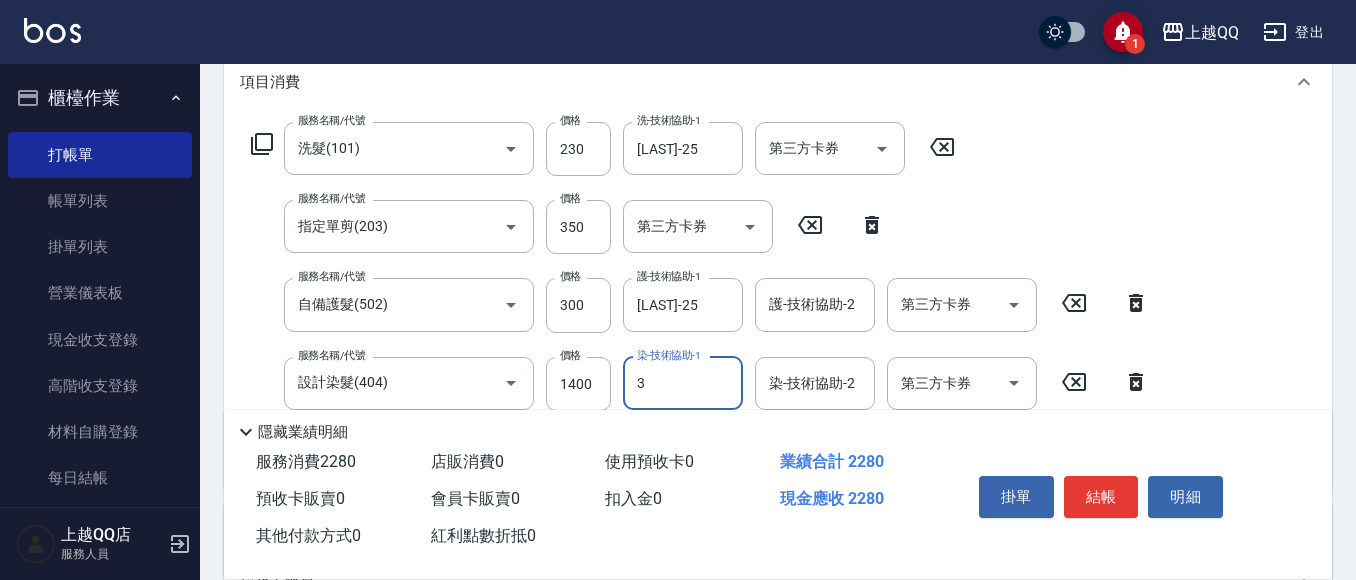 type on "[FIRST]-[NUMBER]" 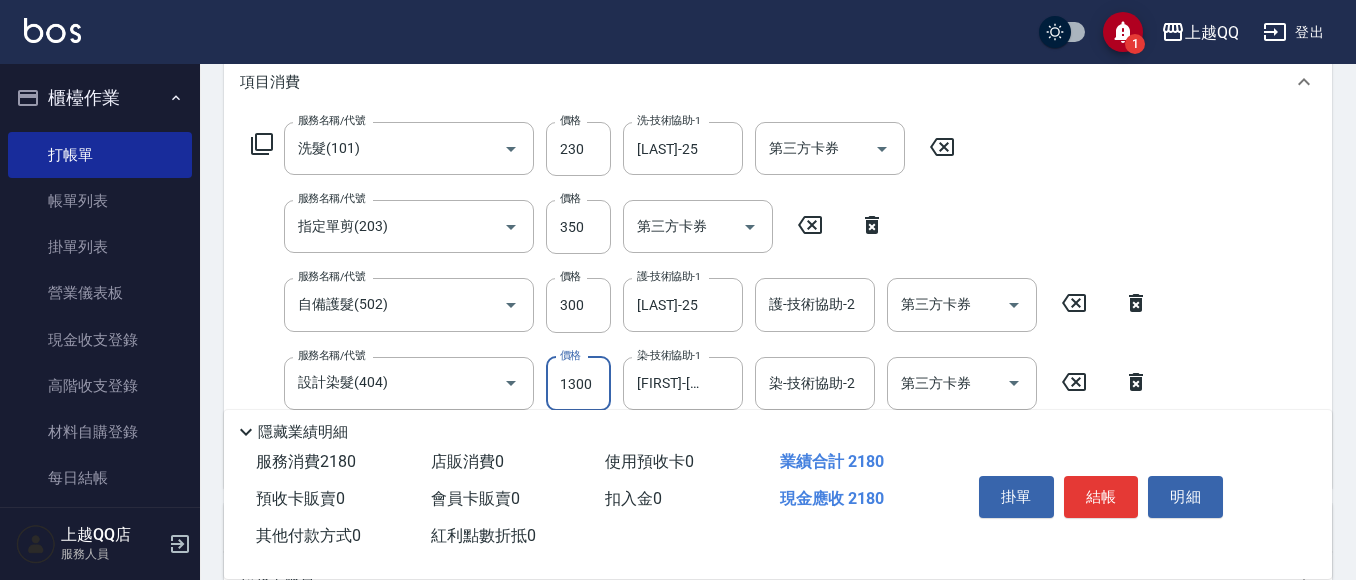 type on "1300" 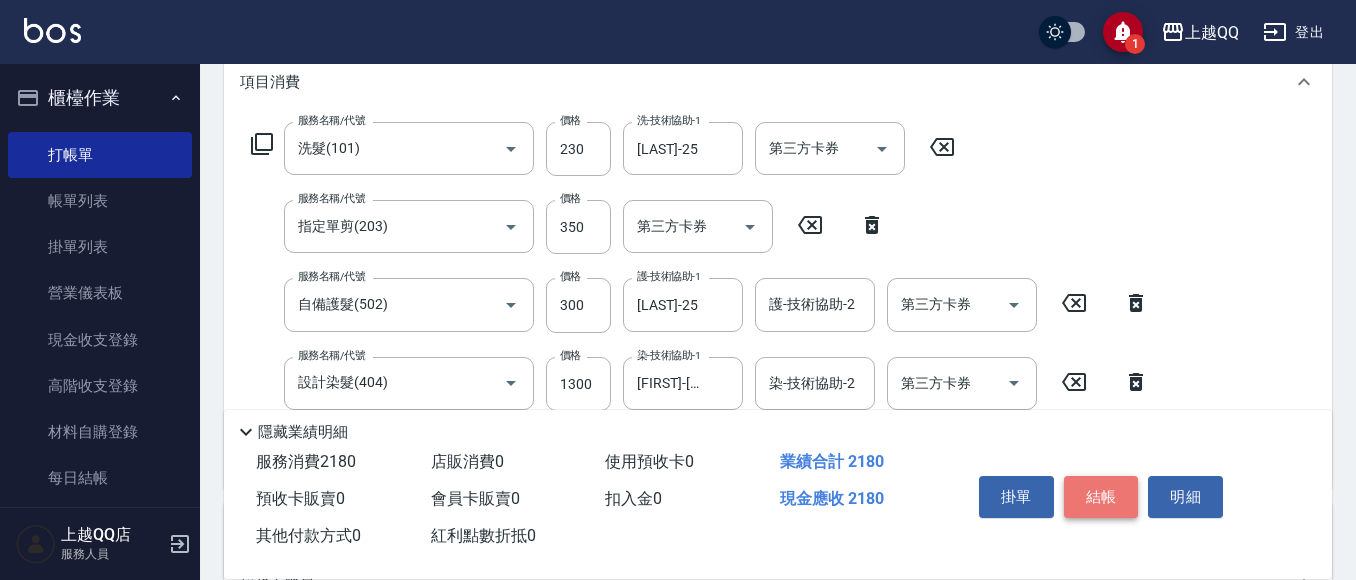 drag, startPoint x: 1123, startPoint y: 489, endPoint x: 1155, endPoint y: 476, distance: 34.539833 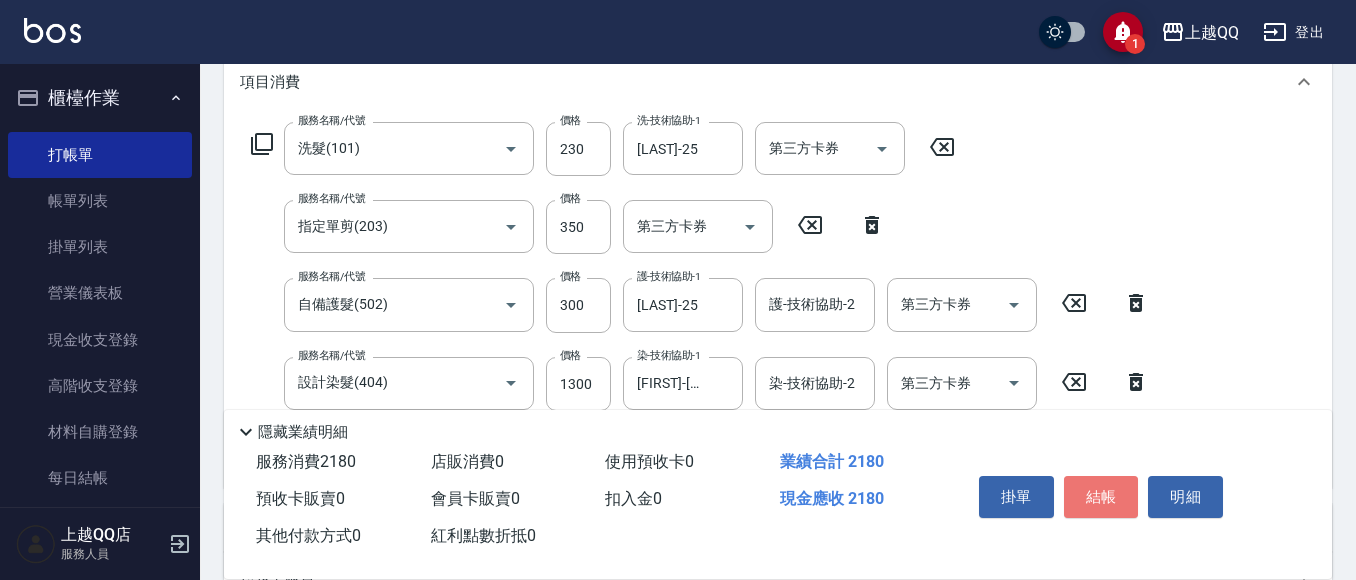 click on "結帳" at bounding box center [1101, 497] 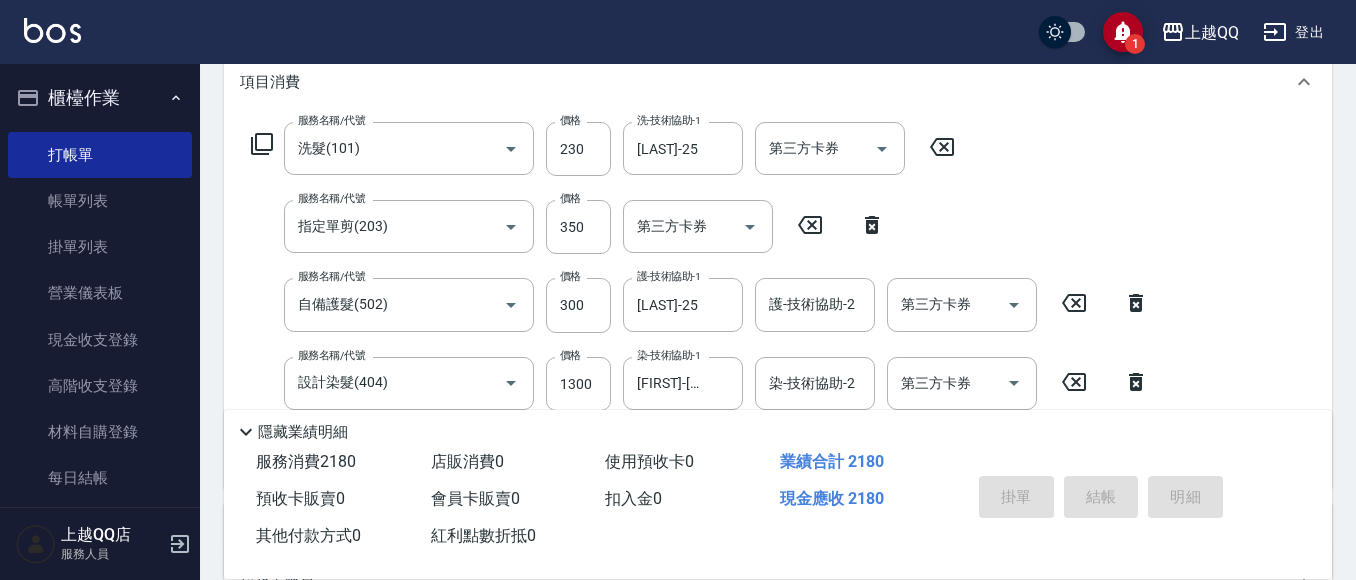 type on "2025/08/02 13:04" 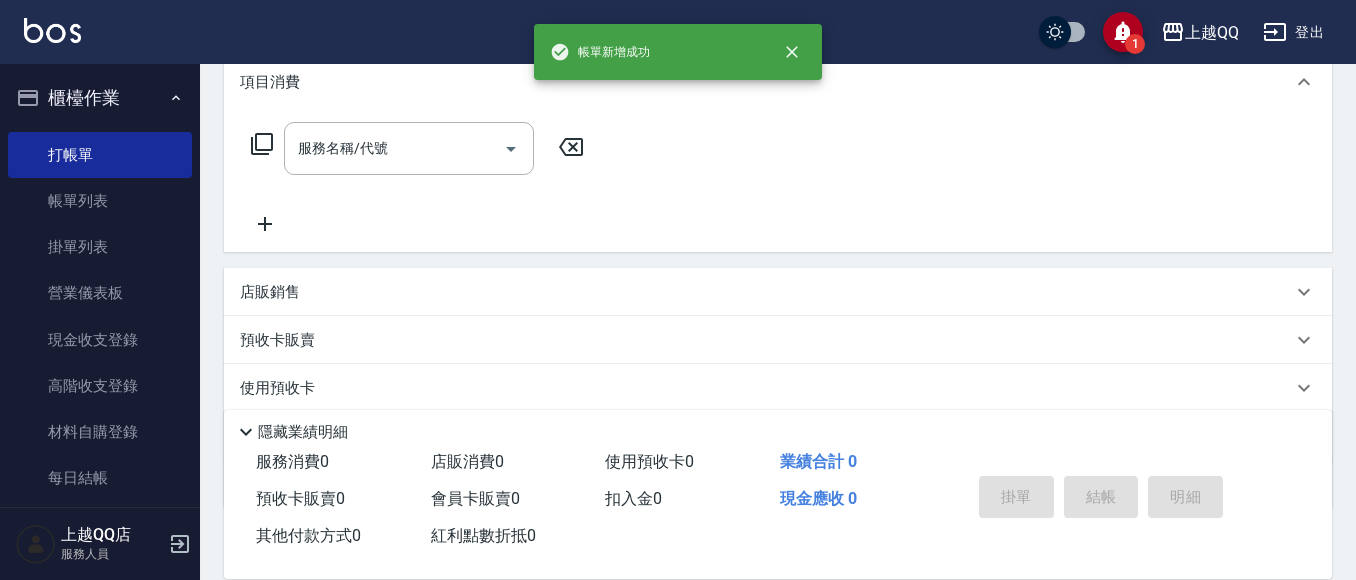 scroll, scrollTop: 0, scrollLeft: 0, axis: both 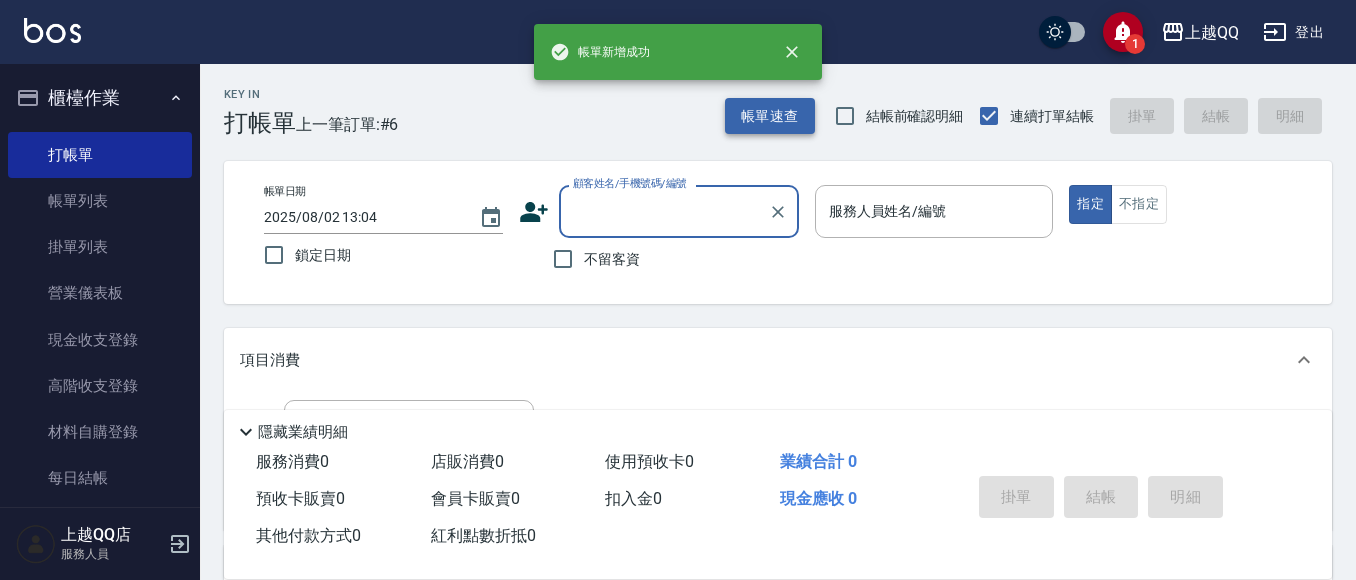 click on "帳單速查" at bounding box center [770, 116] 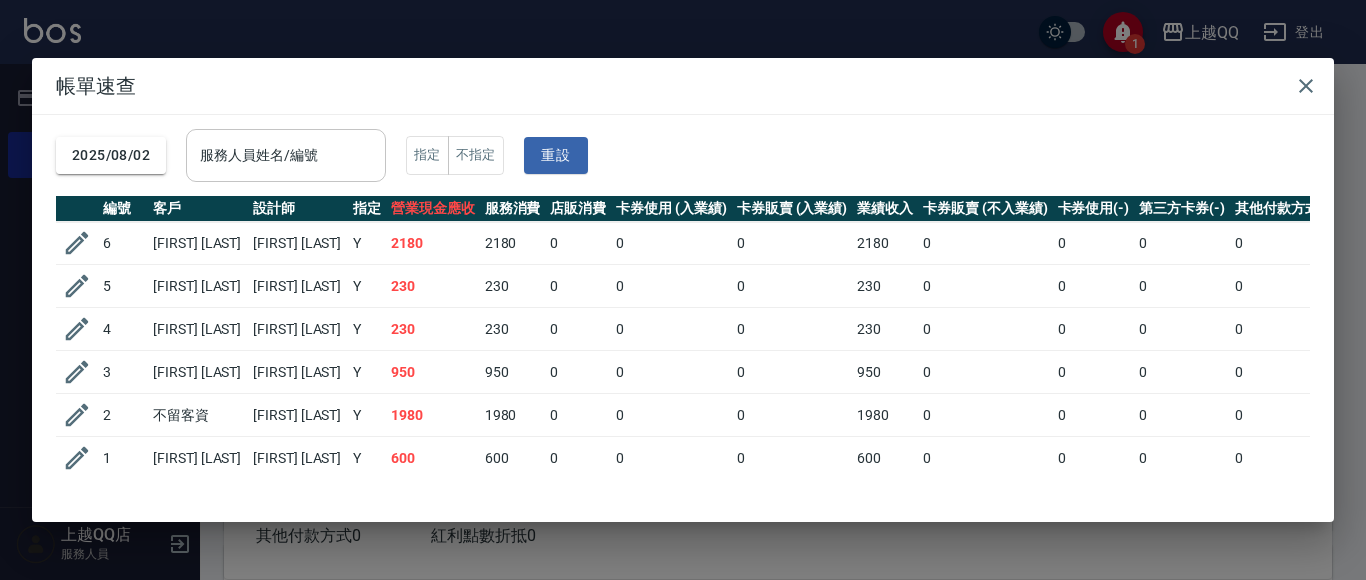 drag, startPoint x: 304, startPoint y: 150, endPoint x: 323, endPoint y: 132, distance: 26.172504 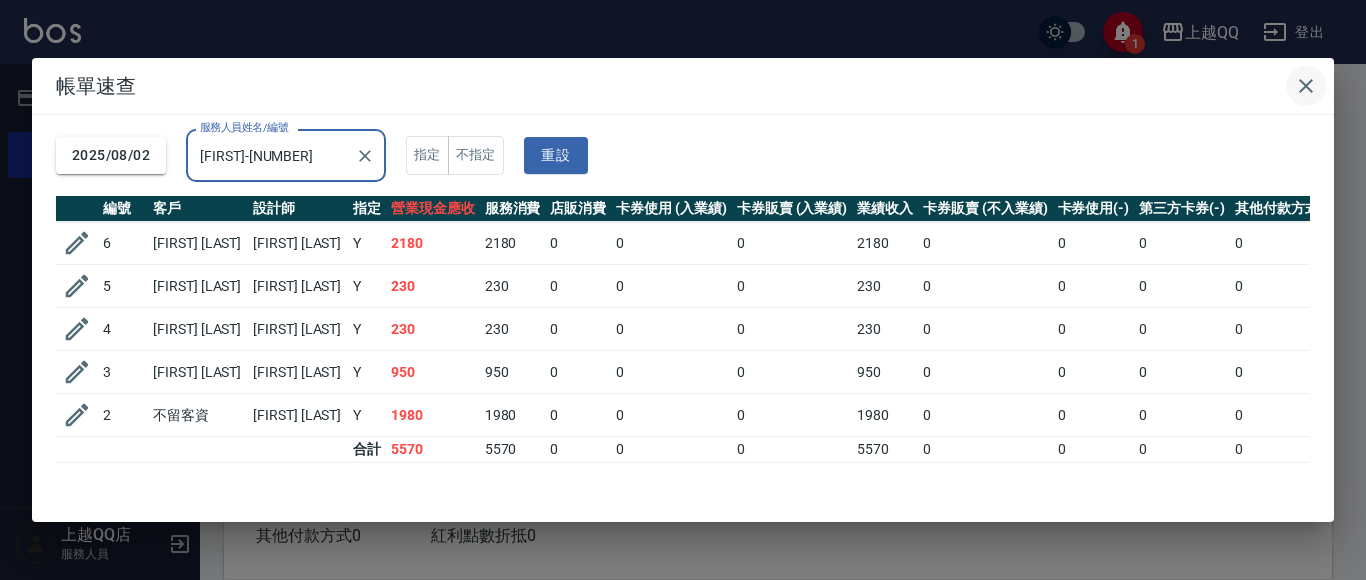 type on "[FIRST]-[NUMBER]" 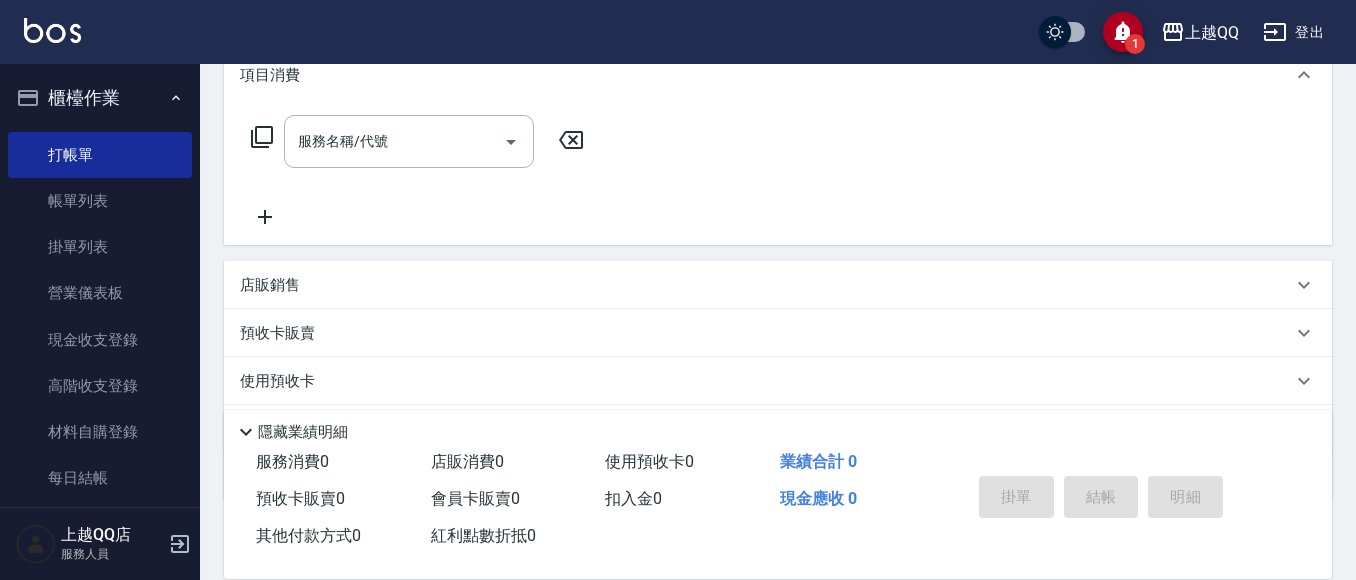 scroll, scrollTop: 398, scrollLeft: 0, axis: vertical 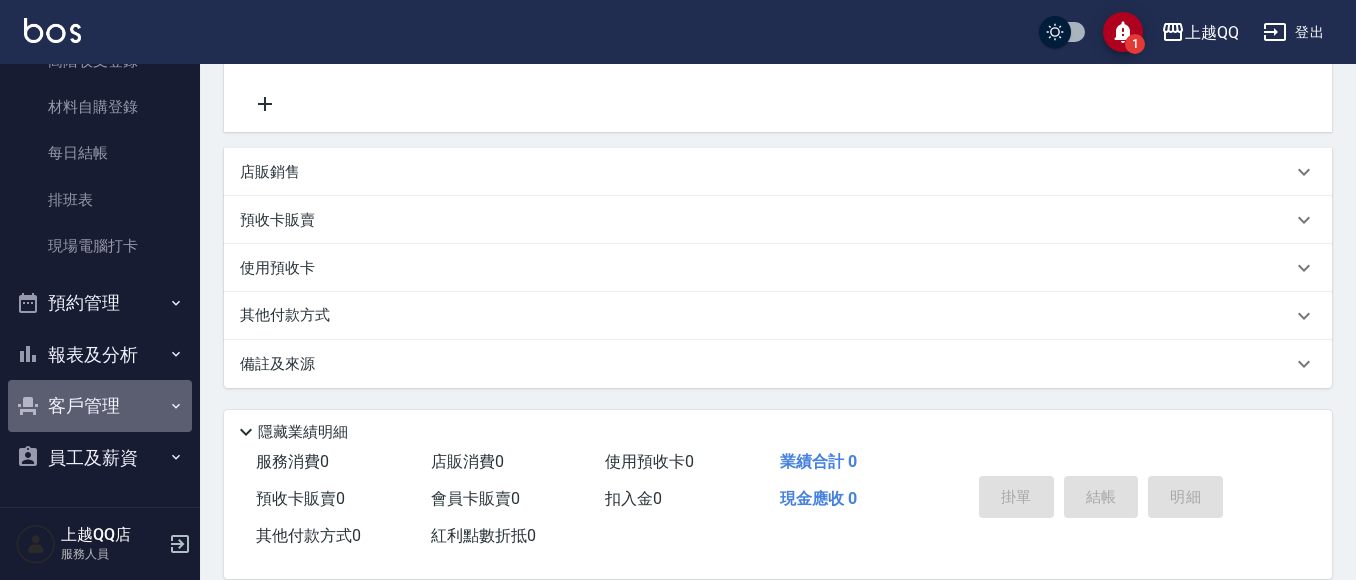 click on "客戶管理" at bounding box center [100, 406] 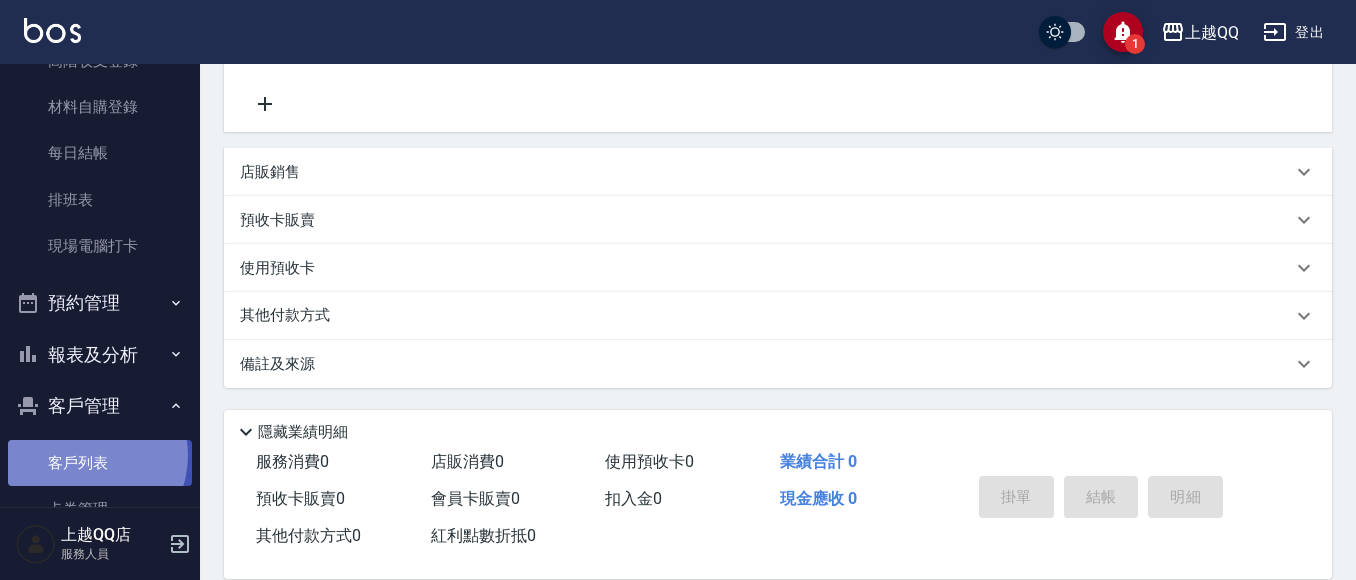 click on "客戶列表" at bounding box center (100, 463) 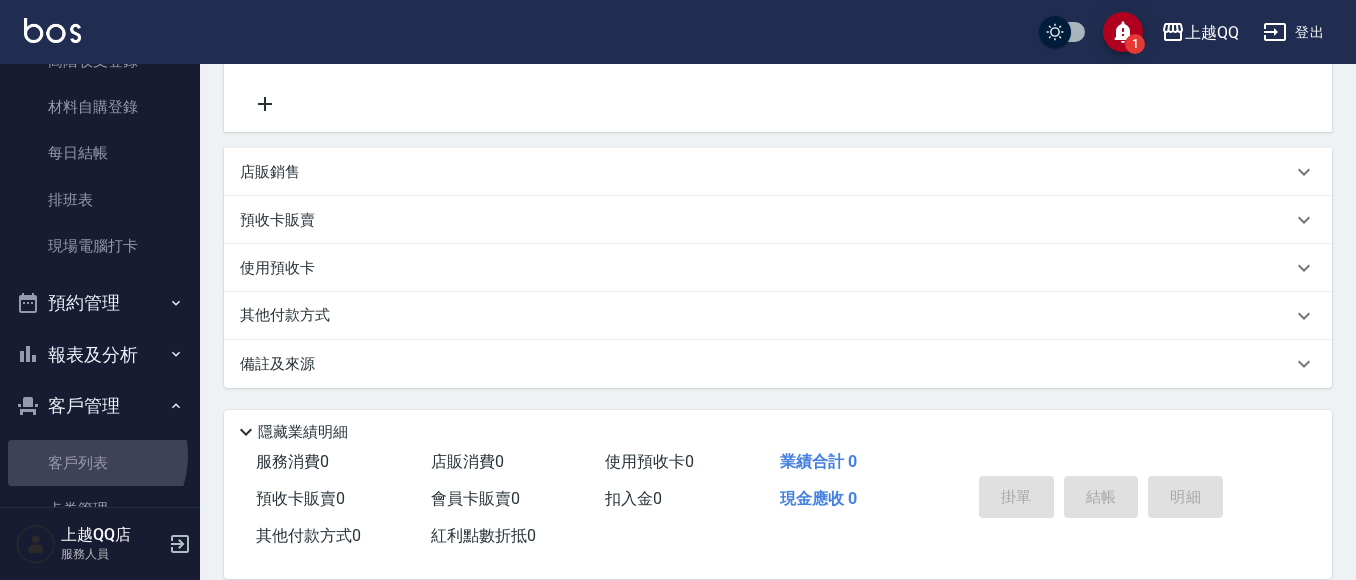scroll, scrollTop: 0, scrollLeft: 0, axis: both 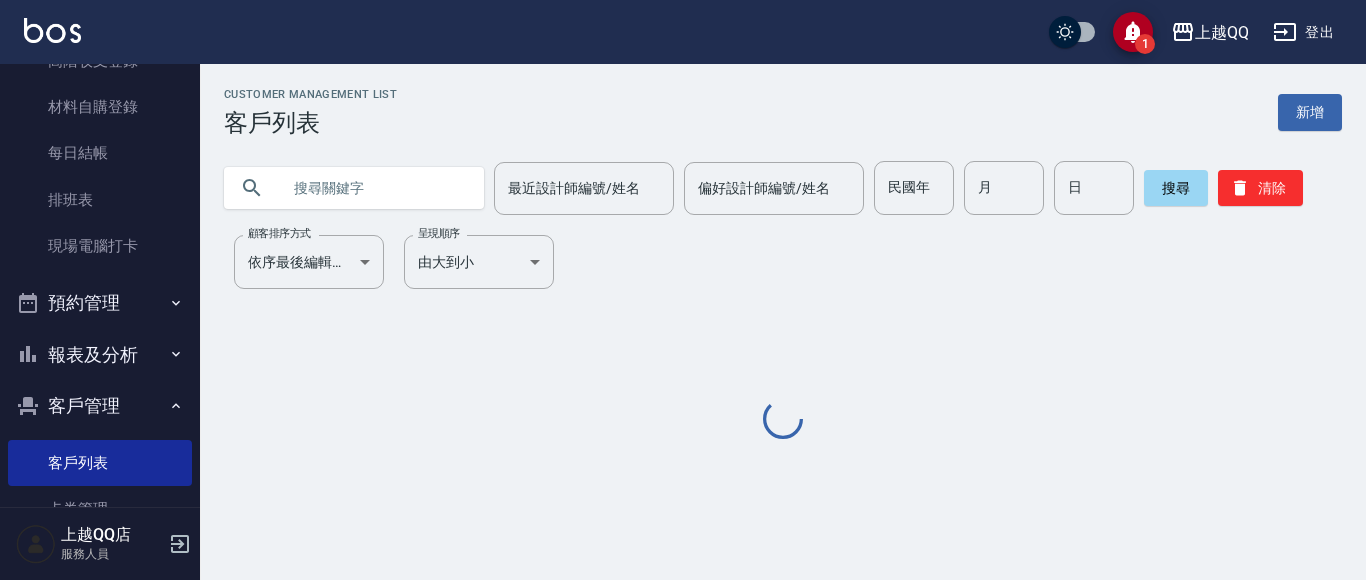 drag, startPoint x: 380, startPoint y: 190, endPoint x: 191, endPoint y: 53, distance: 233.43094 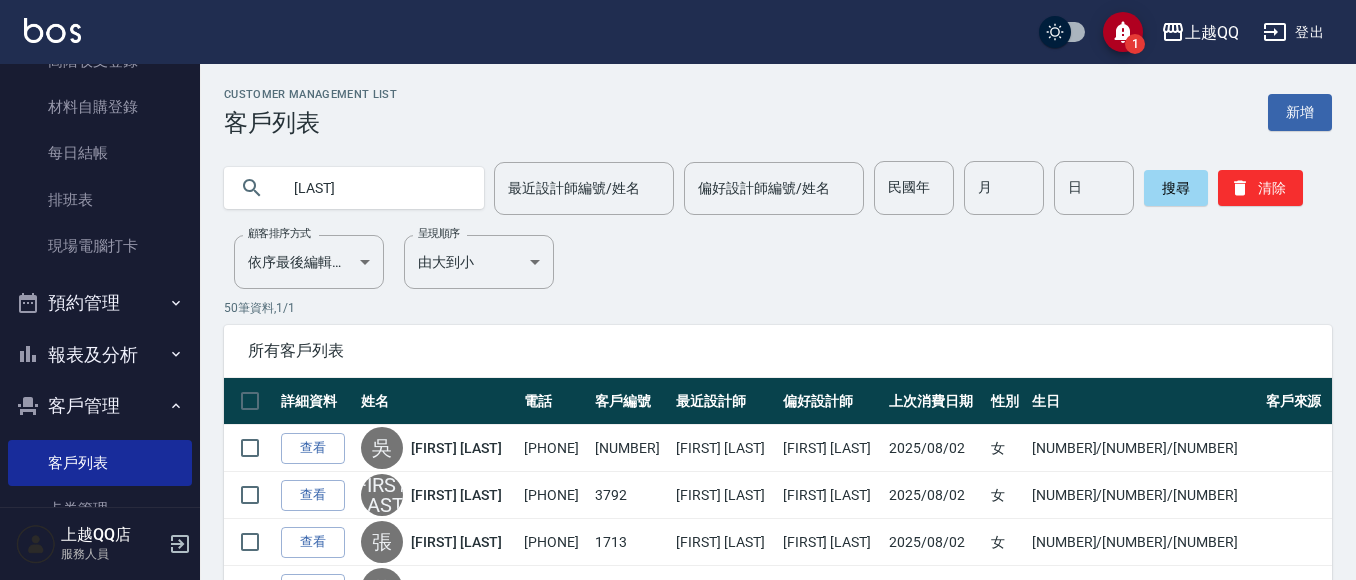 type on "[LAST]" 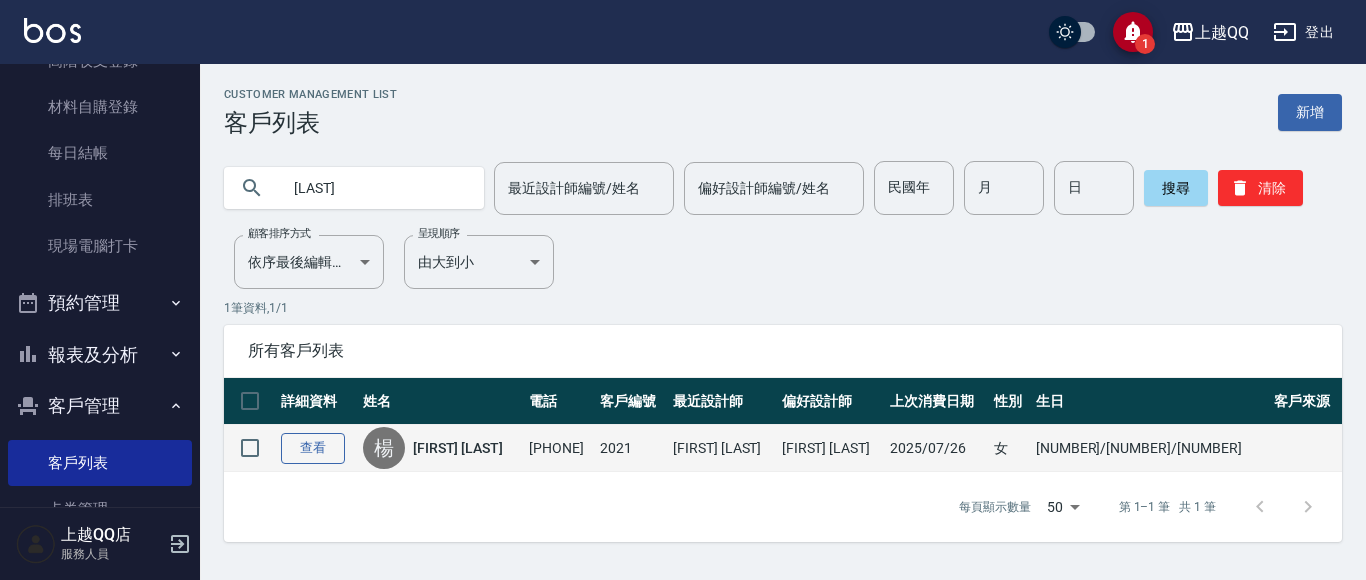 click on "查看" at bounding box center [313, 448] 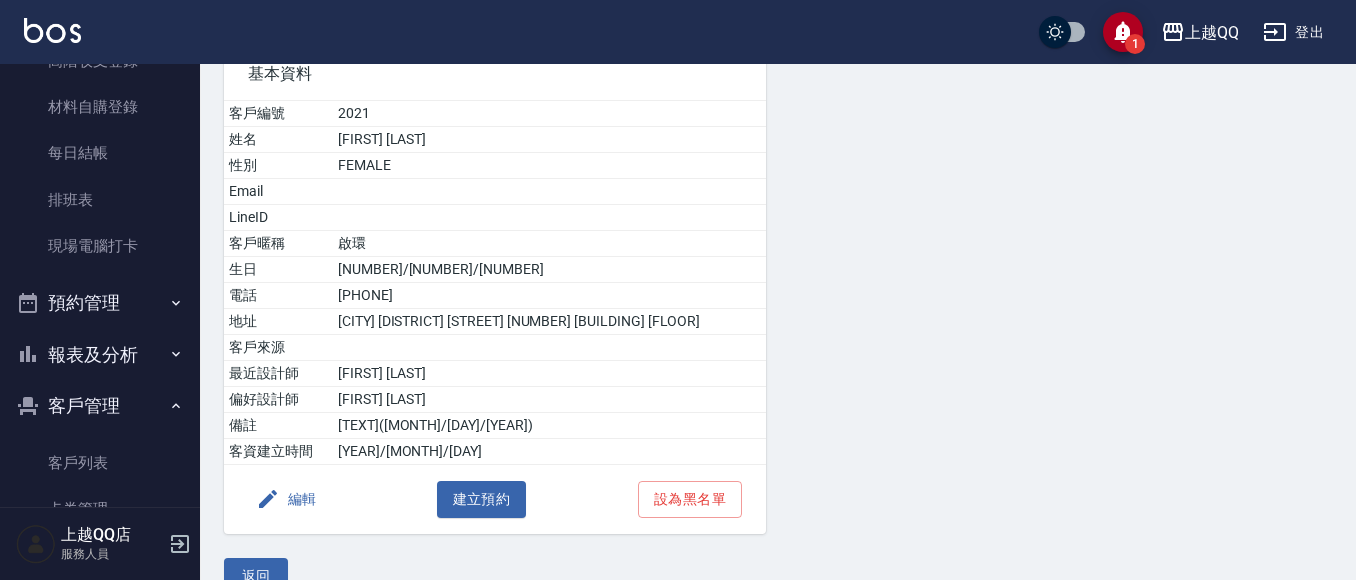 scroll, scrollTop: 49, scrollLeft: 0, axis: vertical 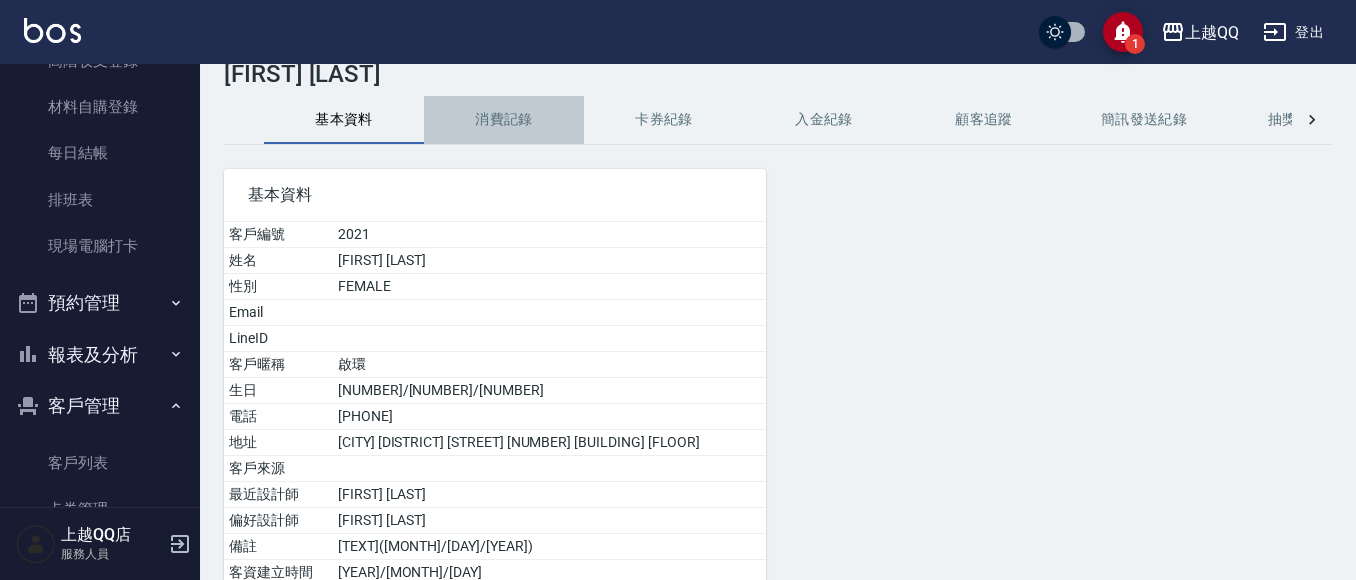 drag, startPoint x: 492, startPoint y: 111, endPoint x: 686, endPoint y: 187, distance: 208.35547 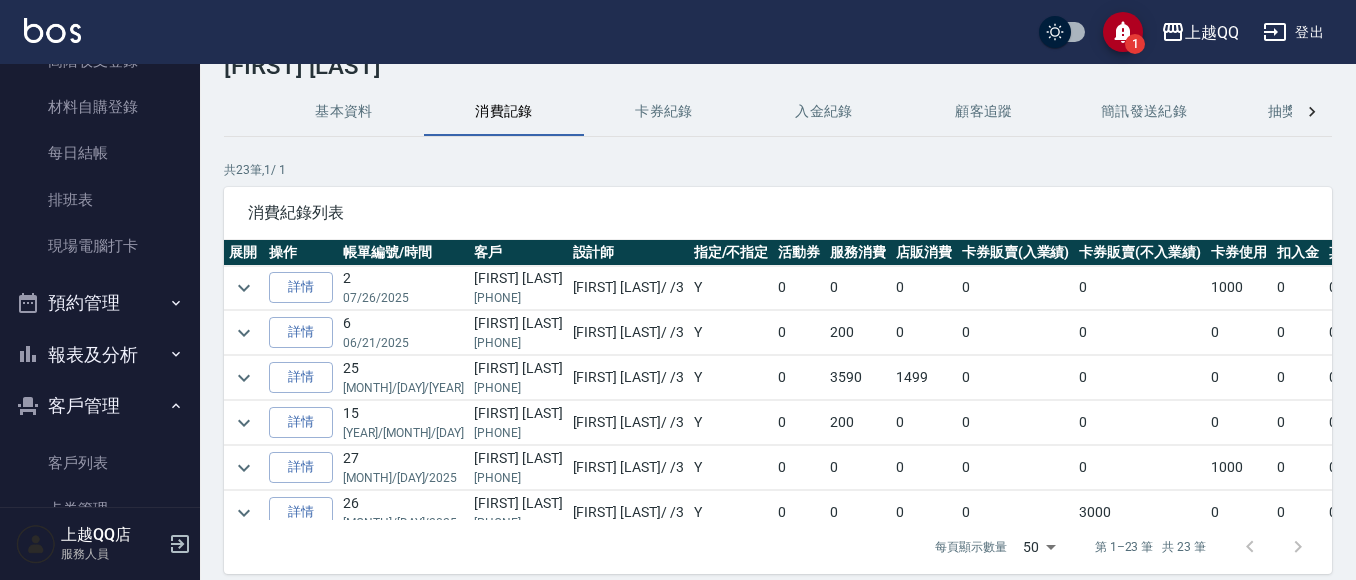 scroll, scrollTop: 98, scrollLeft: 0, axis: vertical 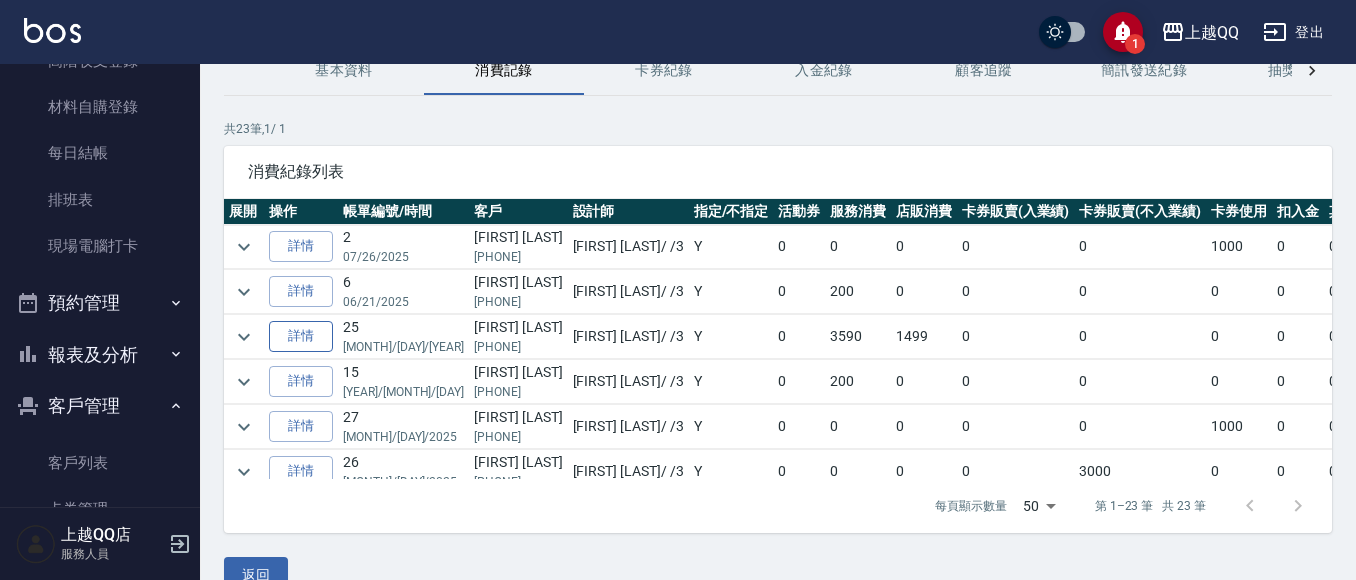 drag, startPoint x: 251, startPoint y: 342, endPoint x: 272, endPoint y: 342, distance: 21 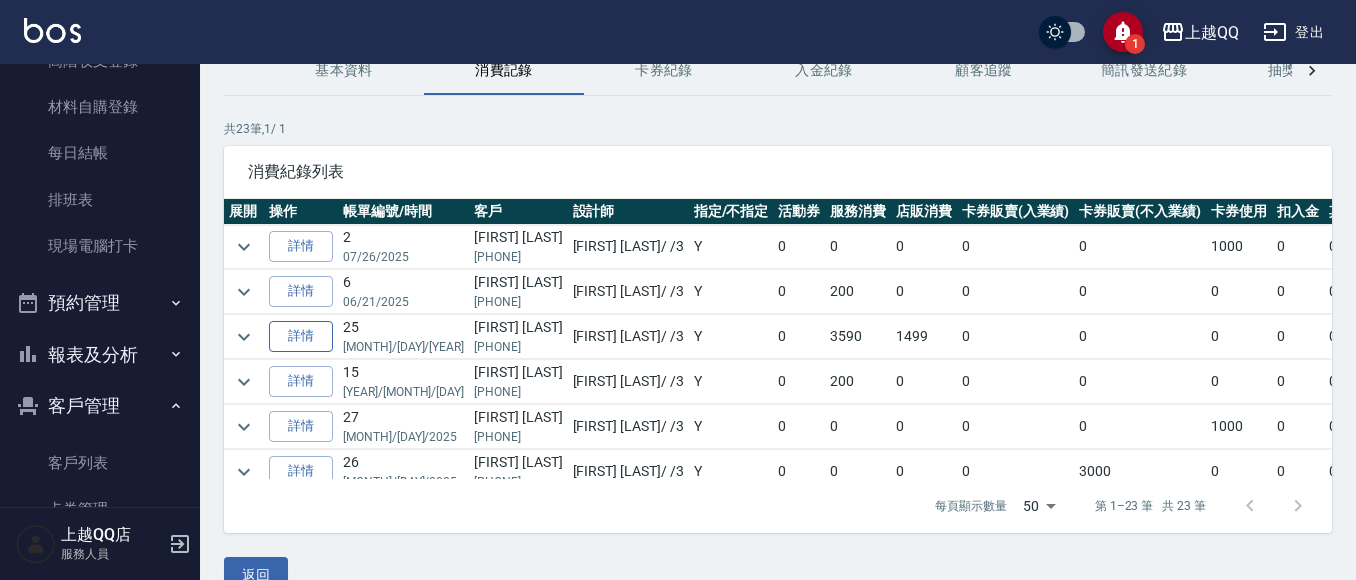 click 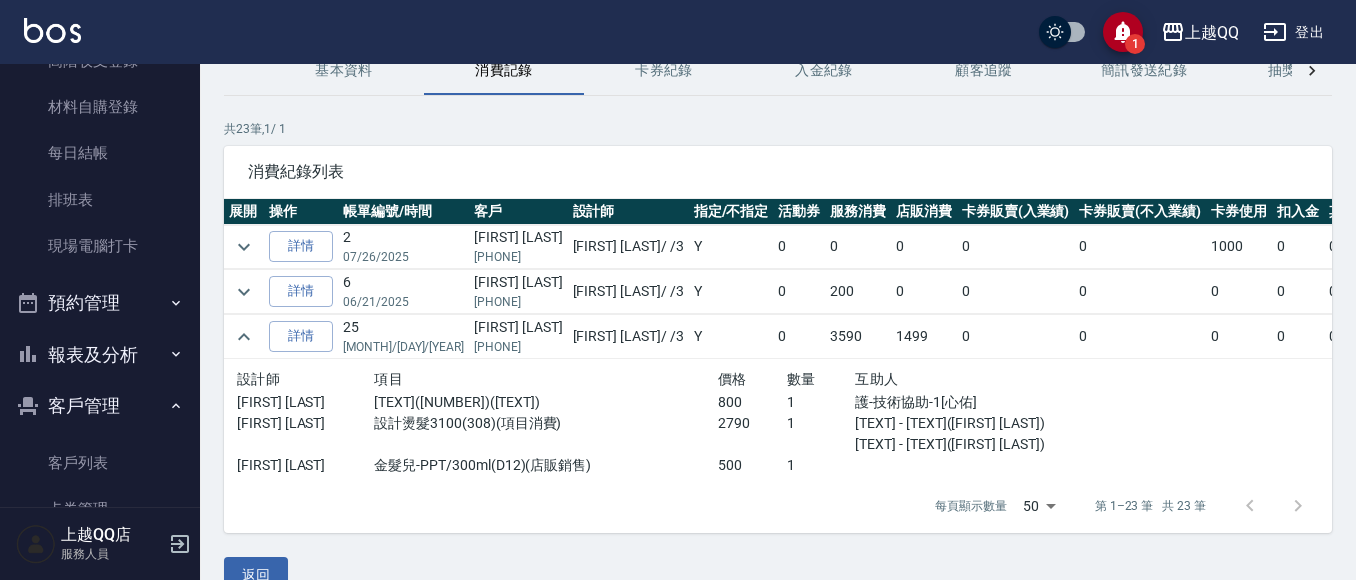 scroll, scrollTop: 136, scrollLeft: 0, axis: vertical 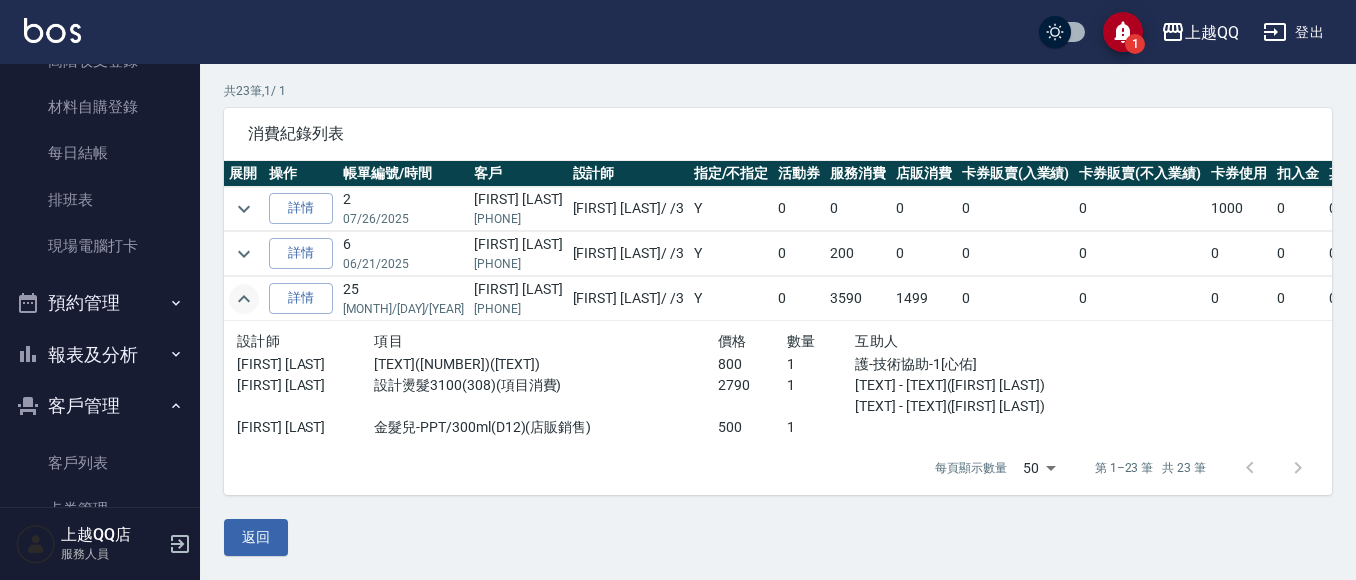 click 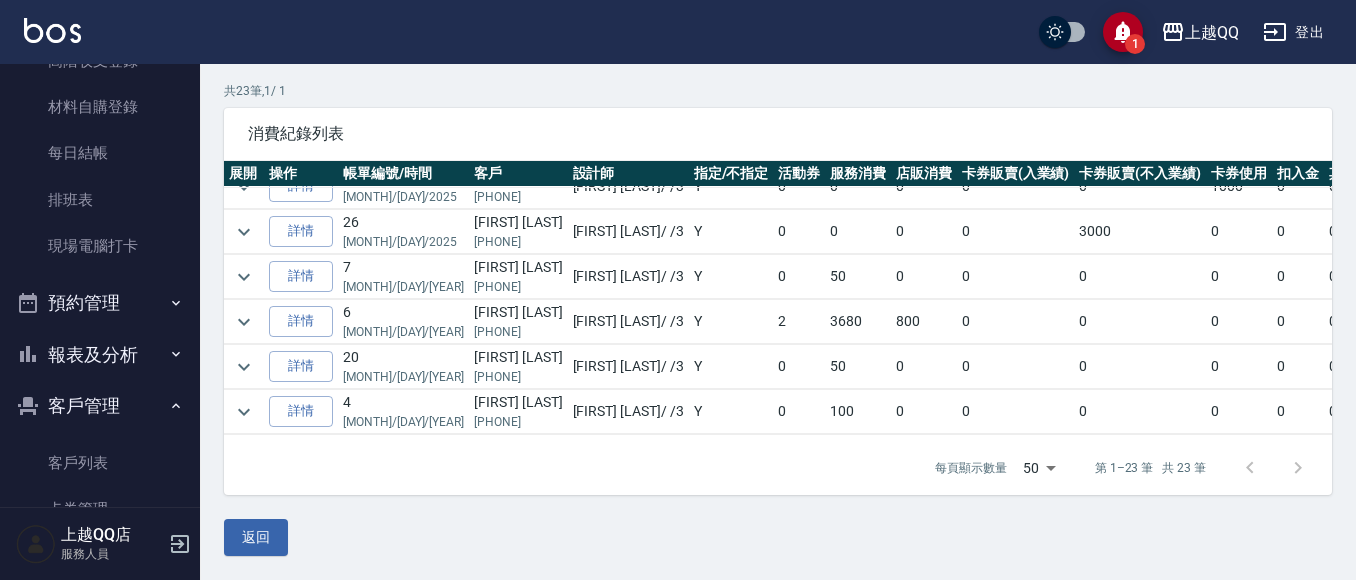 scroll, scrollTop: 270, scrollLeft: 0, axis: vertical 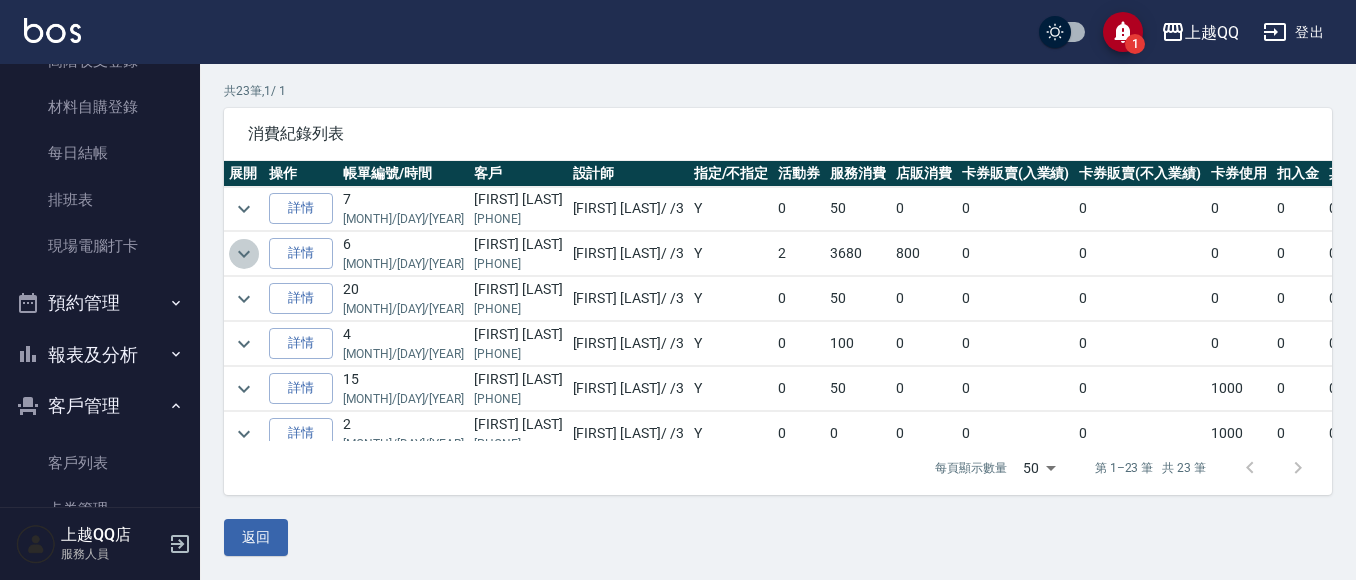 click 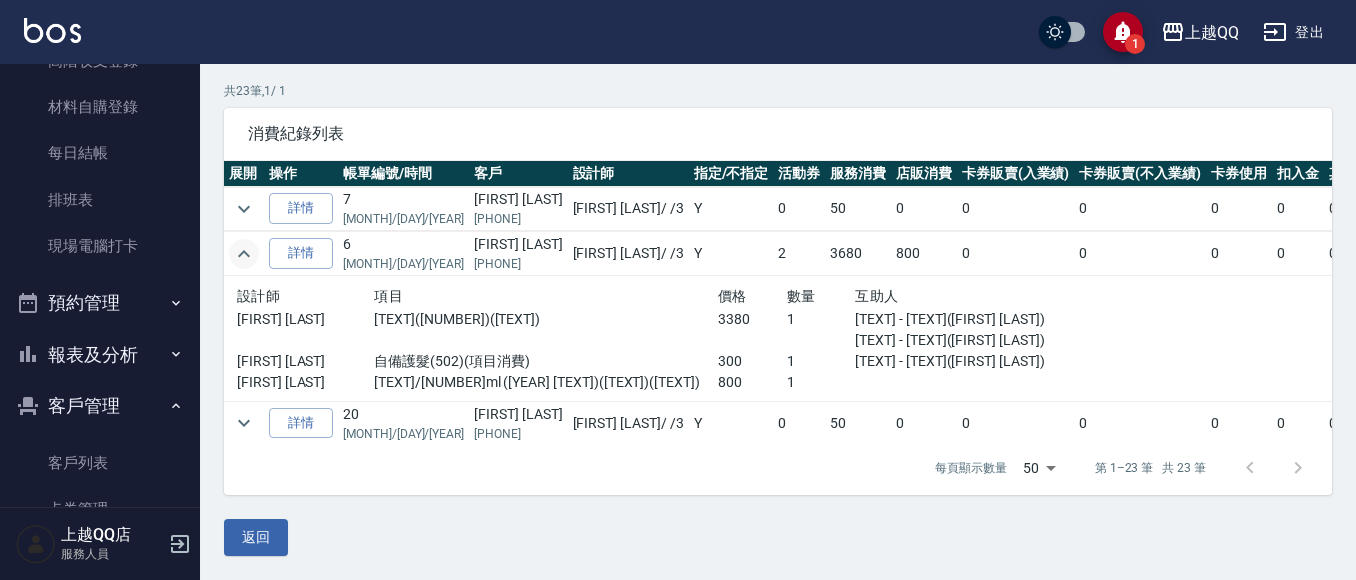 click 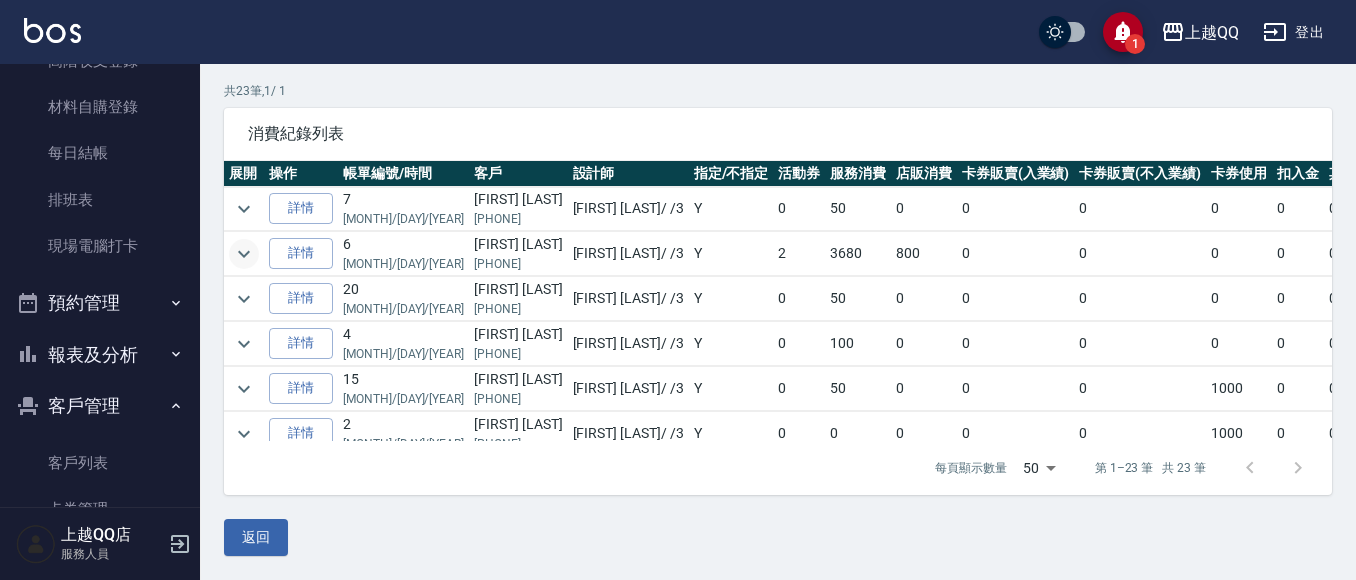 scroll, scrollTop: 0, scrollLeft: 0, axis: both 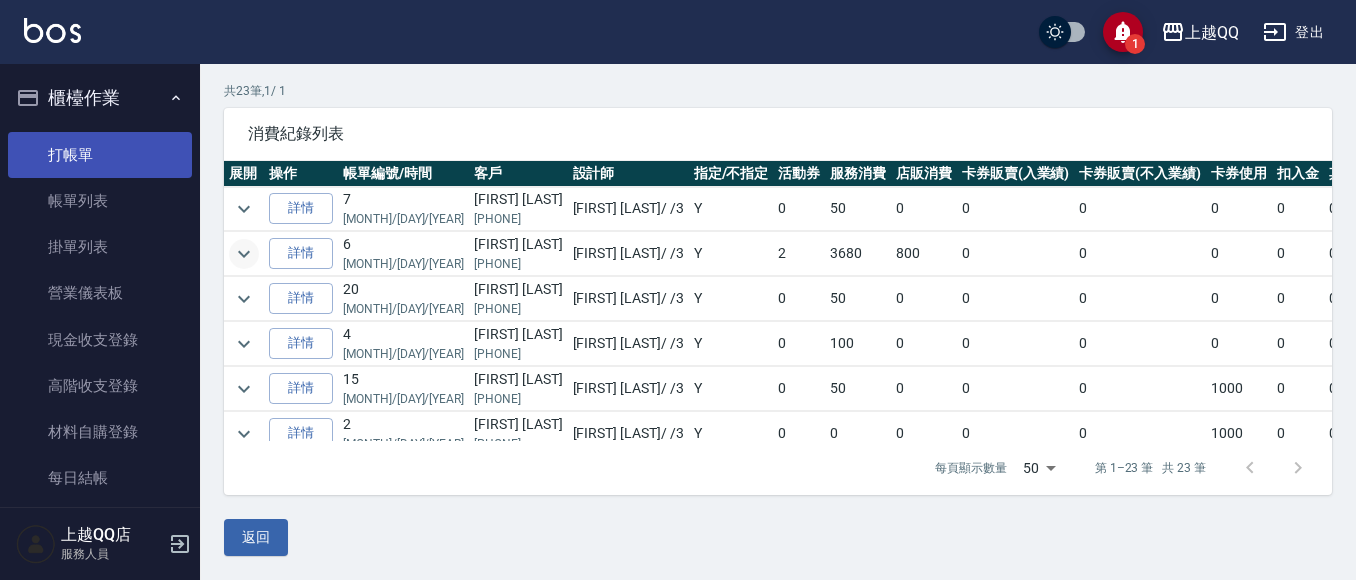 click on "打帳單" at bounding box center [100, 155] 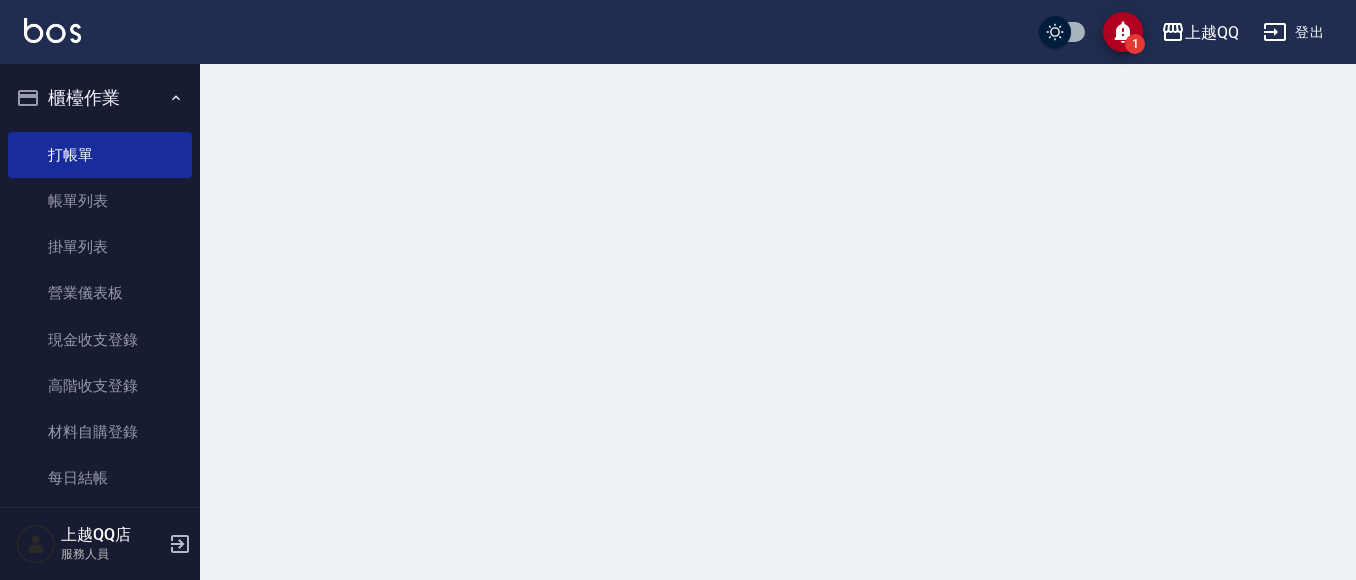 scroll, scrollTop: 0, scrollLeft: 0, axis: both 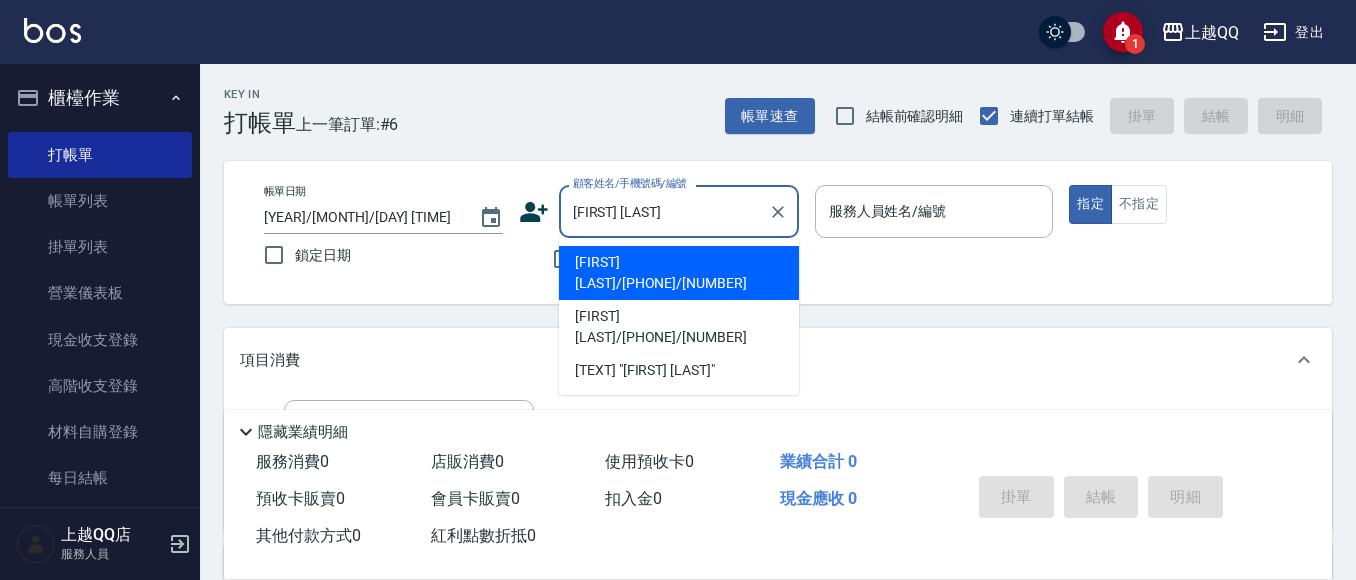 click on "[FIRST] [LAST]/[PHONE]/[NUMBER]" at bounding box center (679, 273) 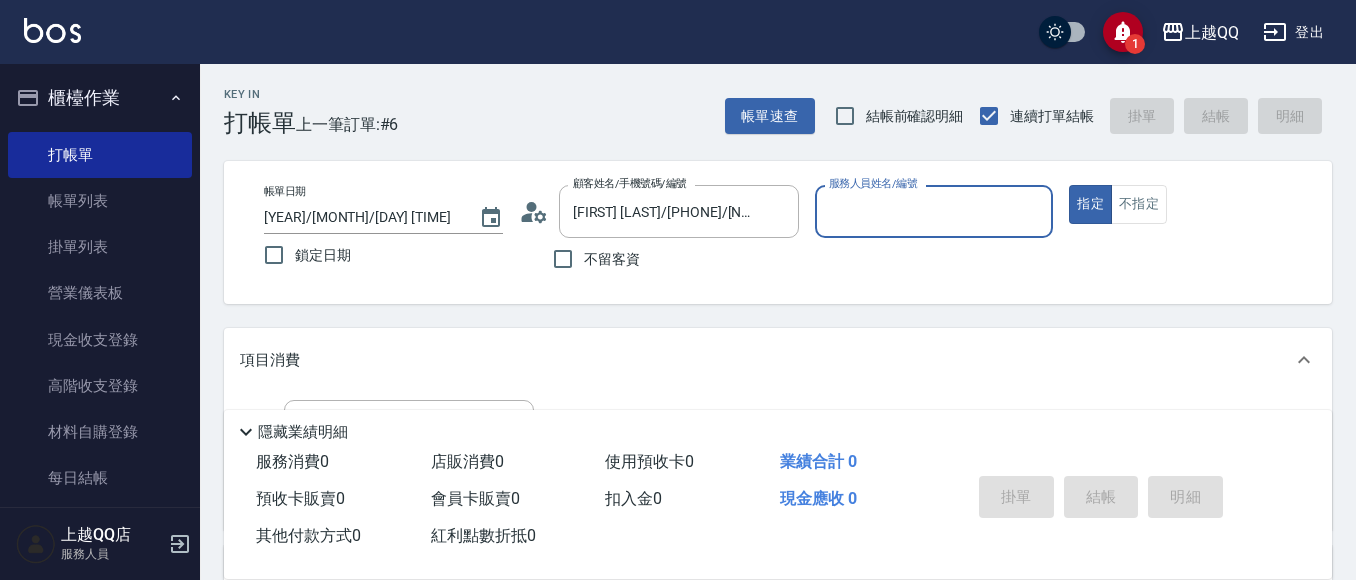 type on "[FIRST]-[NUMBER]" 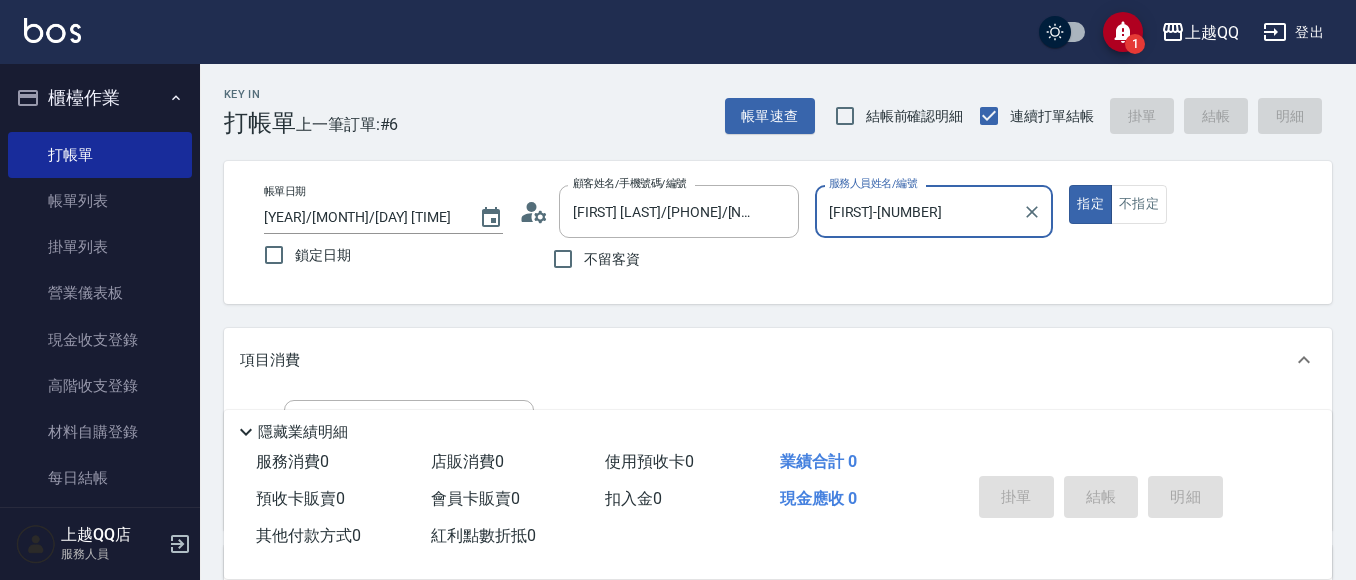 scroll, scrollTop: 233, scrollLeft: 0, axis: vertical 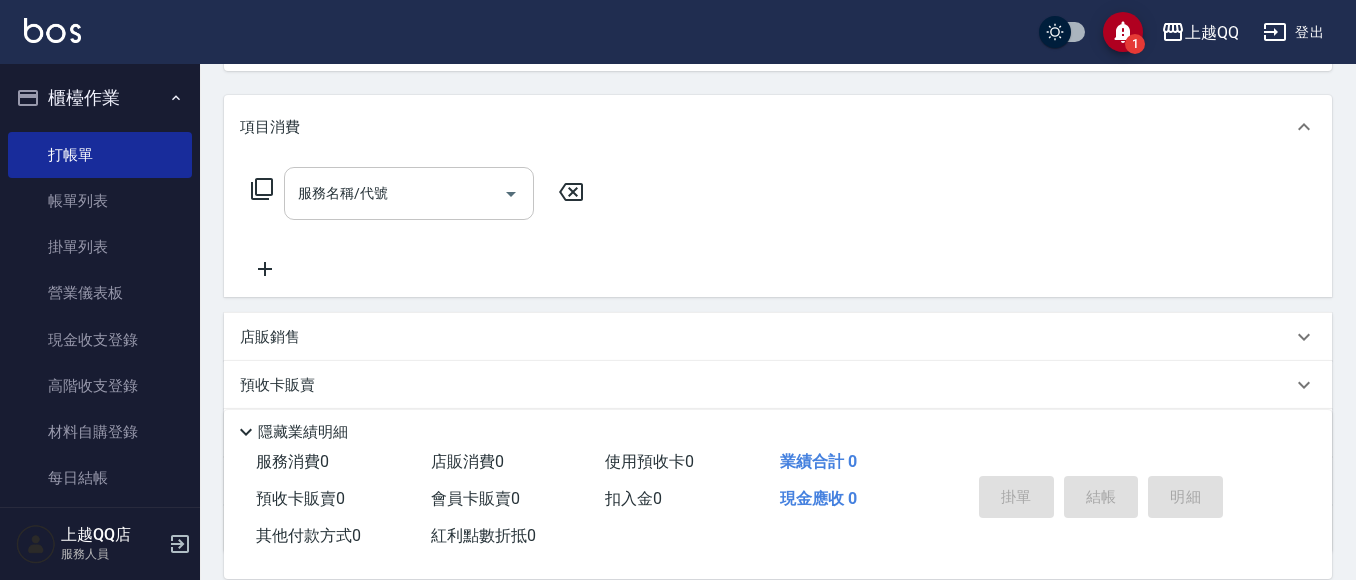 drag, startPoint x: 343, startPoint y: 195, endPoint x: 375, endPoint y: 214, distance: 37.215588 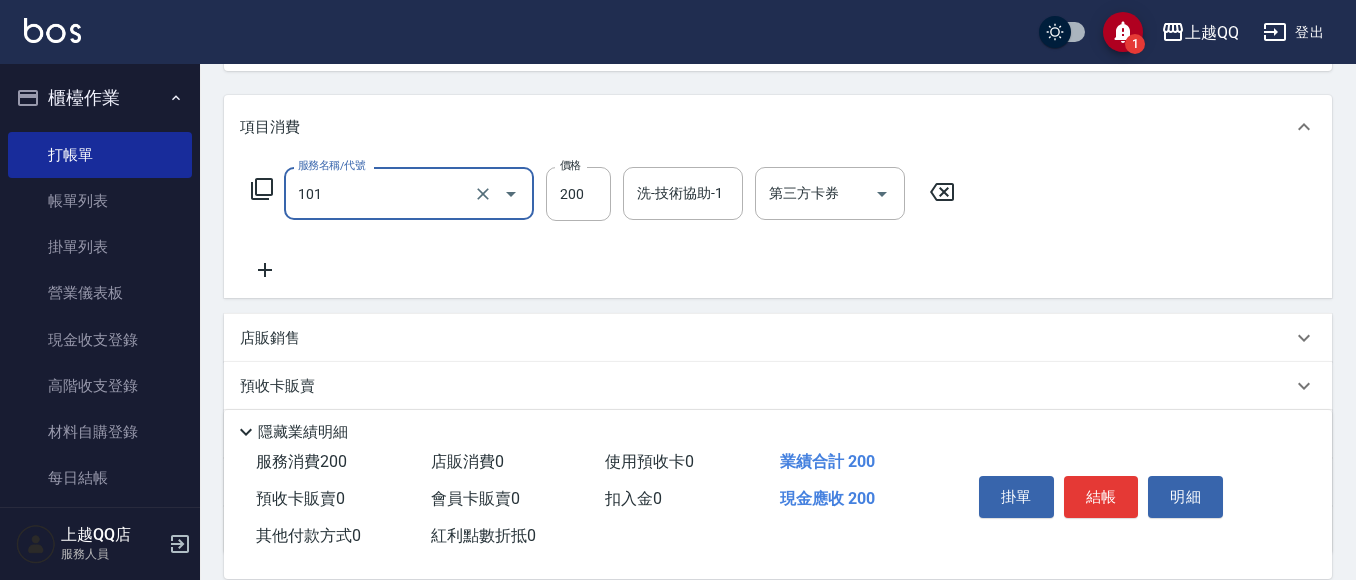 type on "洗髮(101)" 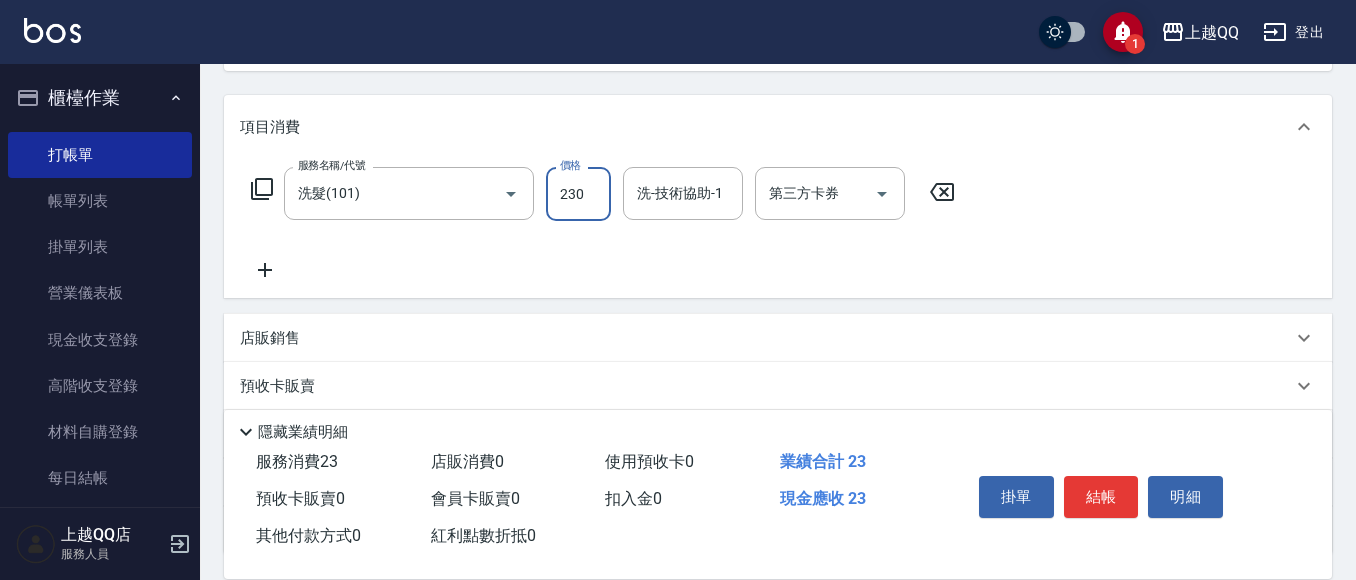 type on "230" 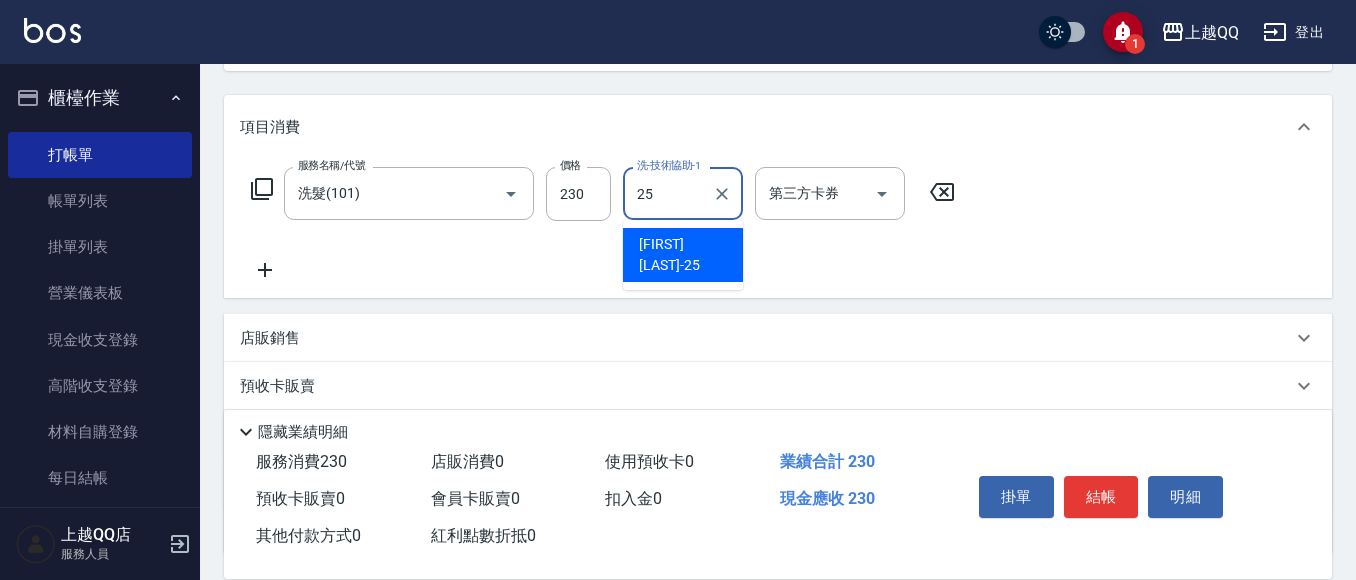 type on "[LAST]-25" 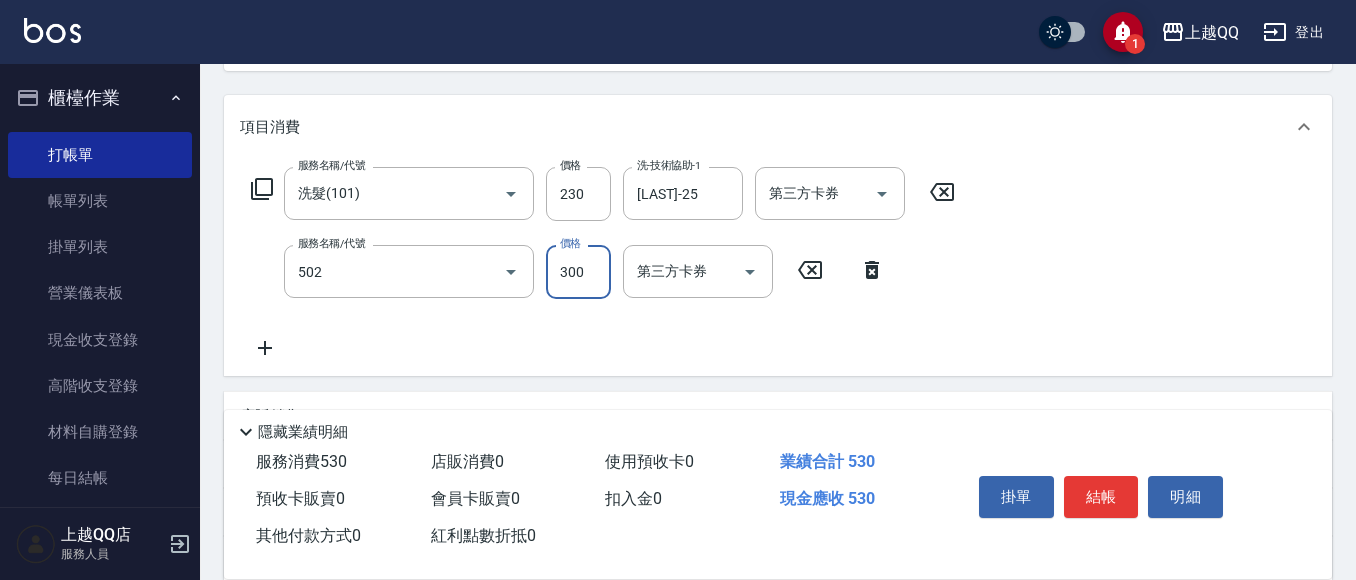 type on "自備護髮(502)" 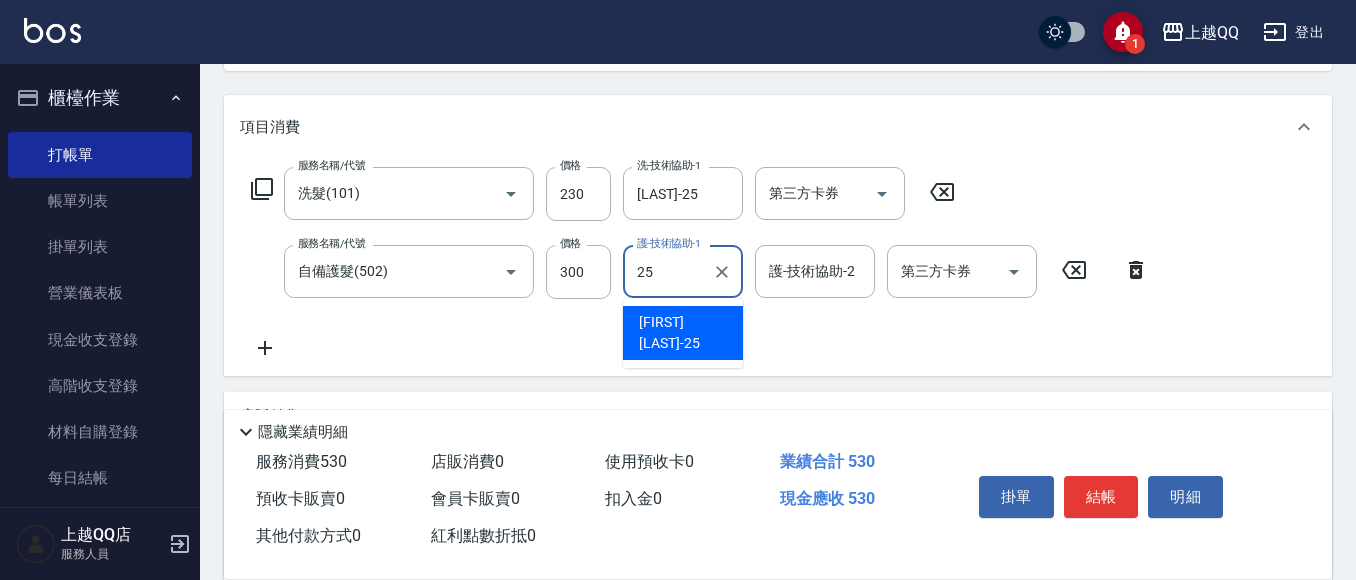type on "[LAST]-25" 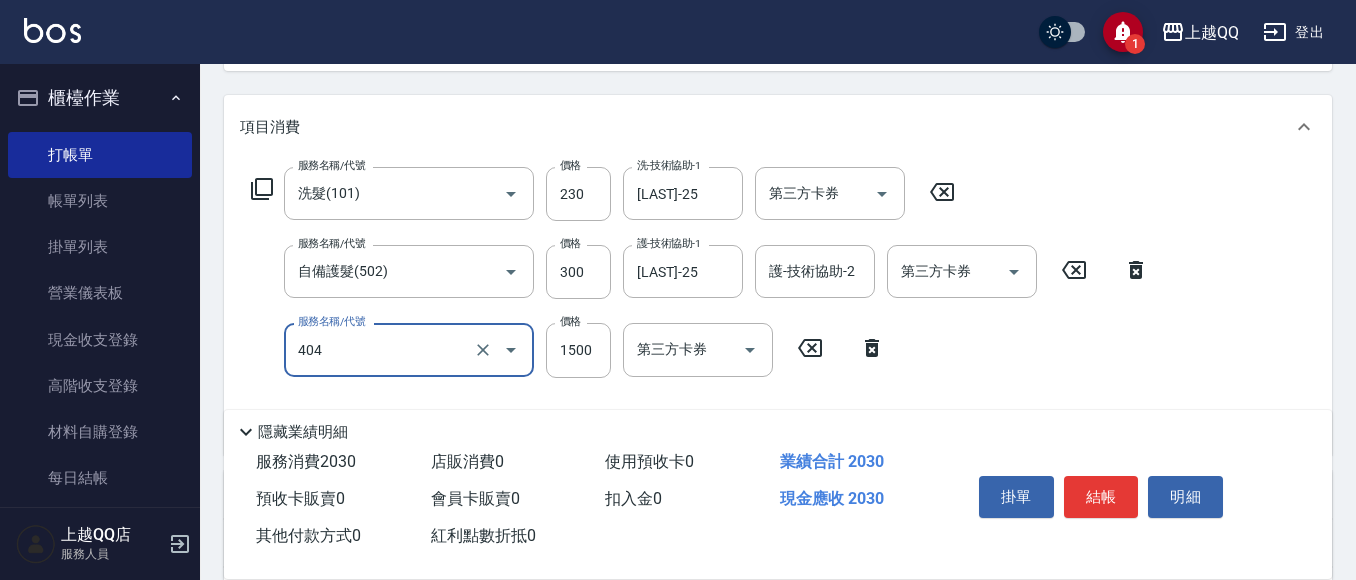 type on "設計染髮(404)" 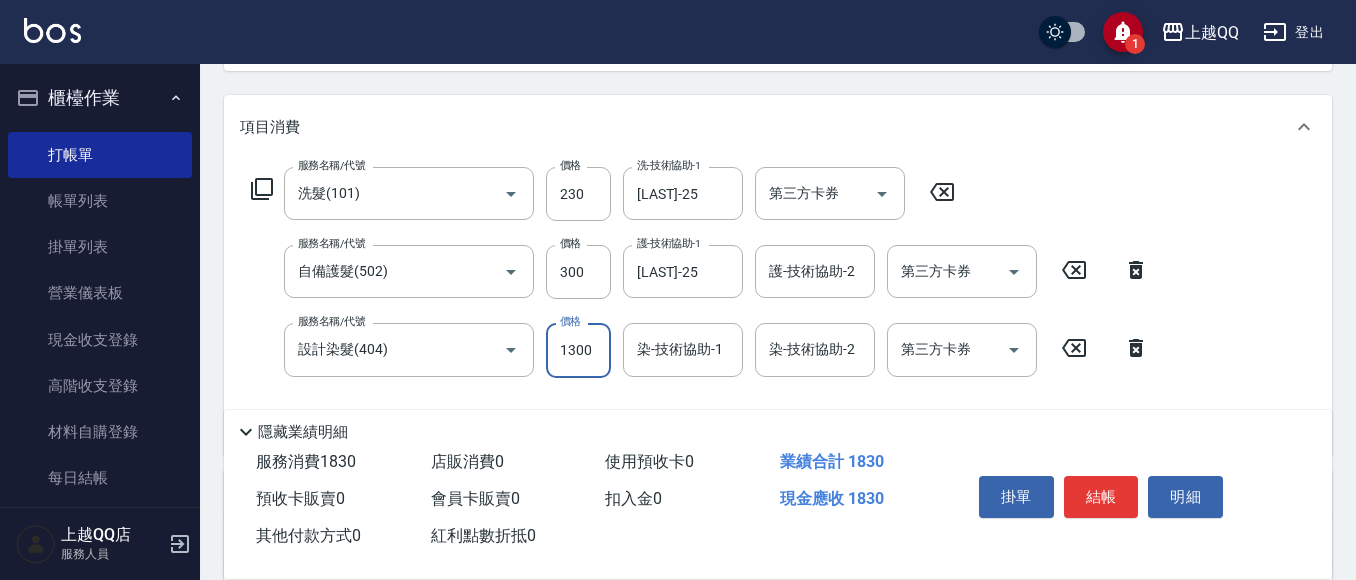 type on "1300" 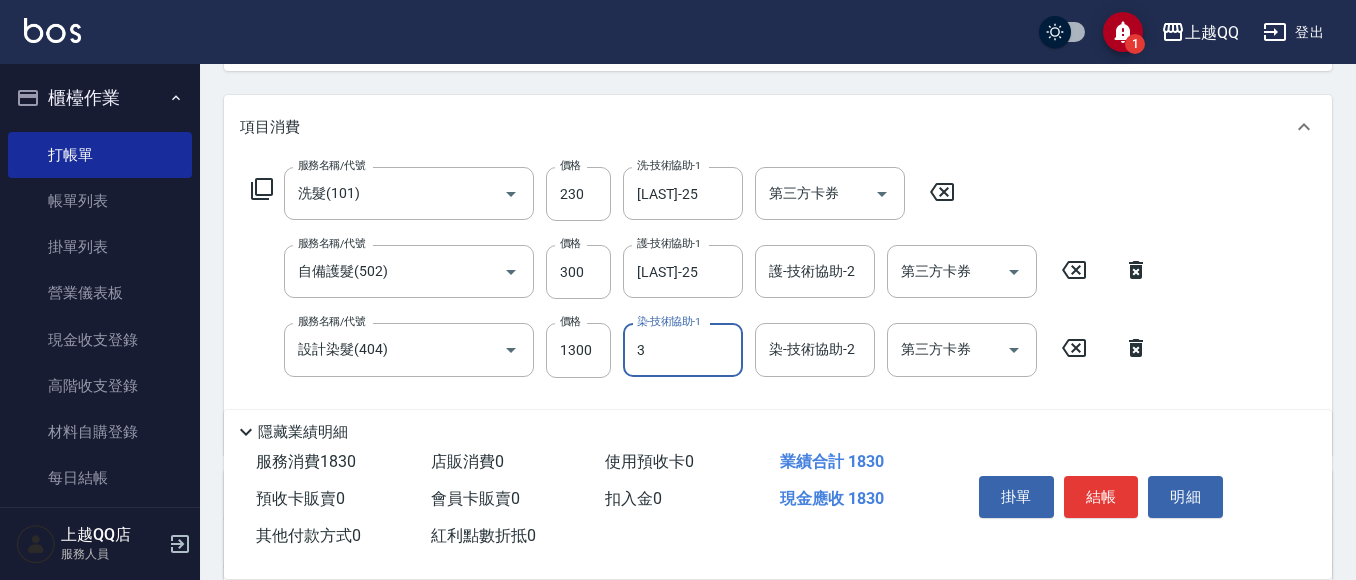 type on "[FIRST]-[NUMBER]" 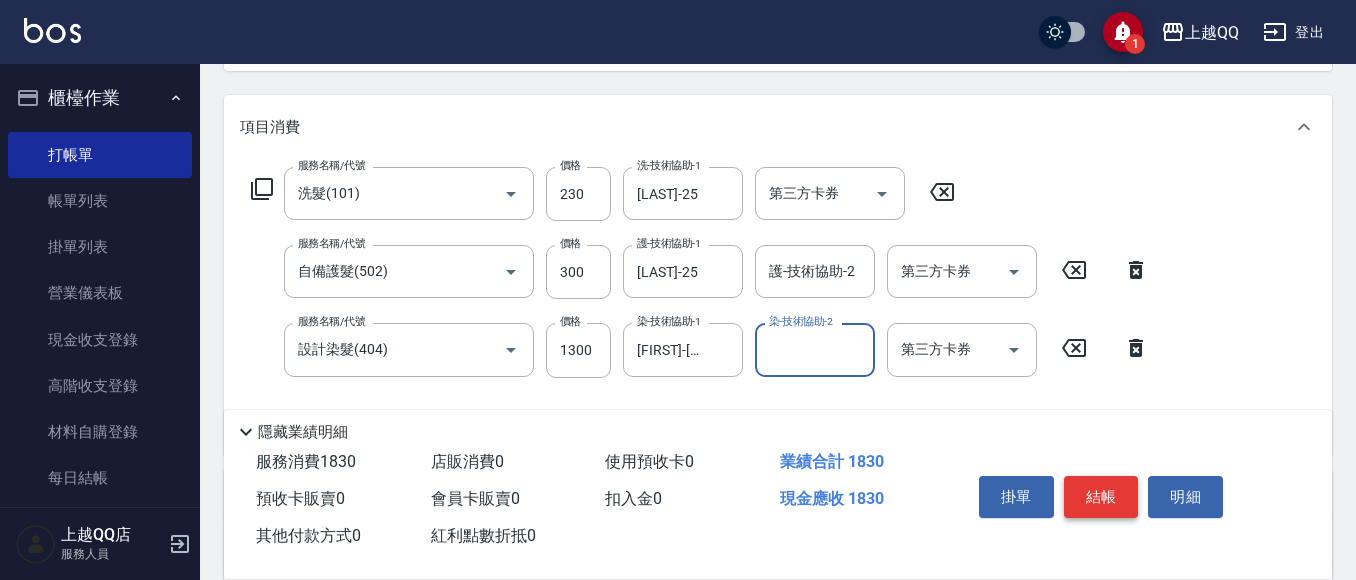click on "結帳" at bounding box center (1101, 497) 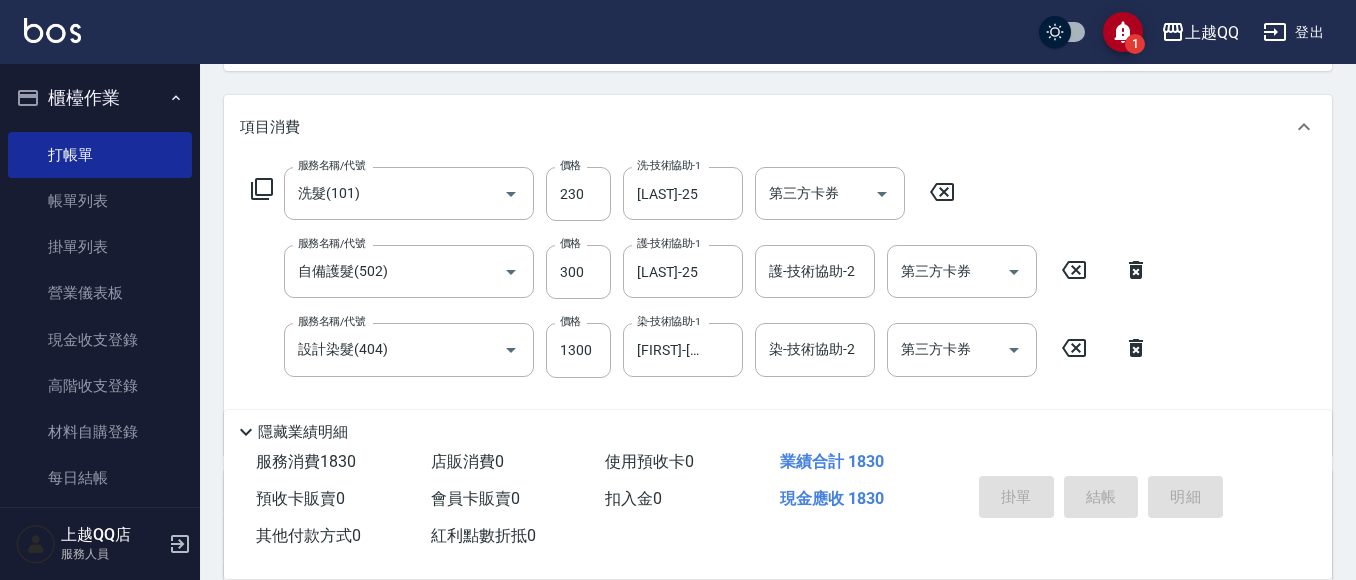 type on "[YEAR]/[MONTH]/[DAY] [TIME]" 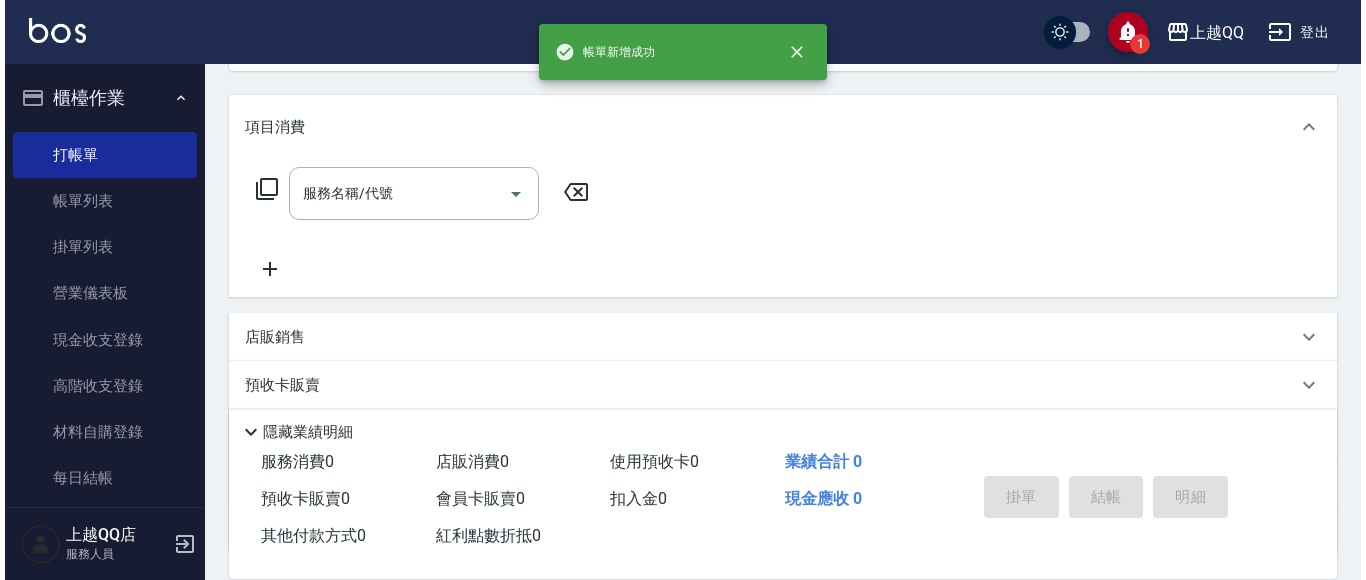 scroll, scrollTop: 0, scrollLeft: 0, axis: both 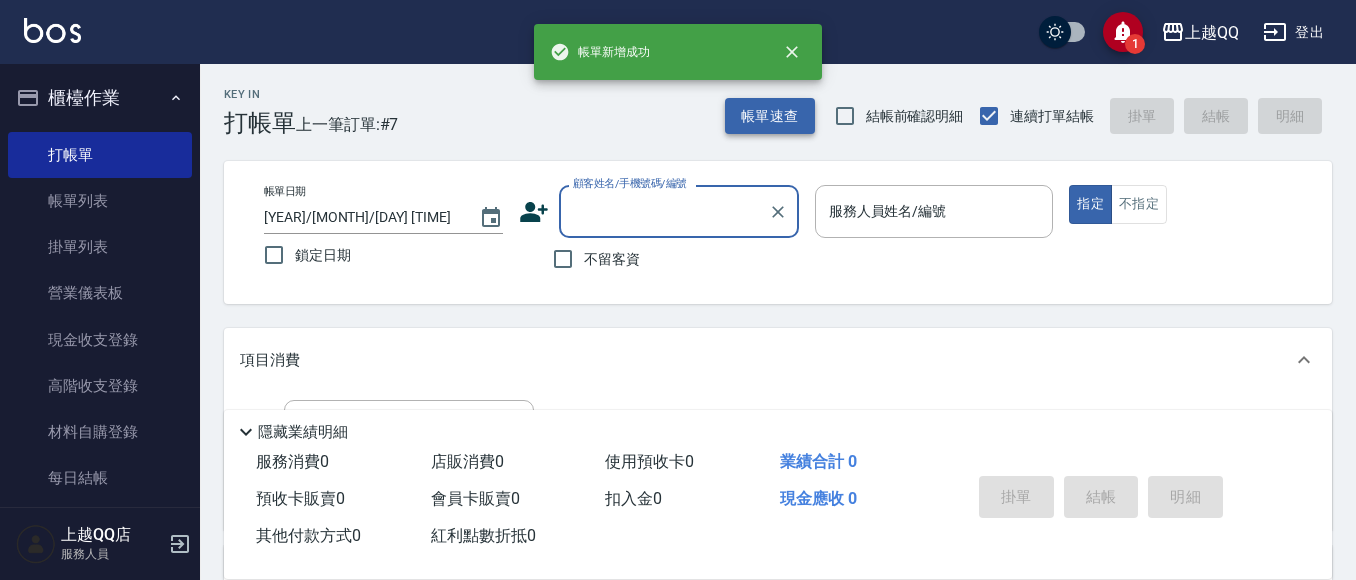 click on "帳單速查" at bounding box center (770, 116) 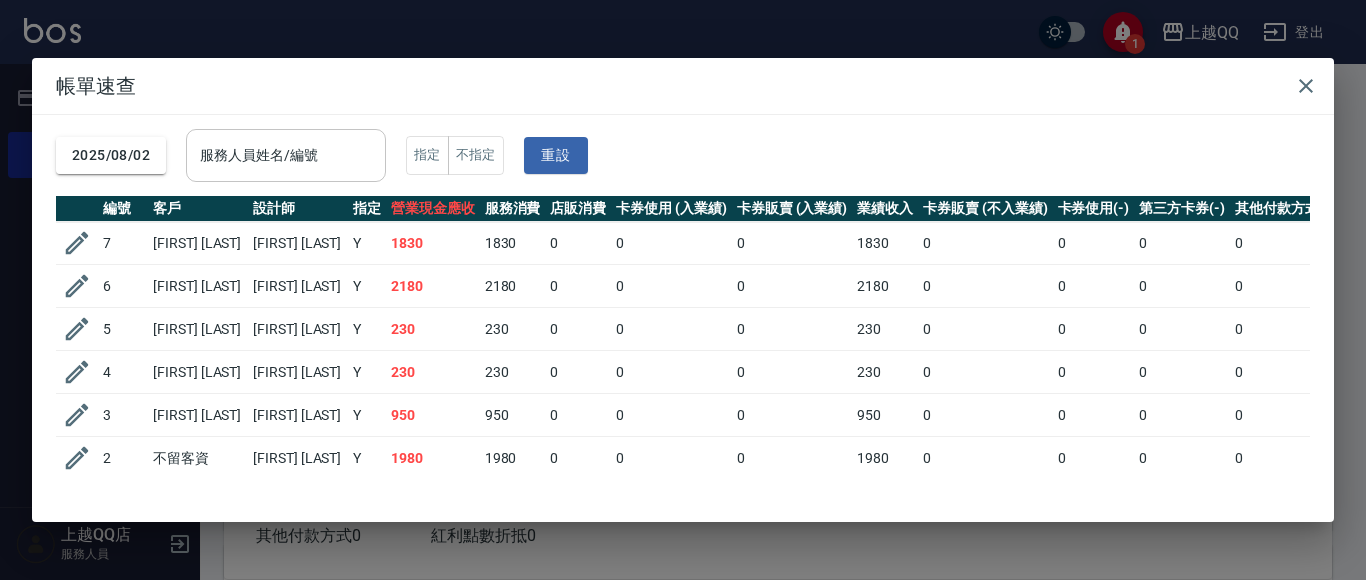 drag, startPoint x: 274, startPoint y: 151, endPoint x: 281, endPoint y: 169, distance: 19.313208 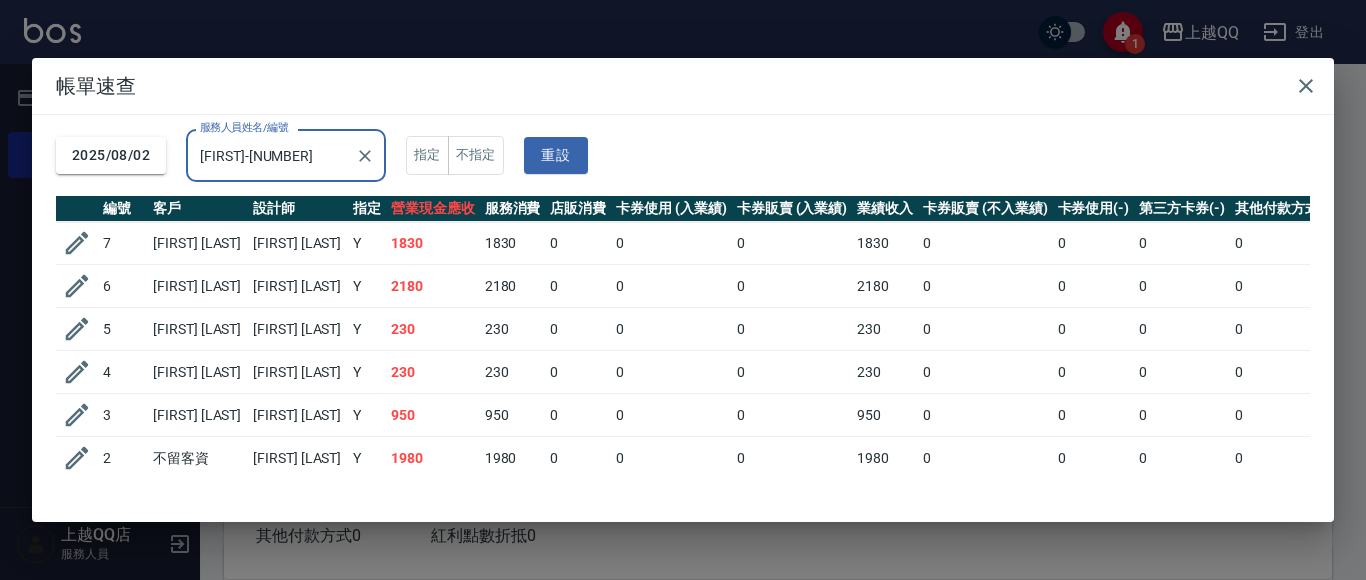 type on "[FIRST]-[NUMBER]" 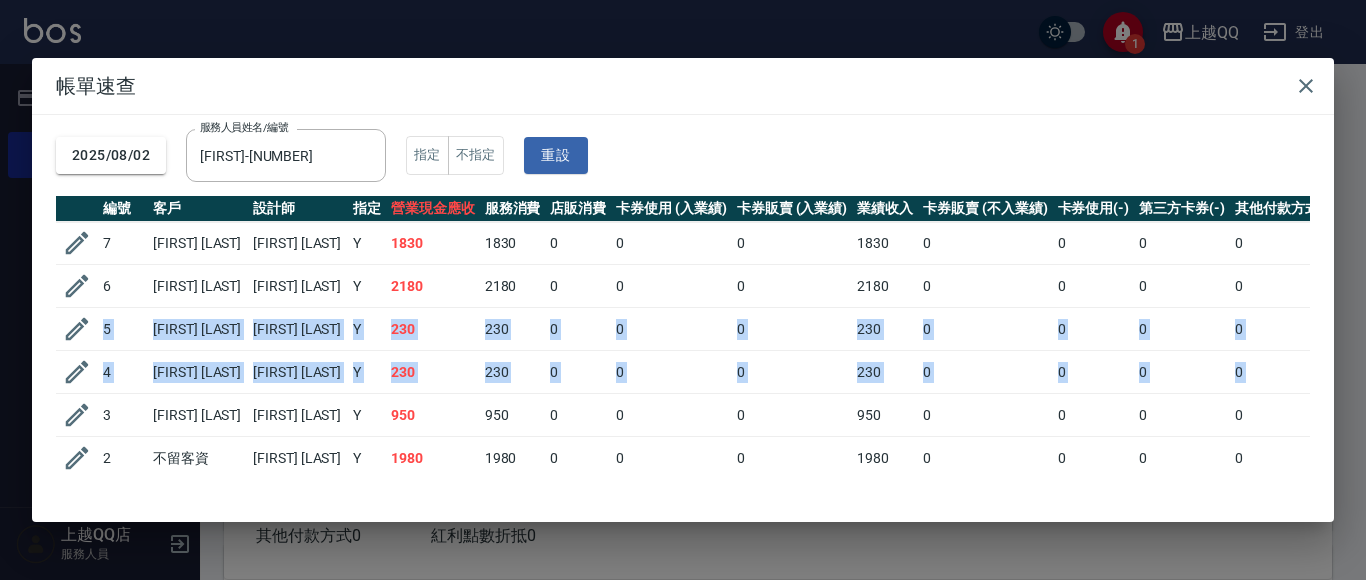 drag, startPoint x: 1329, startPoint y: 280, endPoint x: 1347, endPoint y: 365, distance: 86.88498 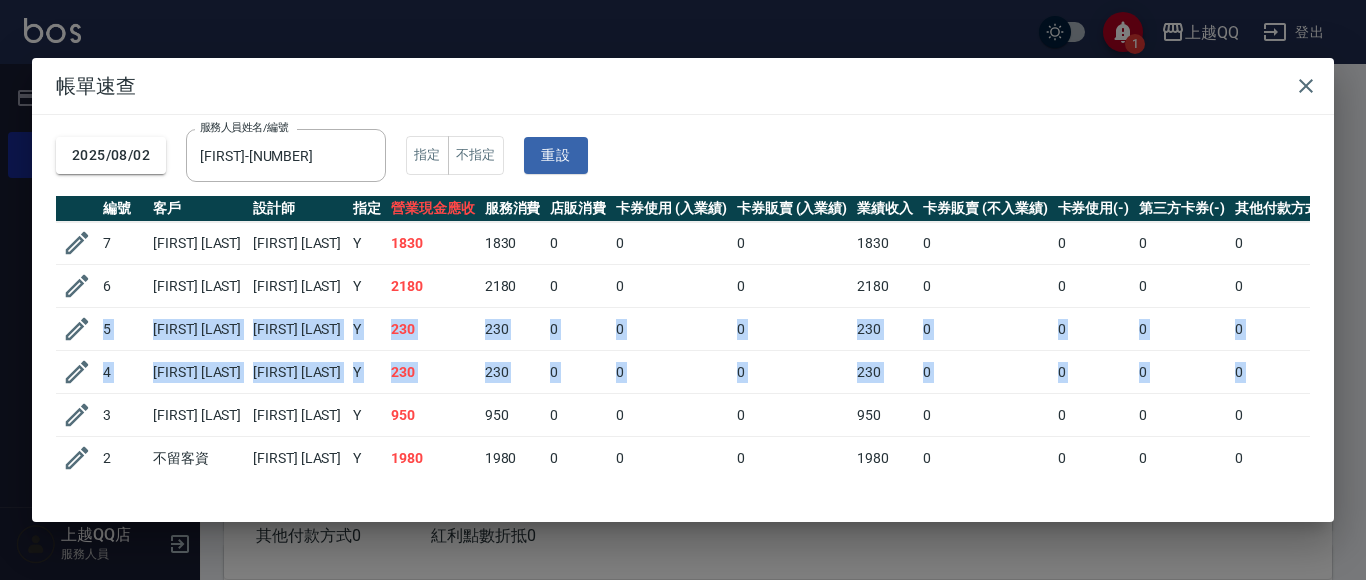 click on "帳單速查 2025/08/02 服務人員姓名/編號 佩怡-3 服務人員姓名/編號 指定 不指定 重設 編號 客戶 設計師 指定 營業現金應收 服務消費 店販消費 卡券使用 (入業績) 卡券販賣 (入業績) 業績收入 卡券販賣 (不入業績) 卡券使用(-) 第三方卡券(-) 其他付款方式(-) 入金使用(-) 備註 訂單來源 7 何玉珍 郭佩怡 Y 1830 1830 0 0 0 1830 0 0 0 0 0 6 吳翊瑄 郭佩怡 Y 2180 2180 0 0 0 2180 0 0 0 0 0 5 夏幸兒 郭佩怡 Y 230 230 0 0 0 230 0 0 0 0 0 4 張韻玄 郭佩怡 Y 230 230 0 0 0 230 0 0 0 0 0 3 曾耀霆 郭佩怡 Y 950 950 0 0 0 950 0 0 0 0 0 2 不留客資 郭佩怡 Y 1980 1980 0 0 0 1980 0 0 0 0 0 合計 7400 7400 0 0 0 7400 0 0 0 0 0" at bounding box center [683, 290] 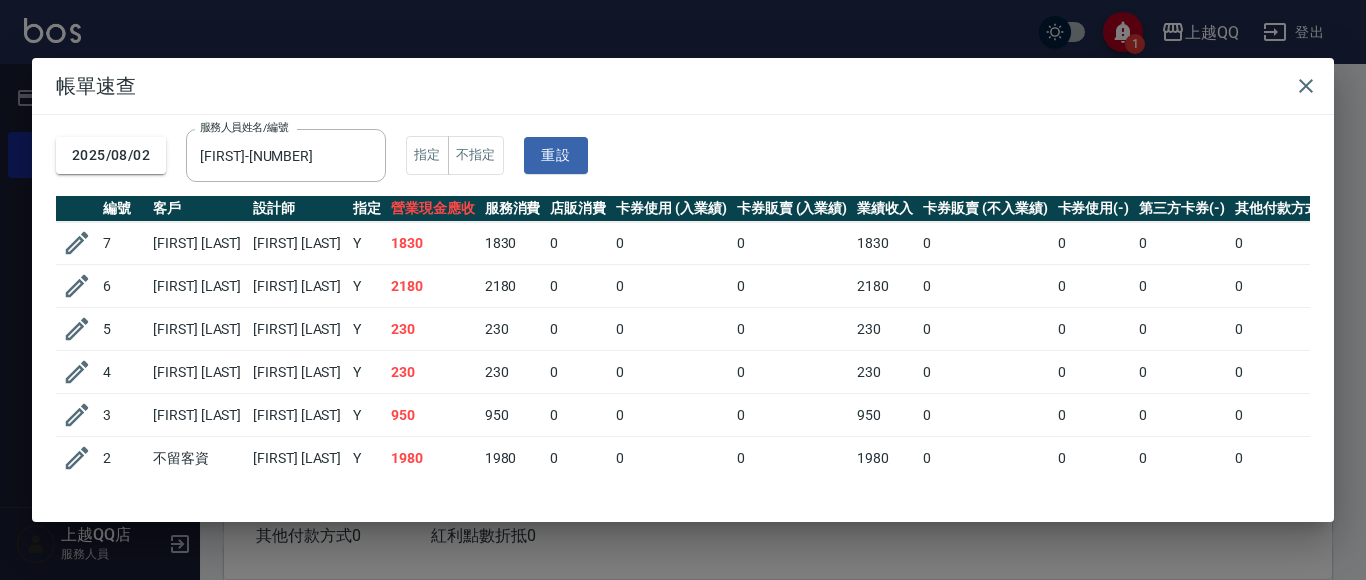 drag, startPoint x: 1203, startPoint y: 106, endPoint x: 1352, endPoint y: 207, distance: 180.00555 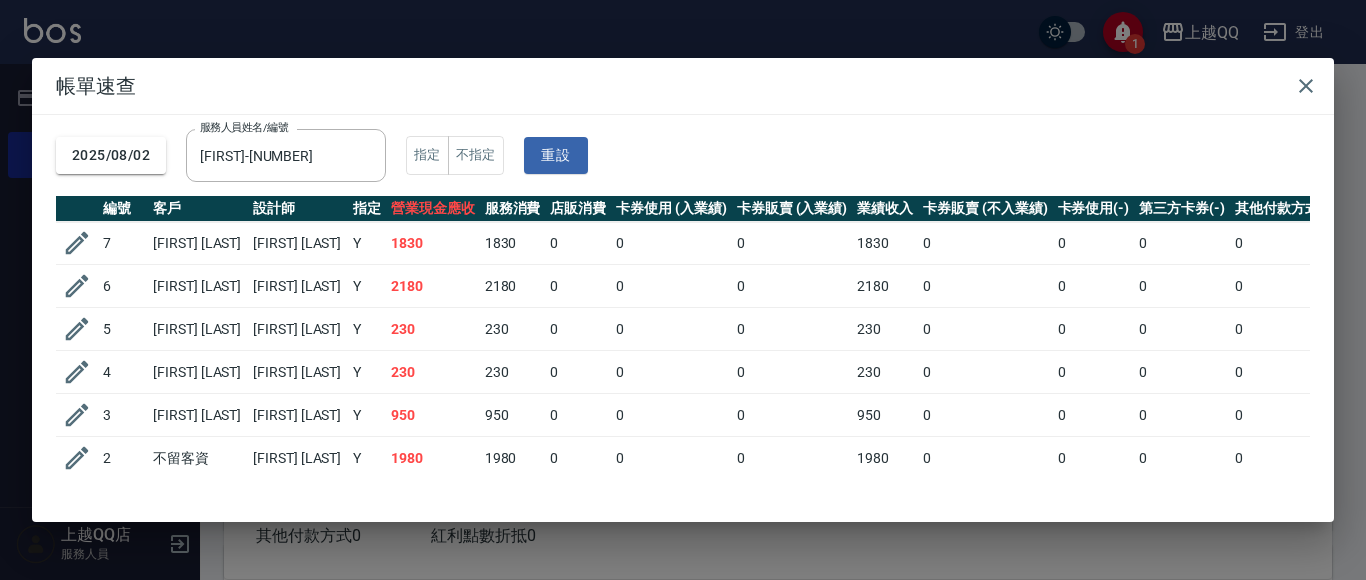 click on "帳單速查" at bounding box center (683, 86) 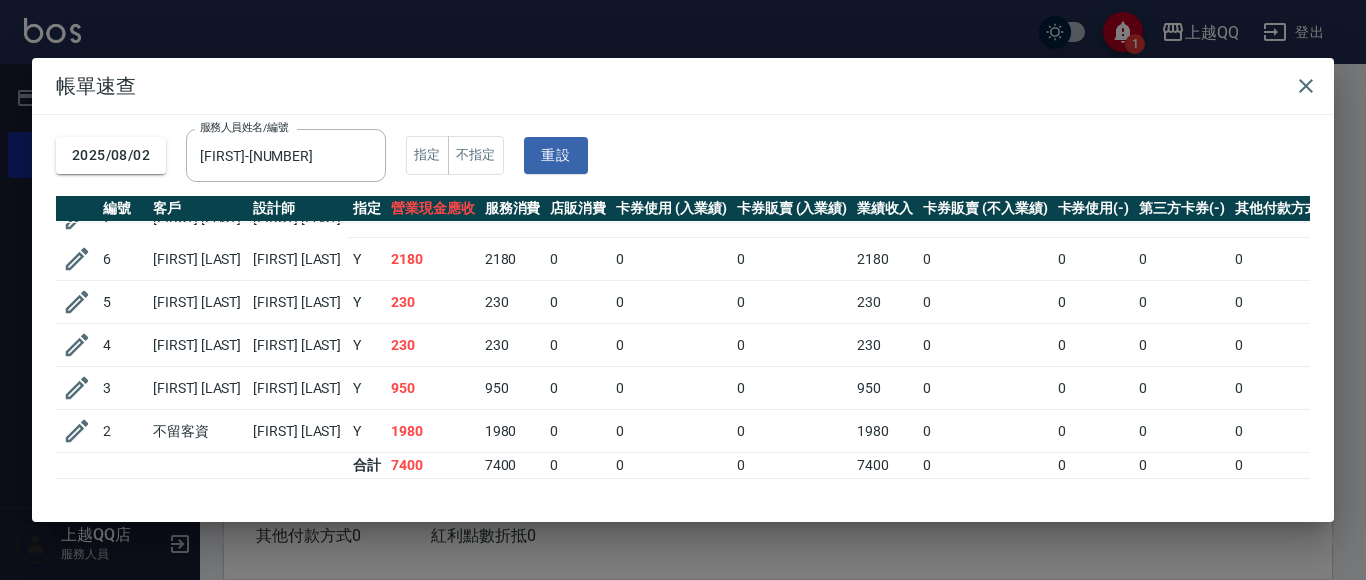 scroll, scrollTop: 0, scrollLeft: 0, axis: both 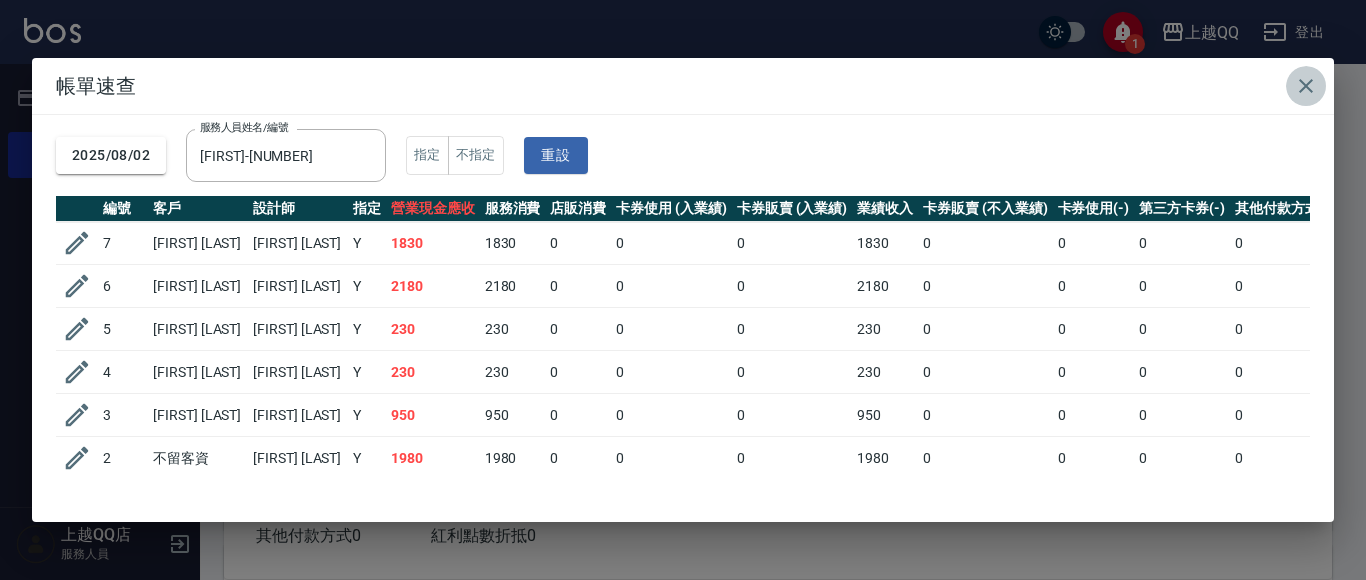 click at bounding box center (1306, 86) 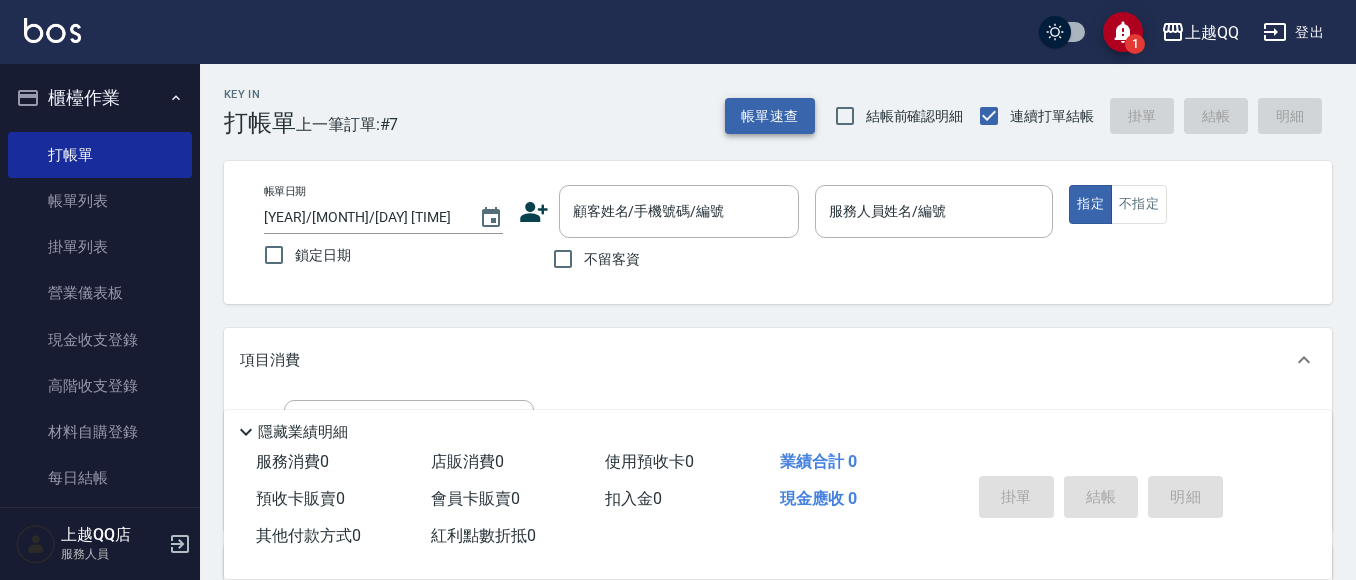 click on "帳單速查" at bounding box center [770, 116] 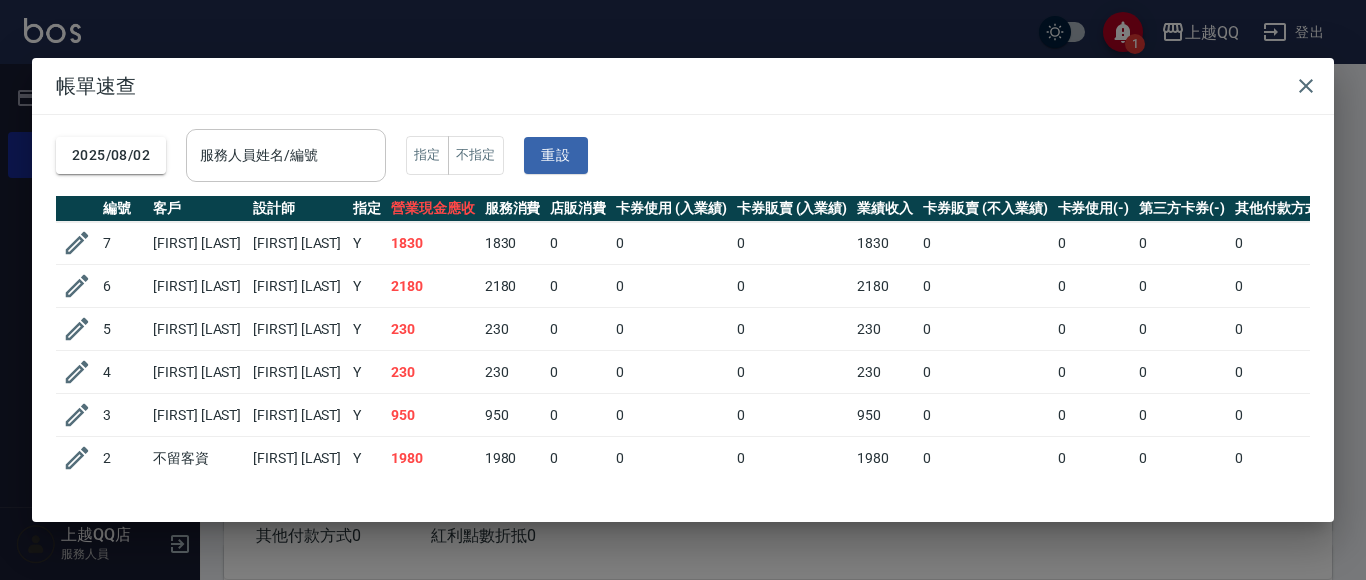 click on "服務人員姓名/編號" at bounding box center [286, 155] 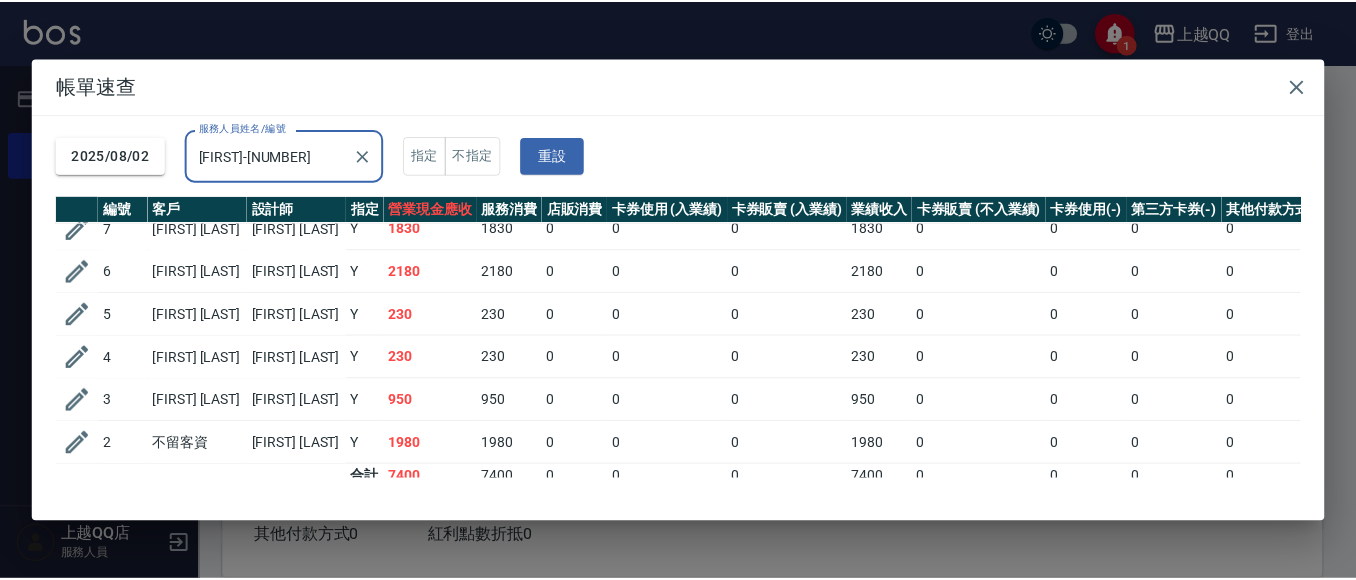 scroll, scrollTop: 0, scrollLeft: 0, axis: both 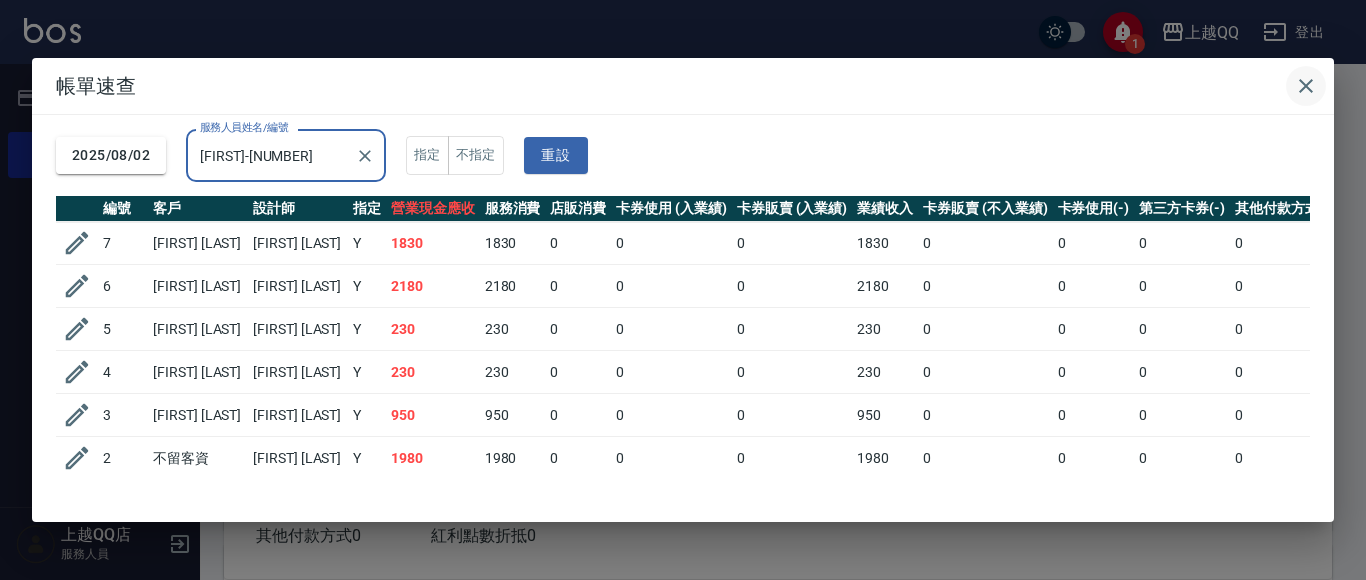 type on "[FIRST]-[NUMBER]" 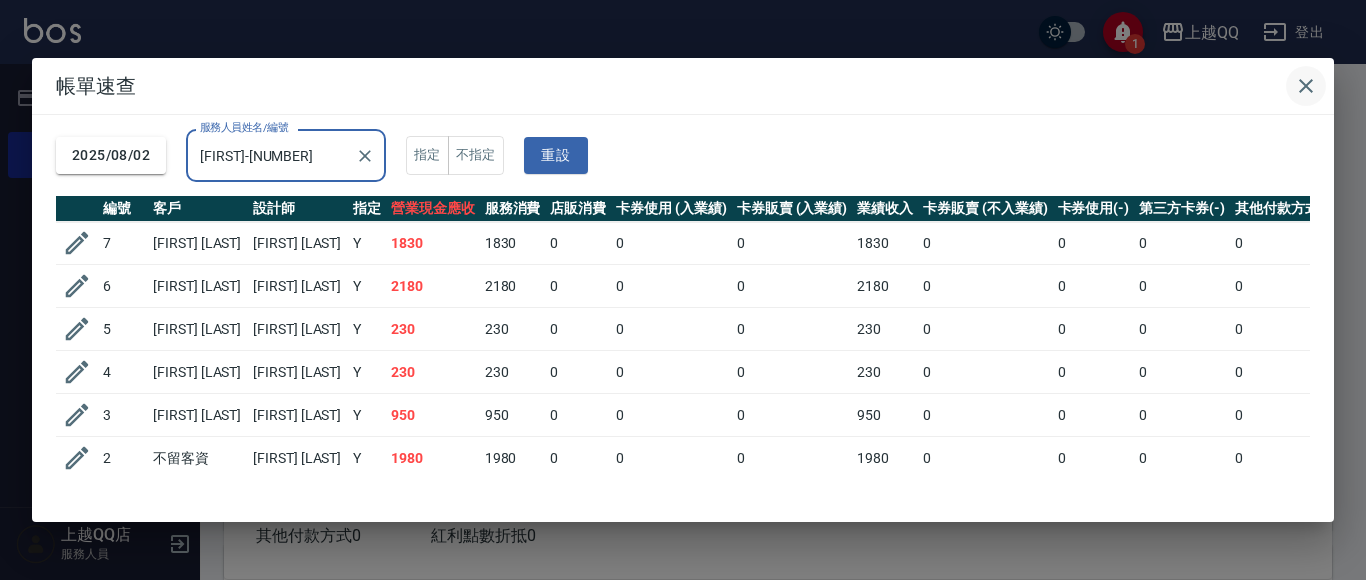 click 